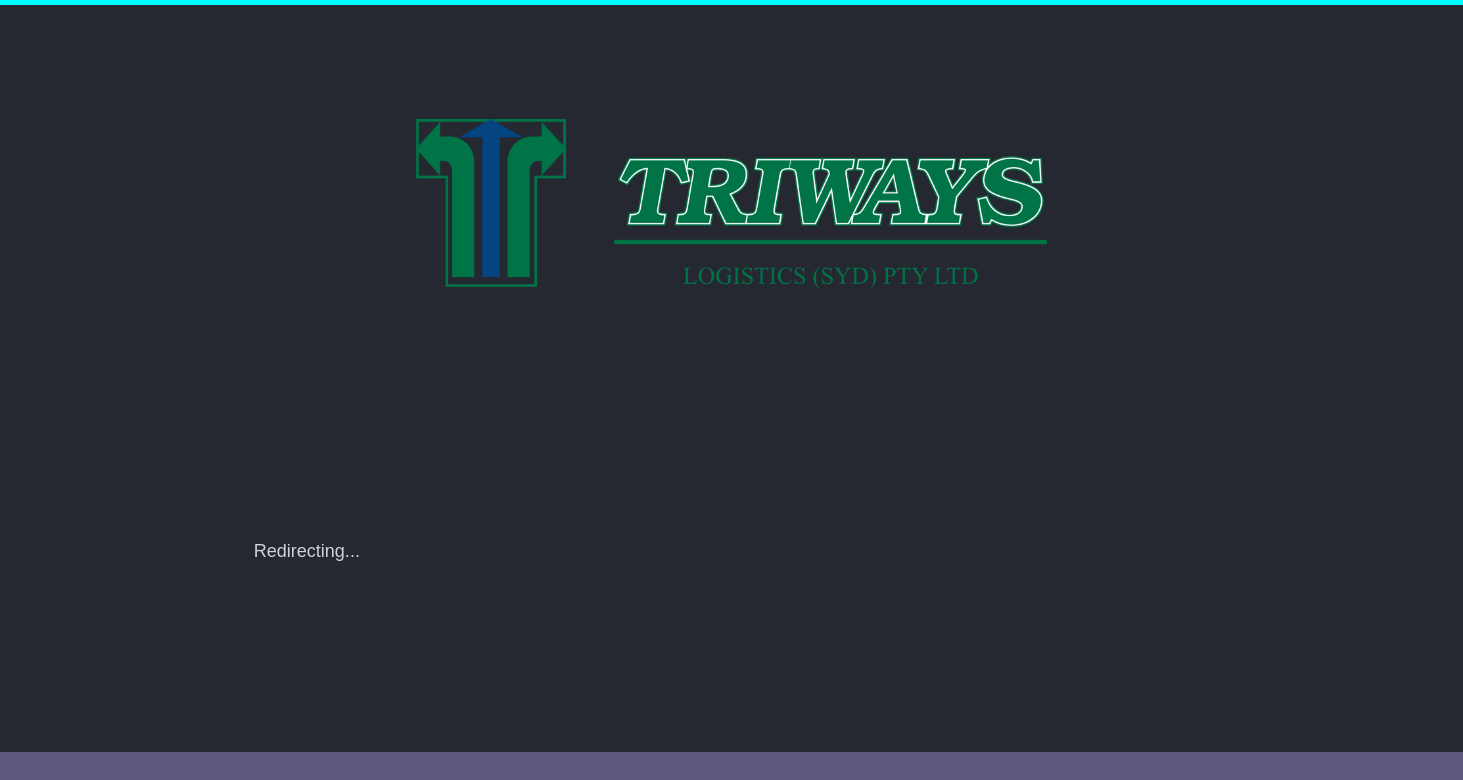 scroll, scrollTop: 0, scrollLeft: 0, axis: both 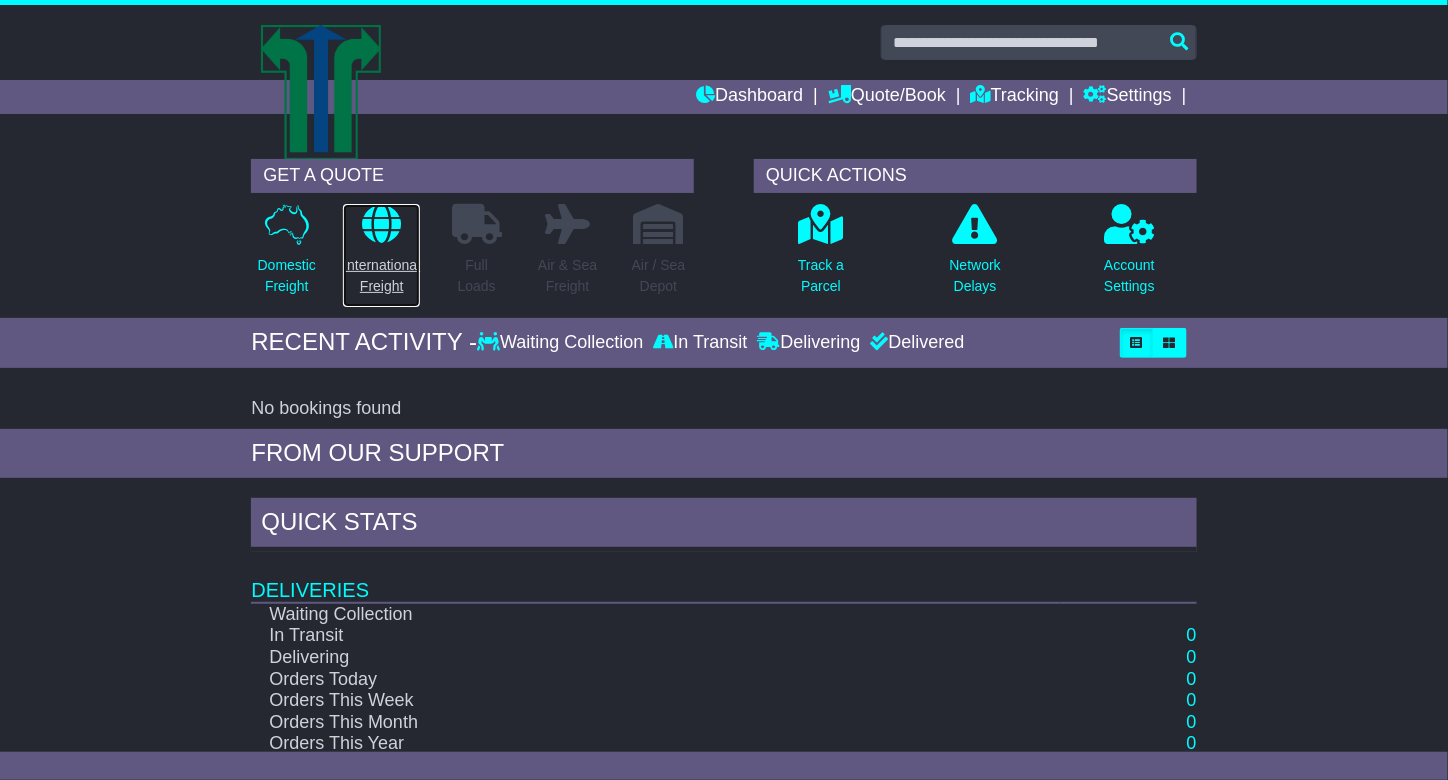 click at bounding box center [381, 224] 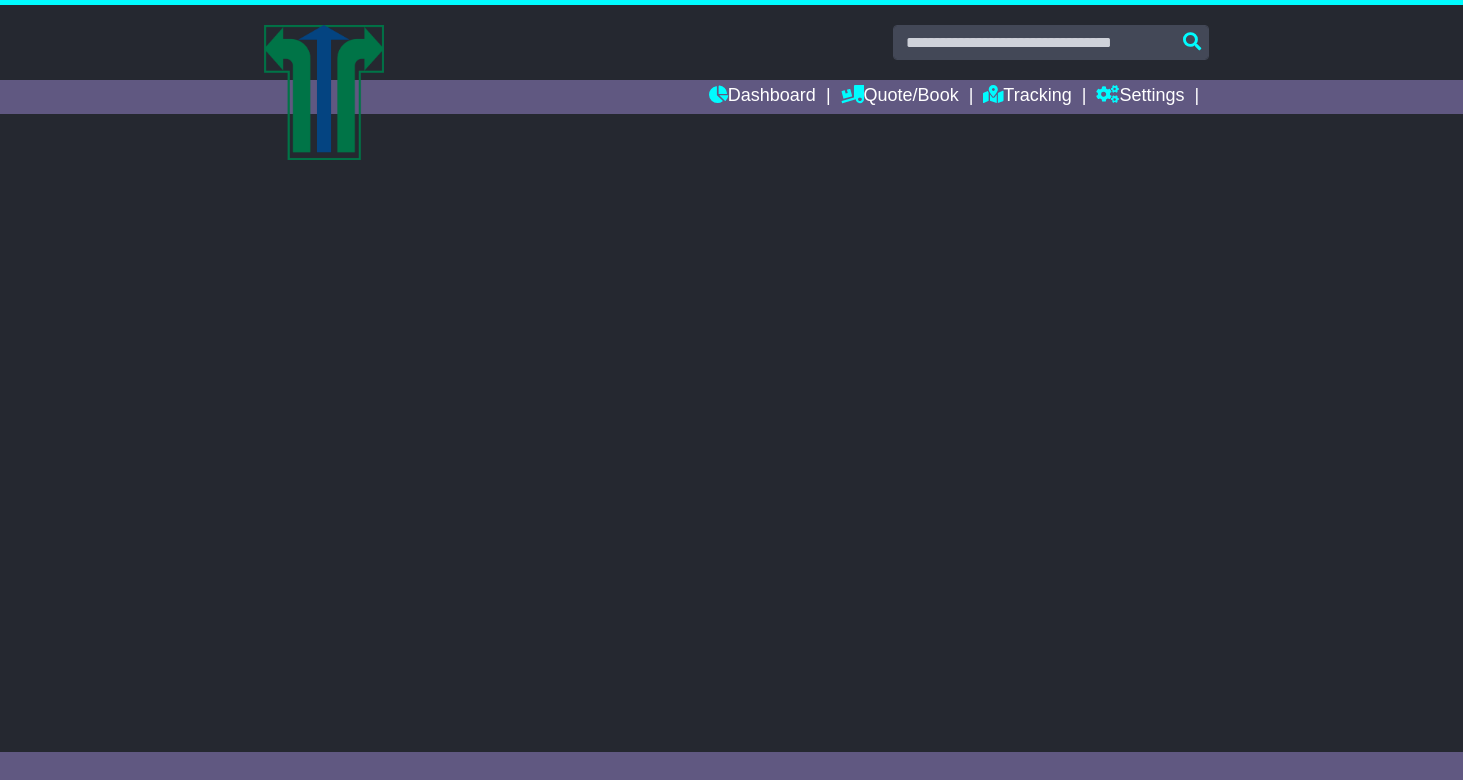 scroll, scrollTop: 0, scrollLeft: 0, axis: both 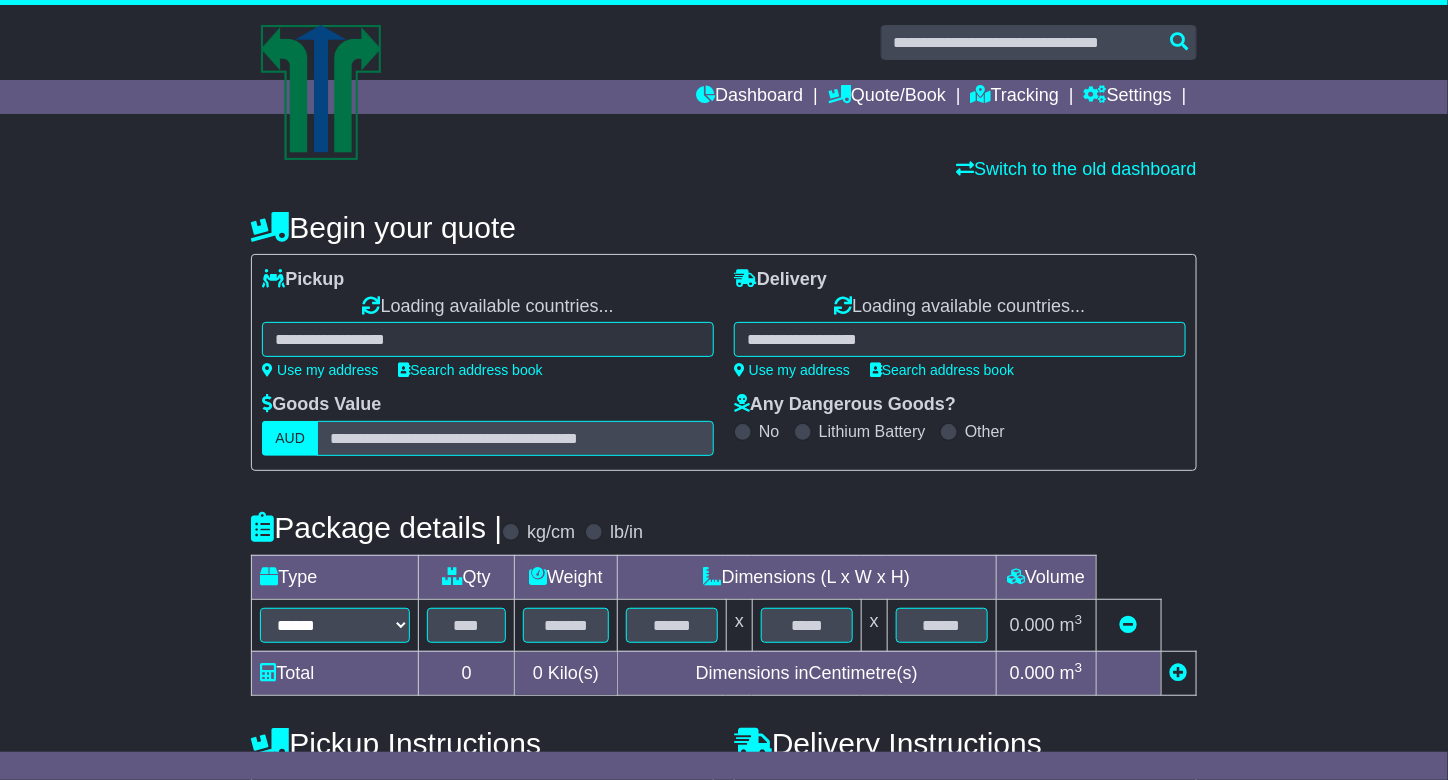 select on "**" 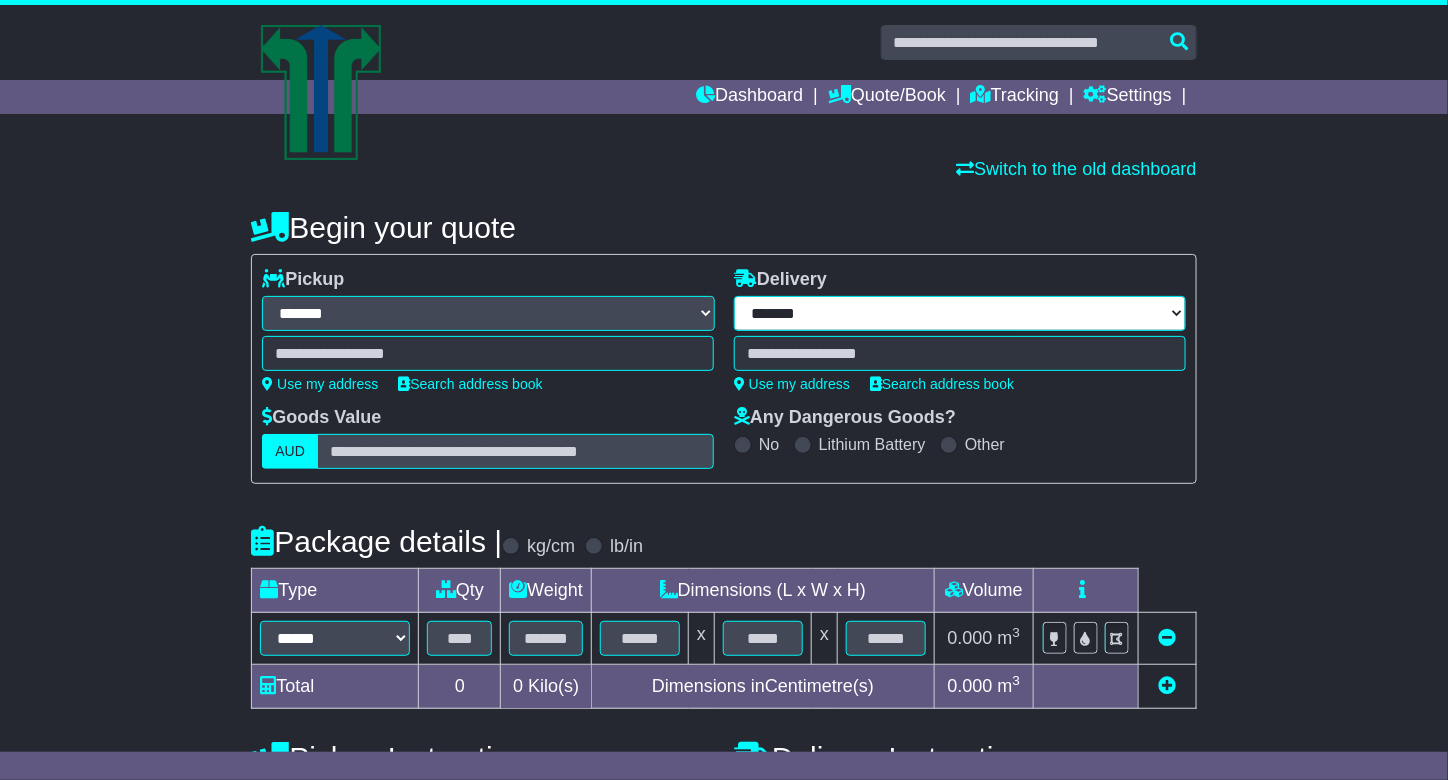 click on "**********" at bounding box center (960, 313) 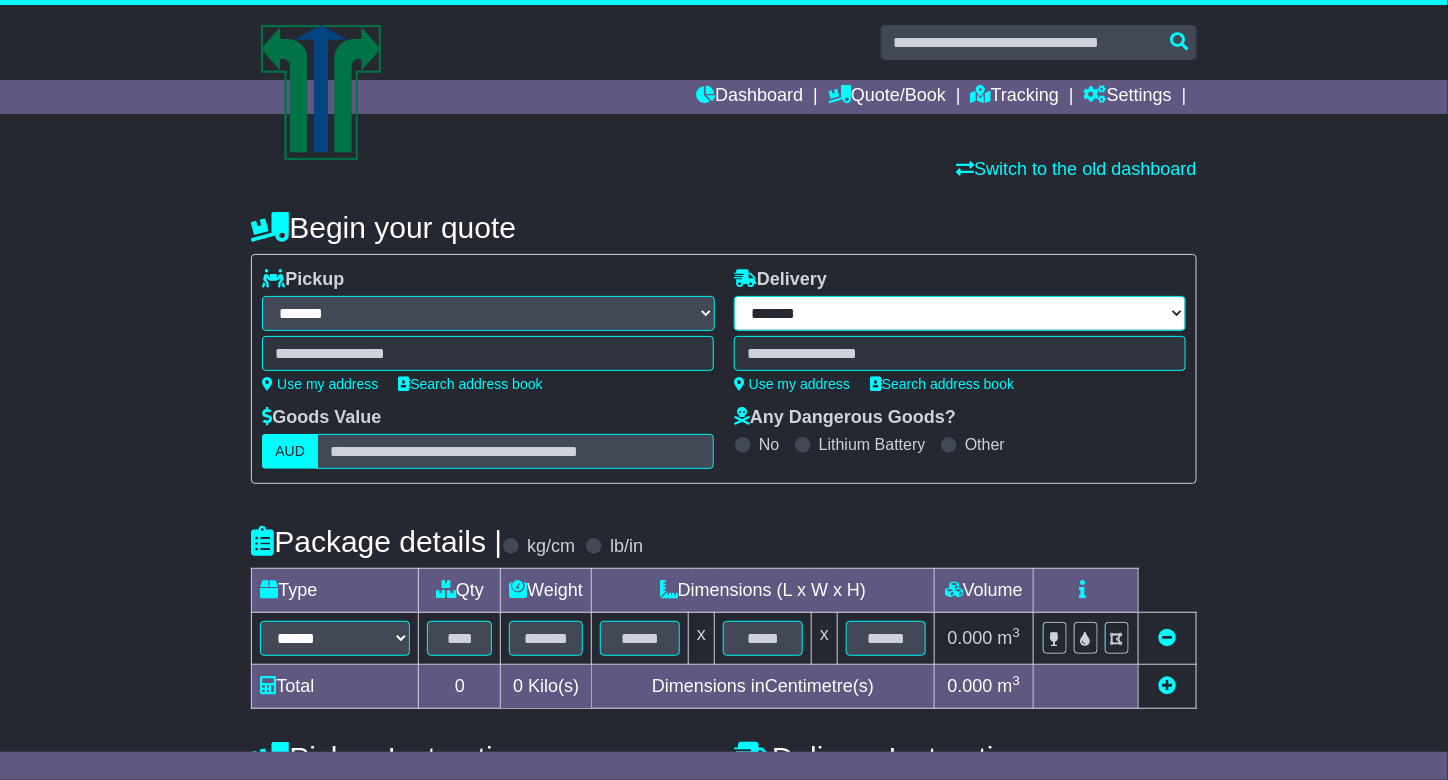 select on "**" 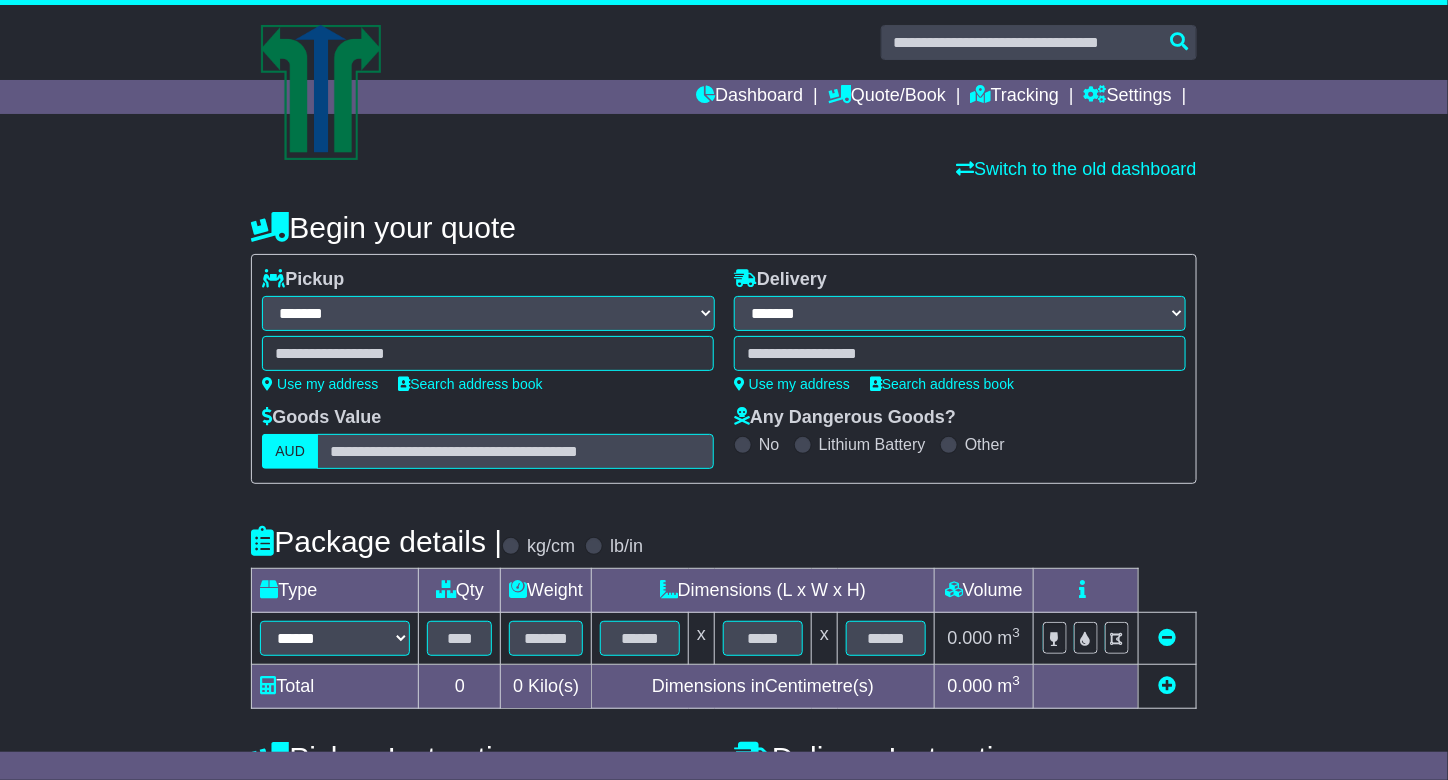 click on "**********" at bounding box center [960, 313] 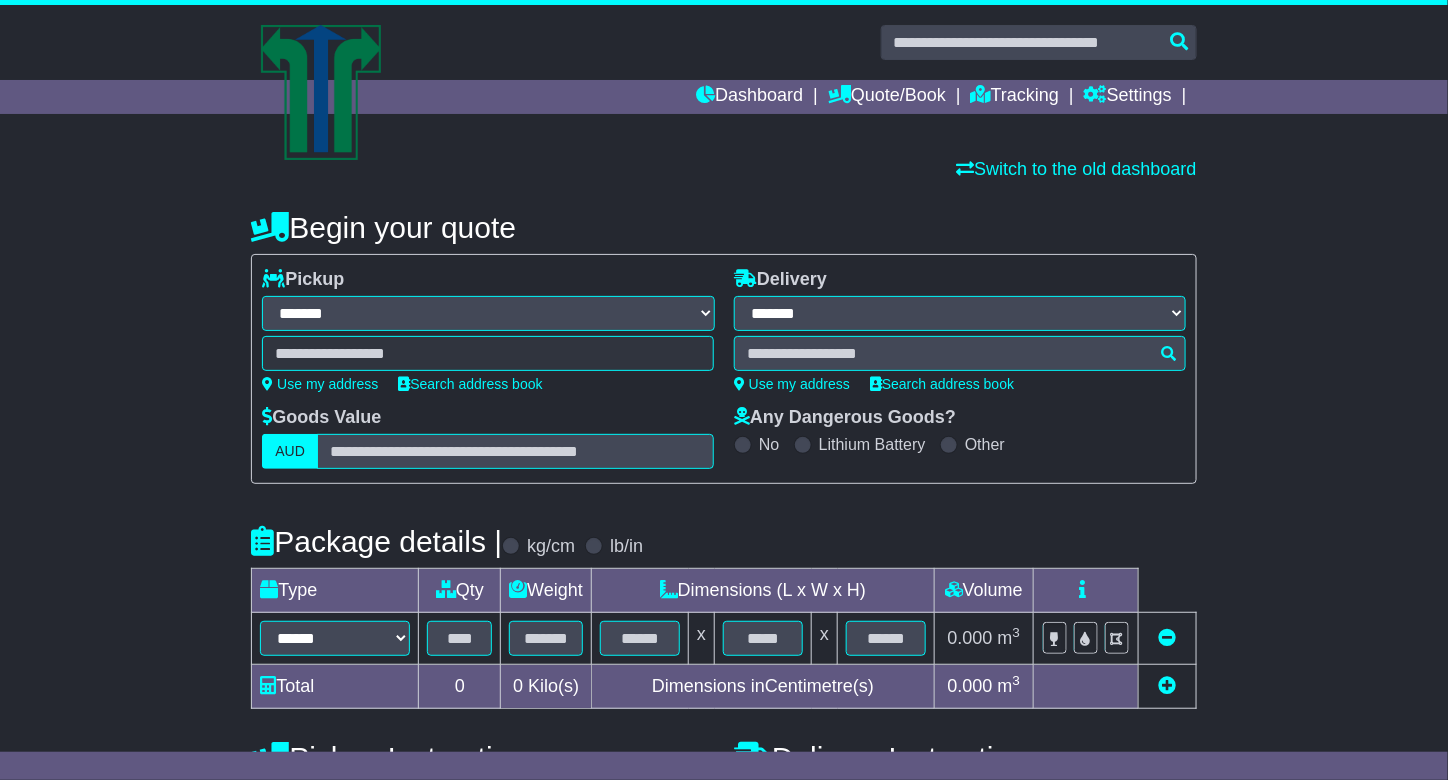 click at bounding box center (960, 353) 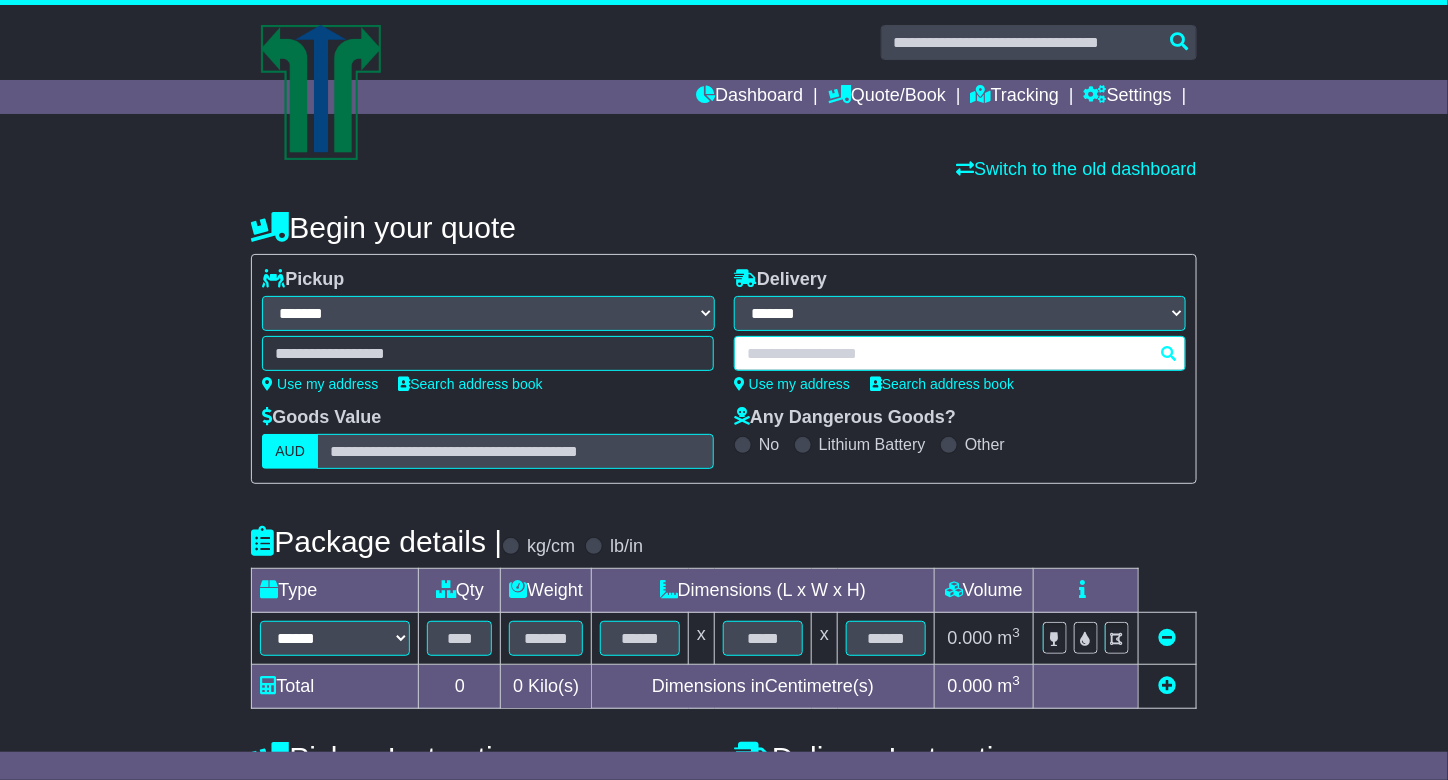 click at bounding box center [960, 353] 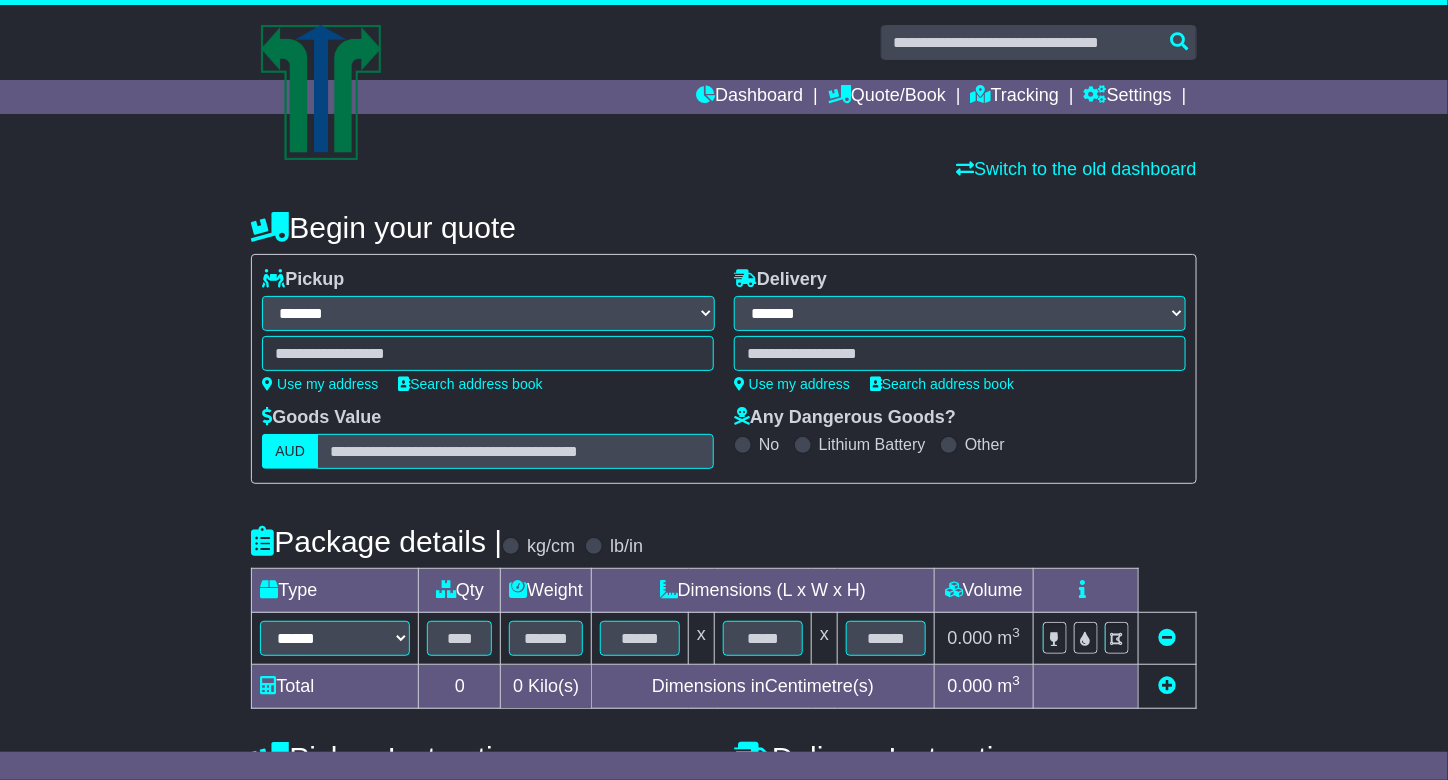 click on "****** 518116 SHENZHEN 518116 - 518122" at bounding box center (960, 353) 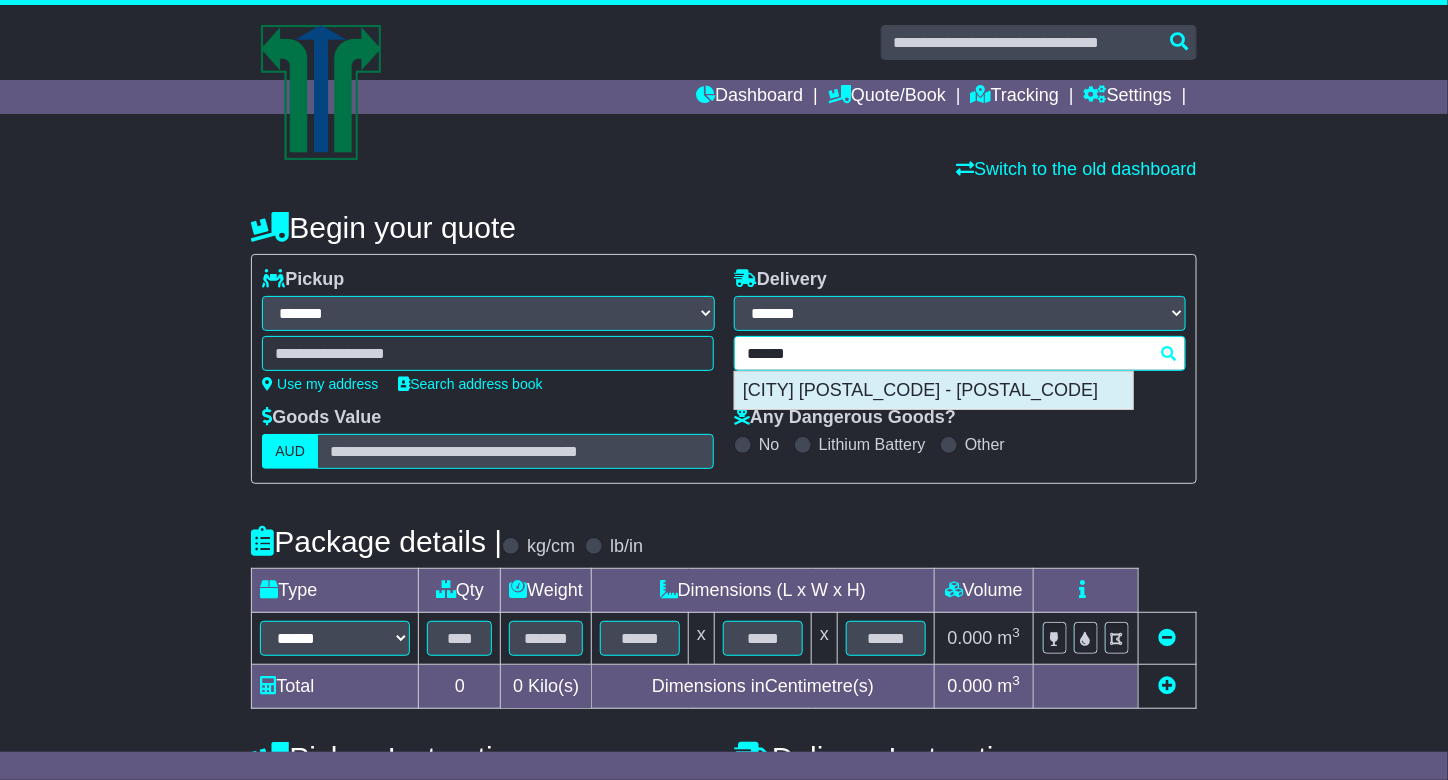 click on "SHENZHEN 518116 - 518122" at bounding box center (934, 391) 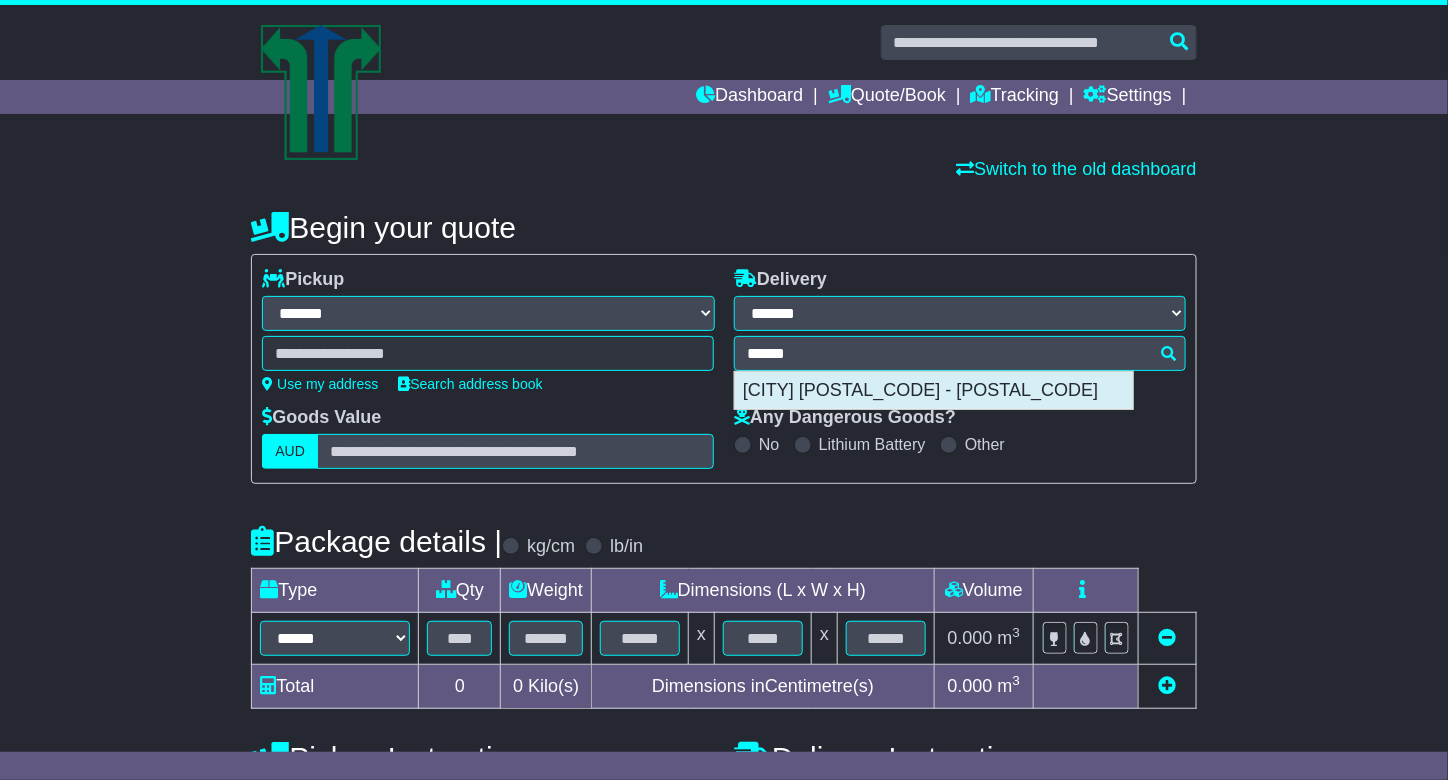 type on "**********" 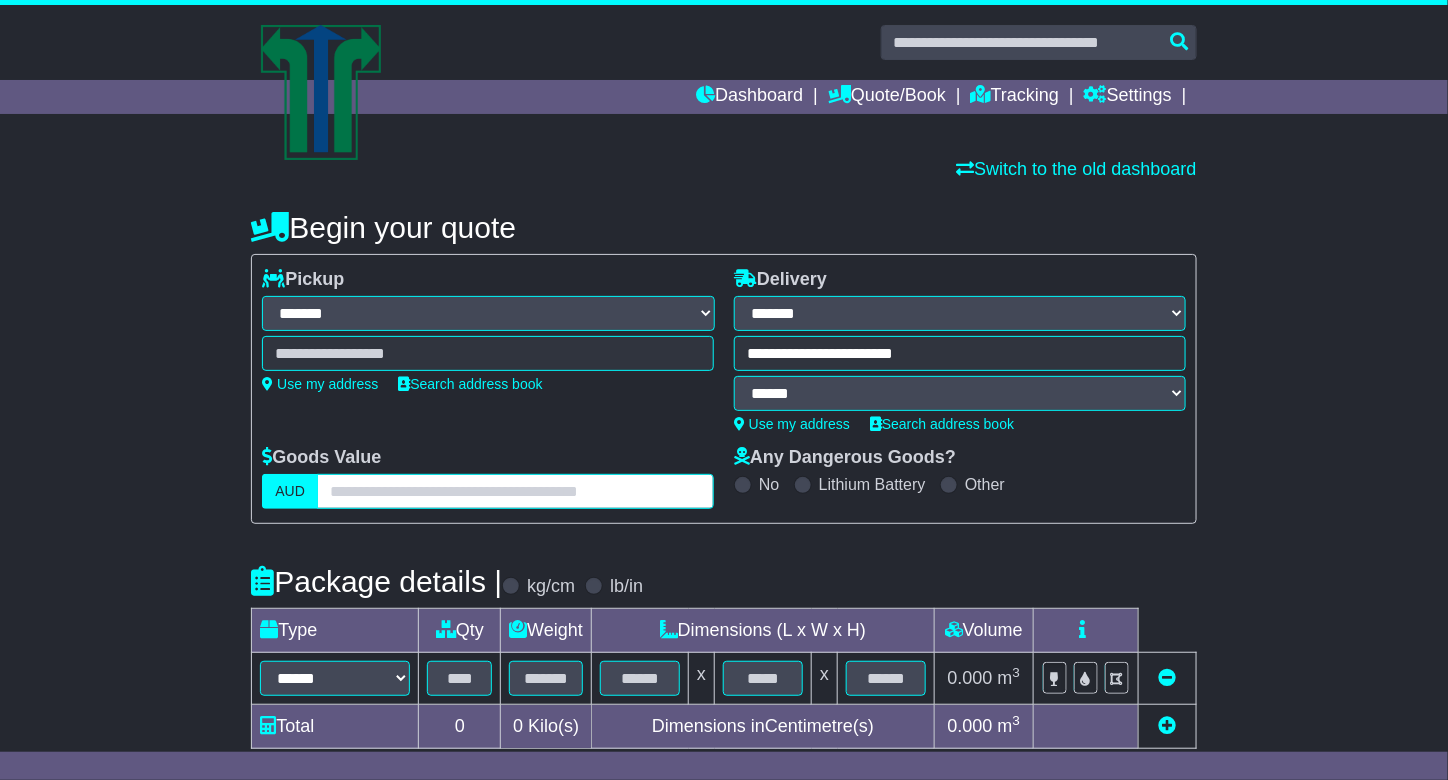 click at bounding box center (515, 491) 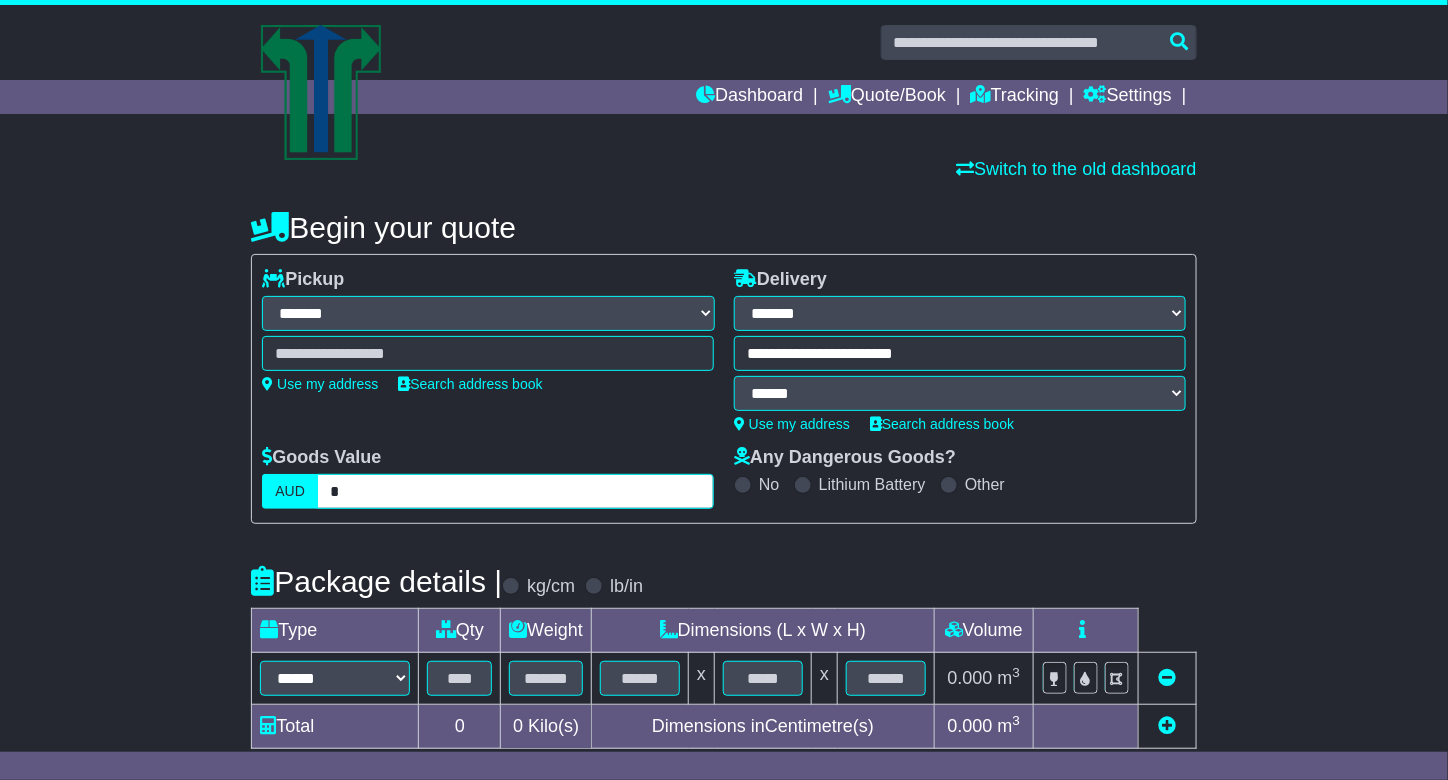 type on "*" 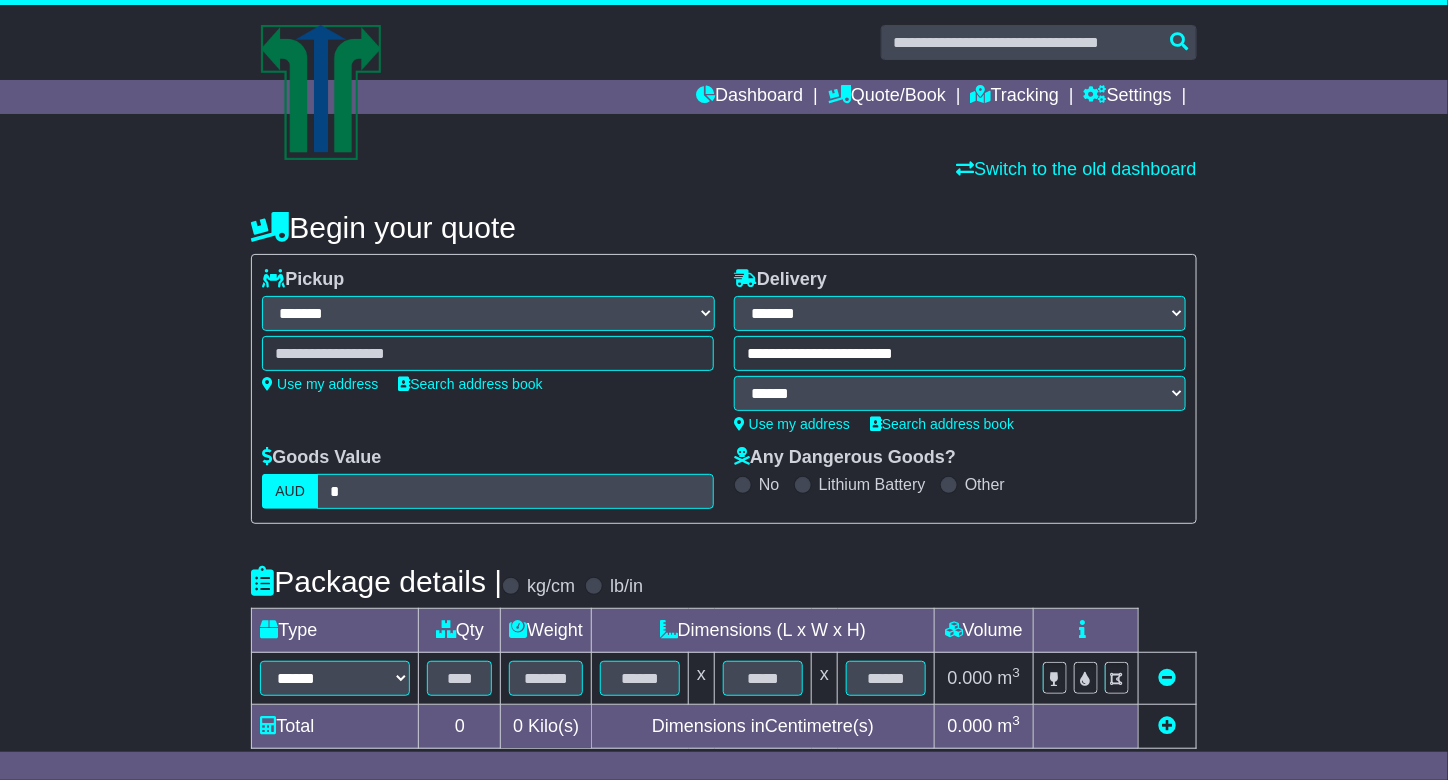 click on "**********" at bounding box center [724, 644] 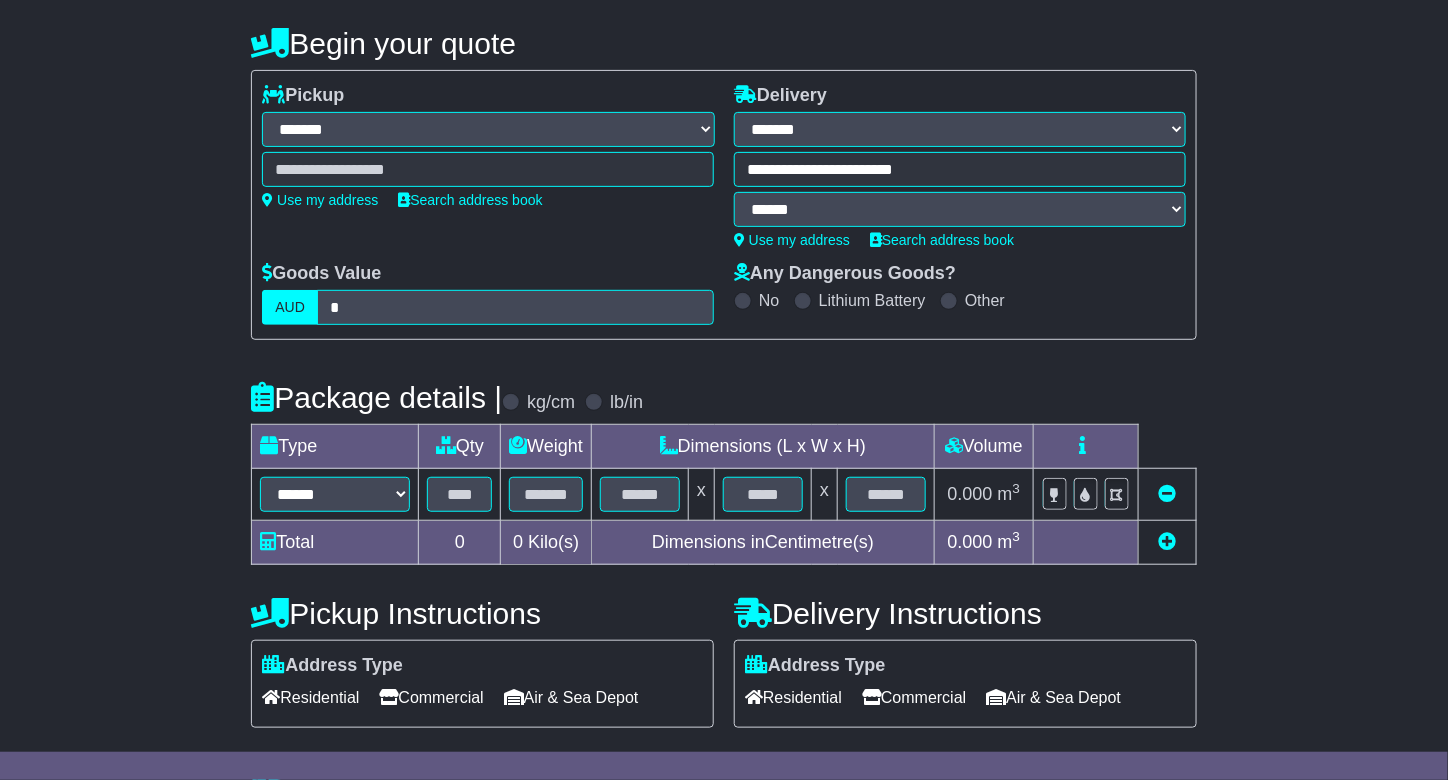 scroll, scrollTop: 300, scrollLeft: 0, axis: vertical 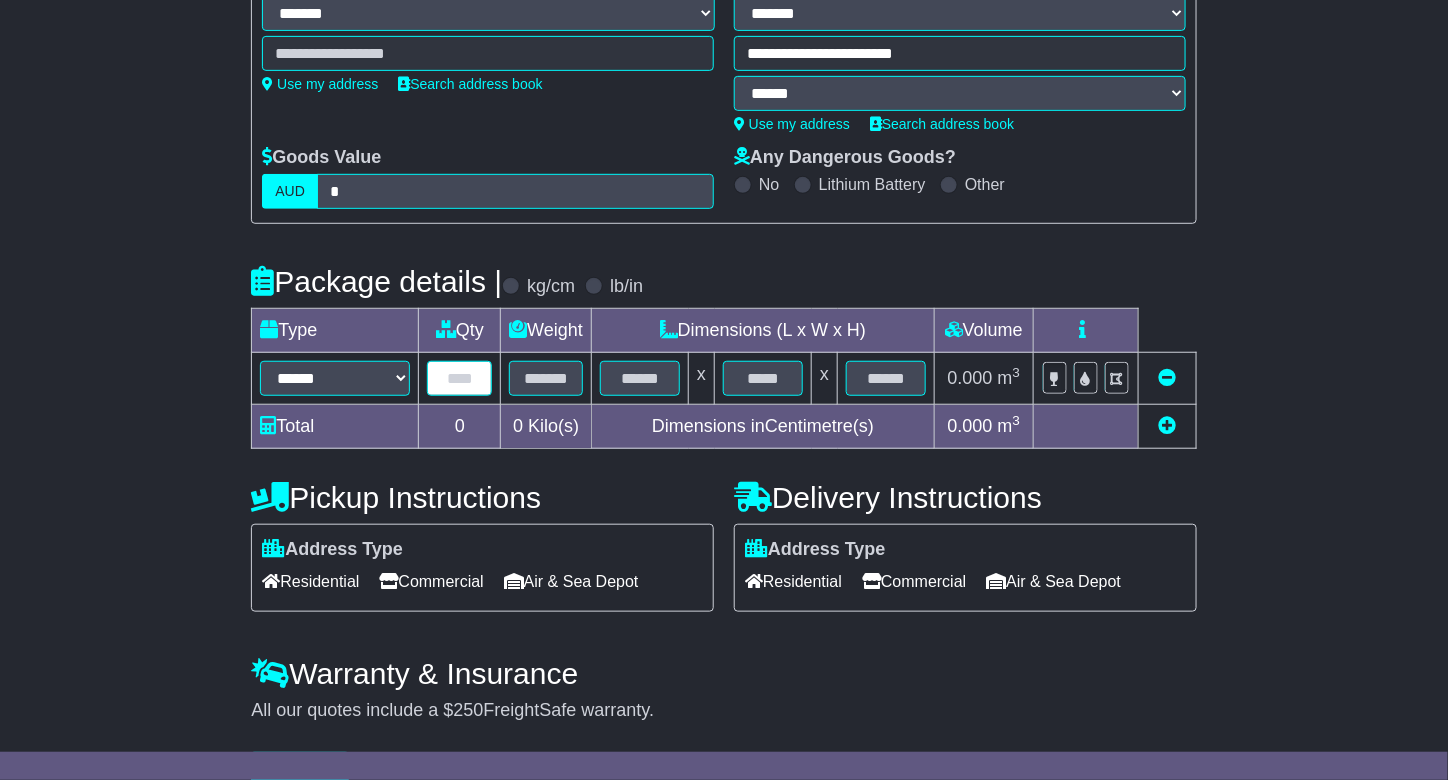 click at bounding box center (459, 378) 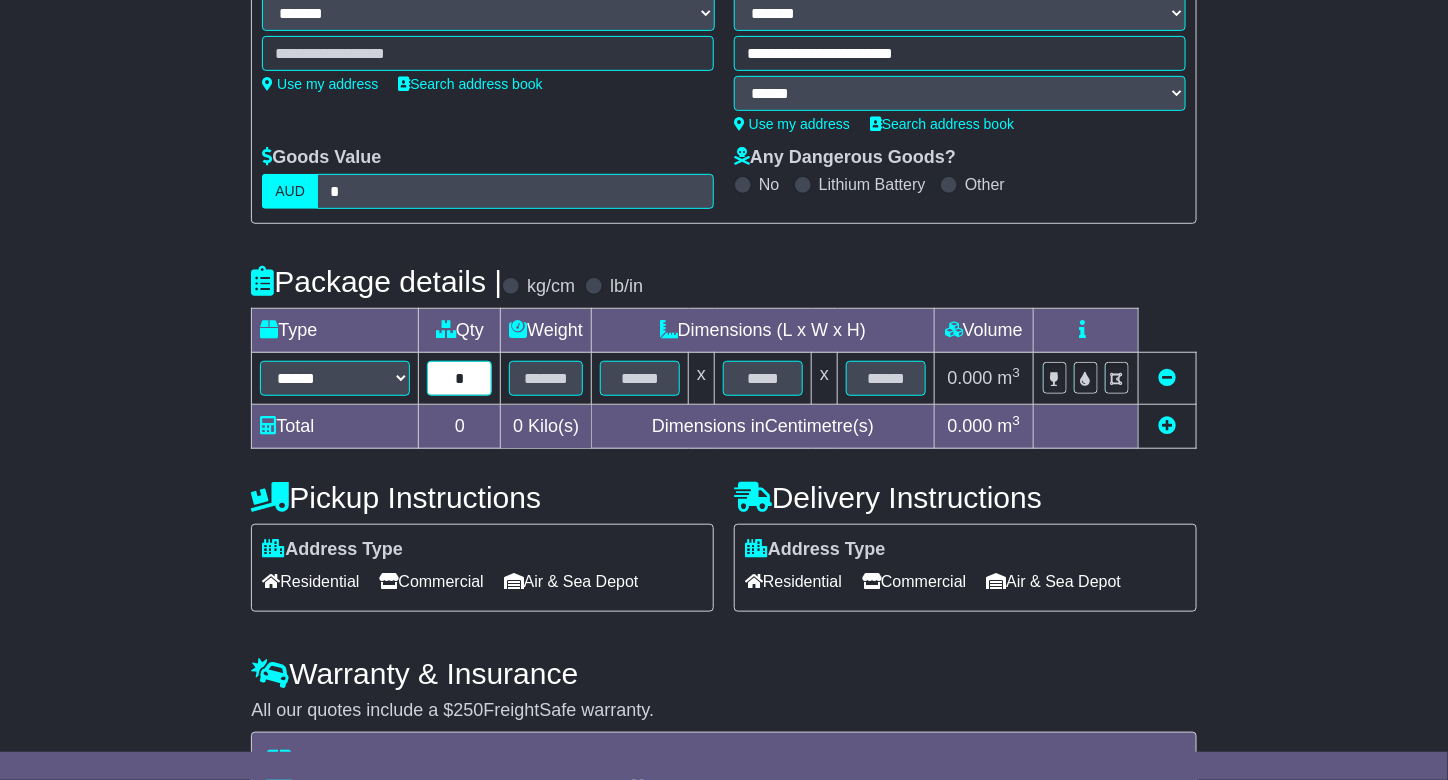 type on "*" 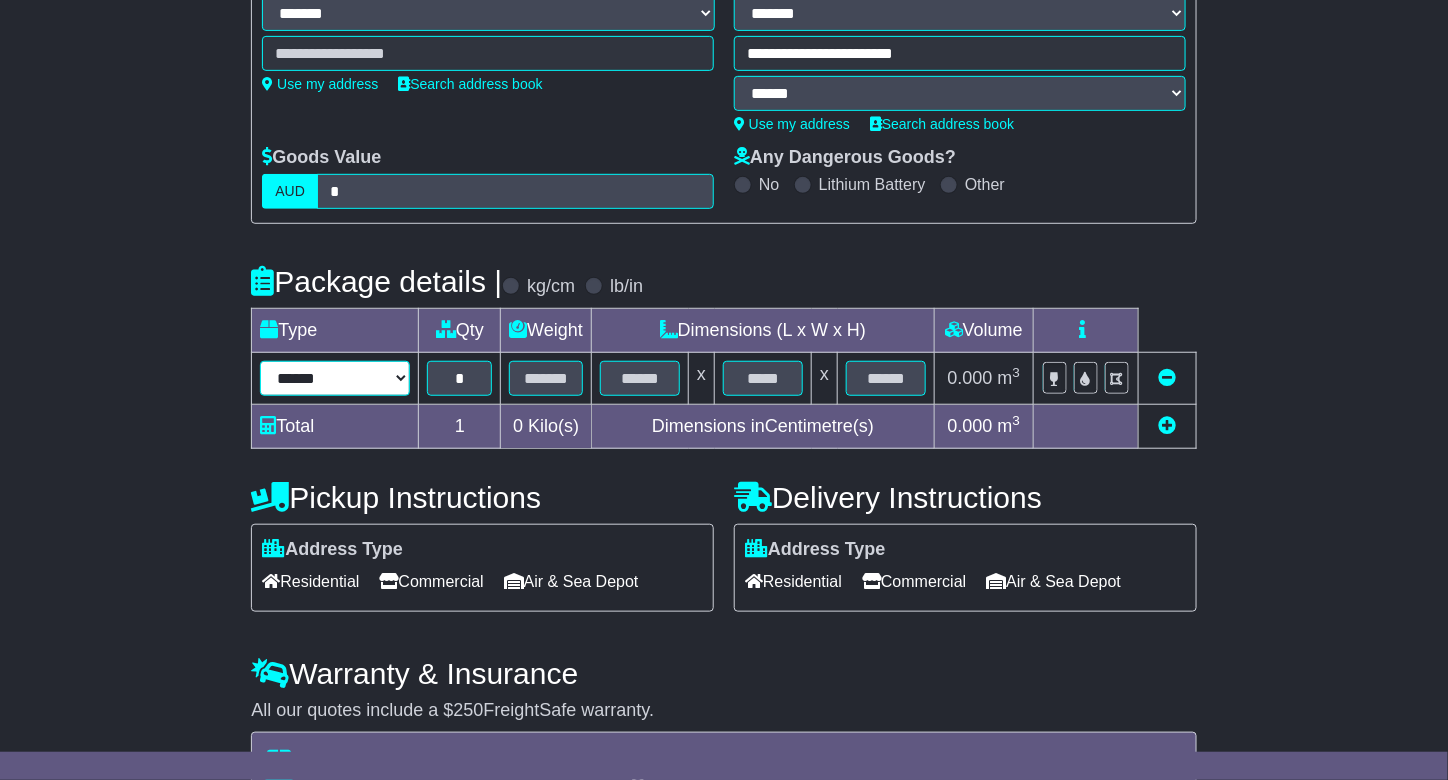 click on "****** ****** *** ******** ***** **** **** ****** *** *******" at bounding box center (335, 378) 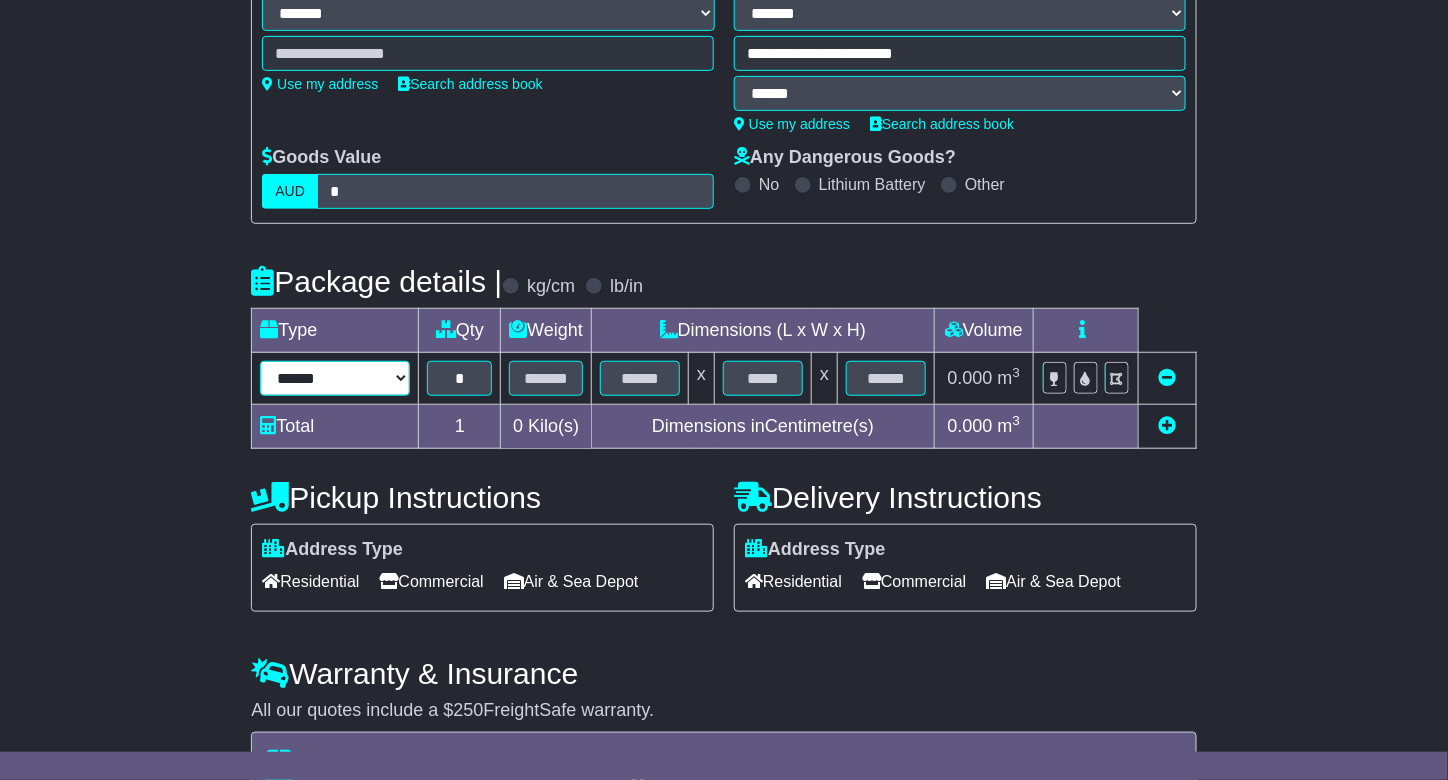click on "****** ****** *** ******** ***** **** **** ****** *** *******" at bounding box center [335, 378] 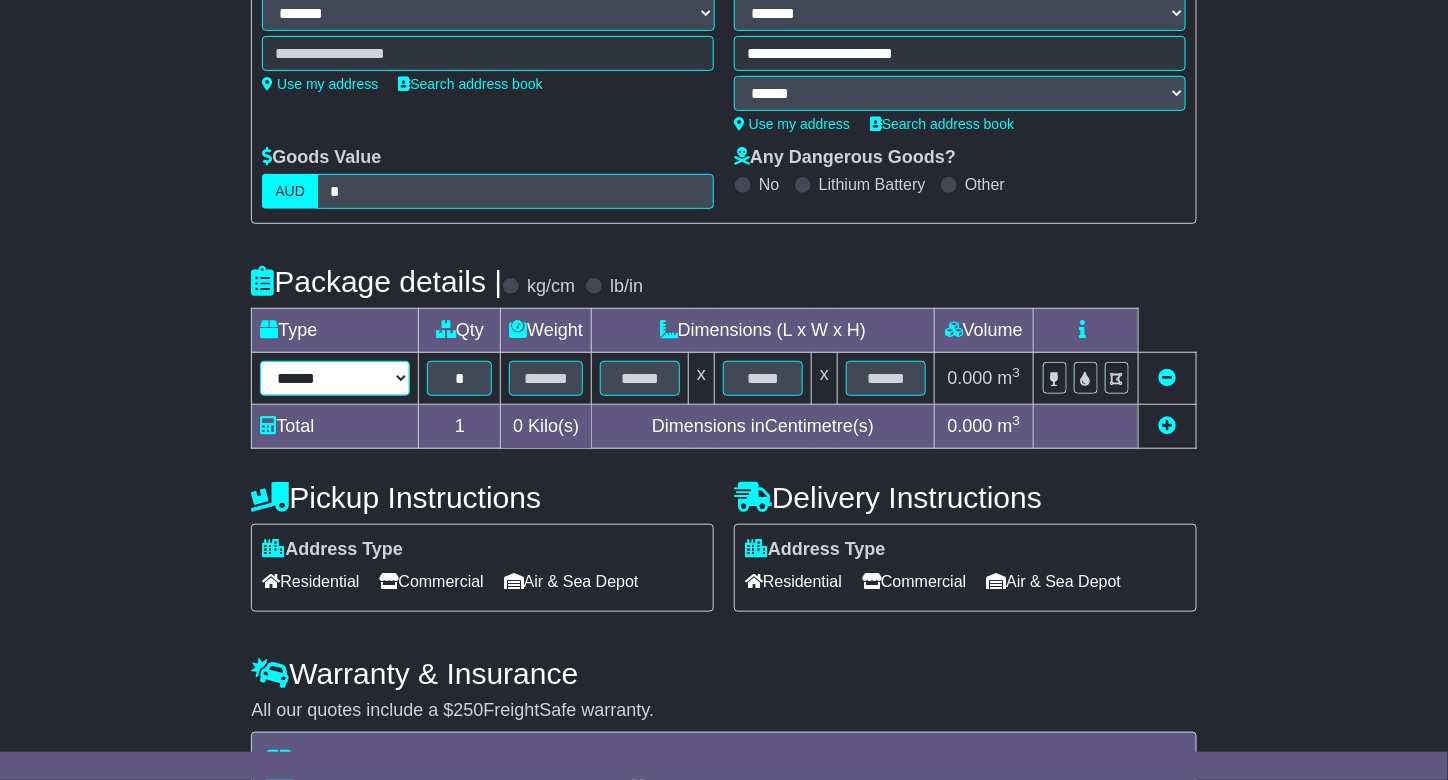 select on "*****" 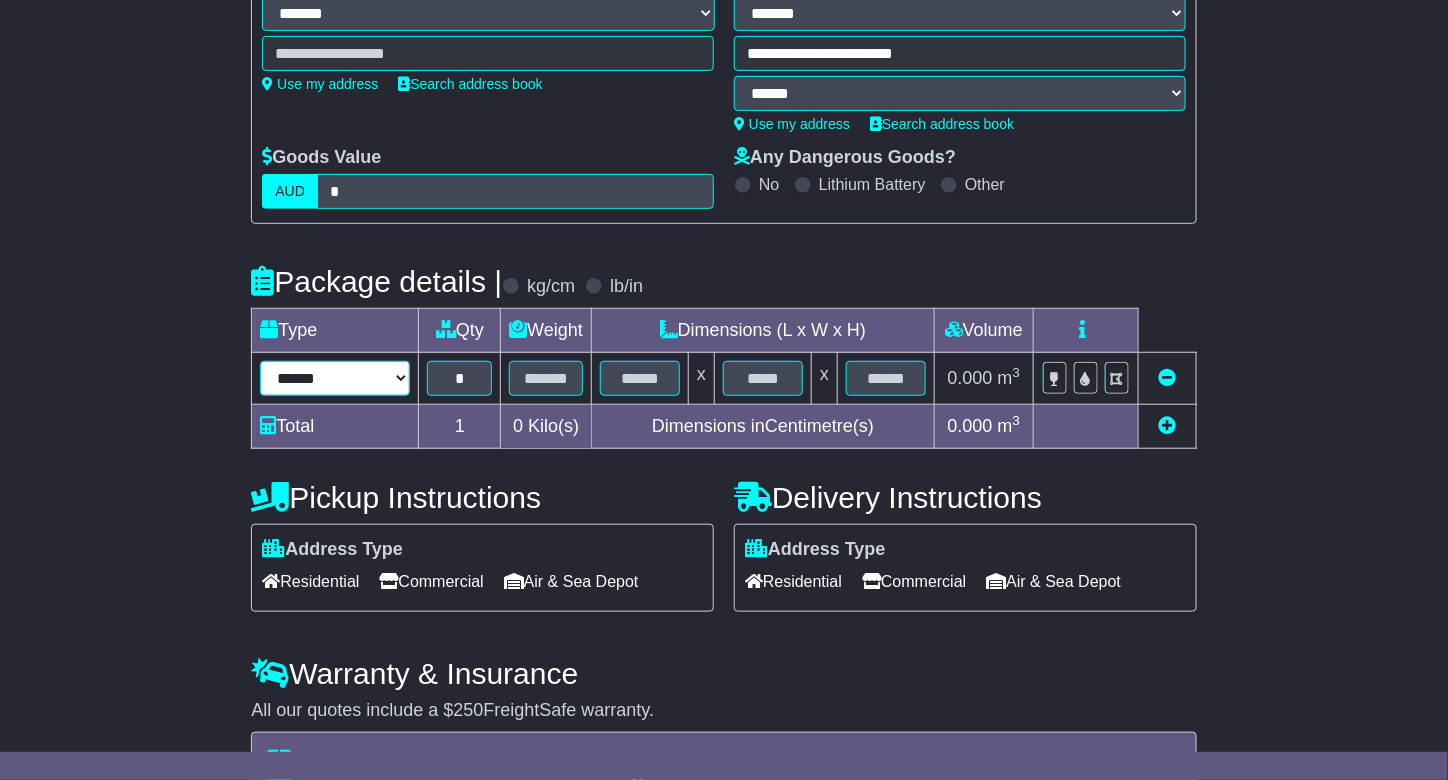 click on "****** ****** *** ******** ***** **** **** ****** *** *******" at bounding box center (335, 378) 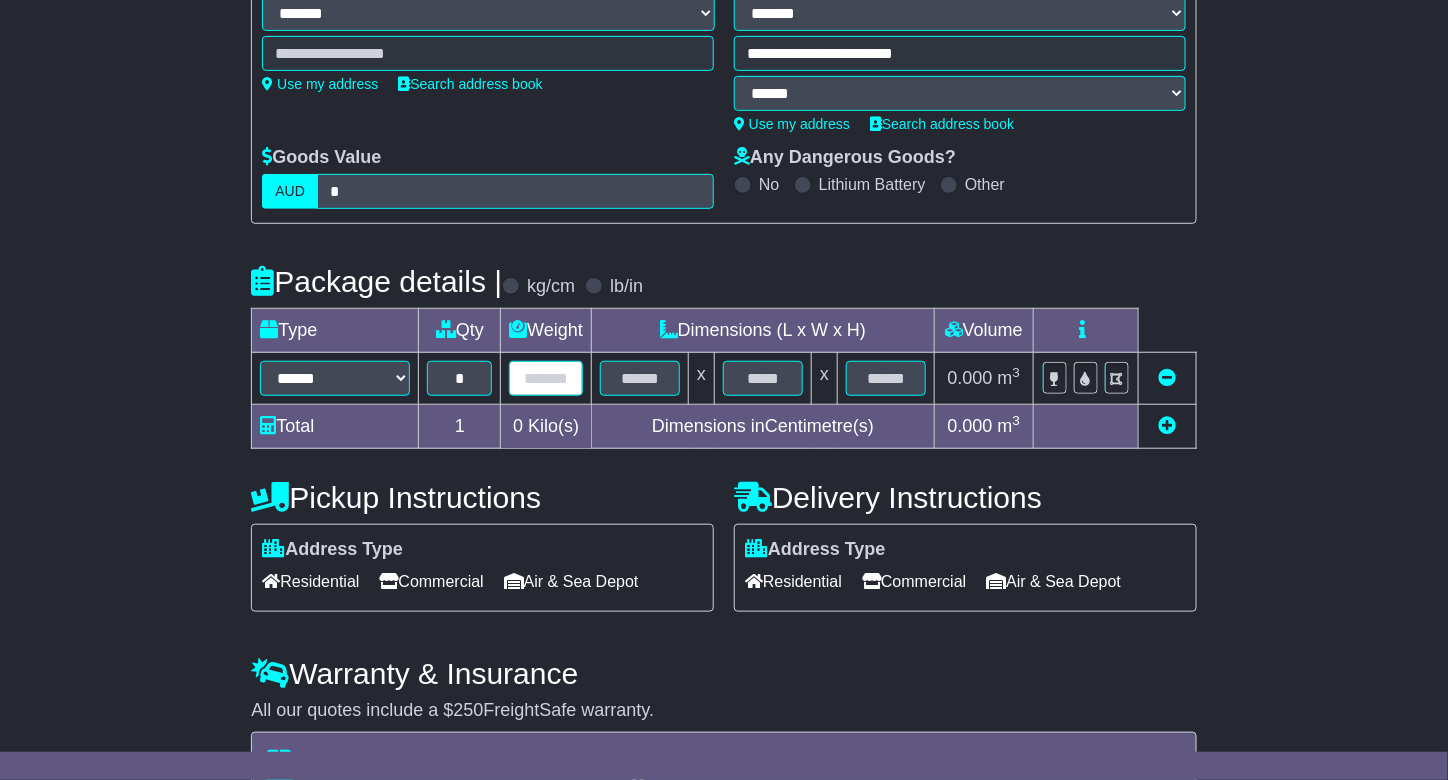 click at bounding box center [546, 378] 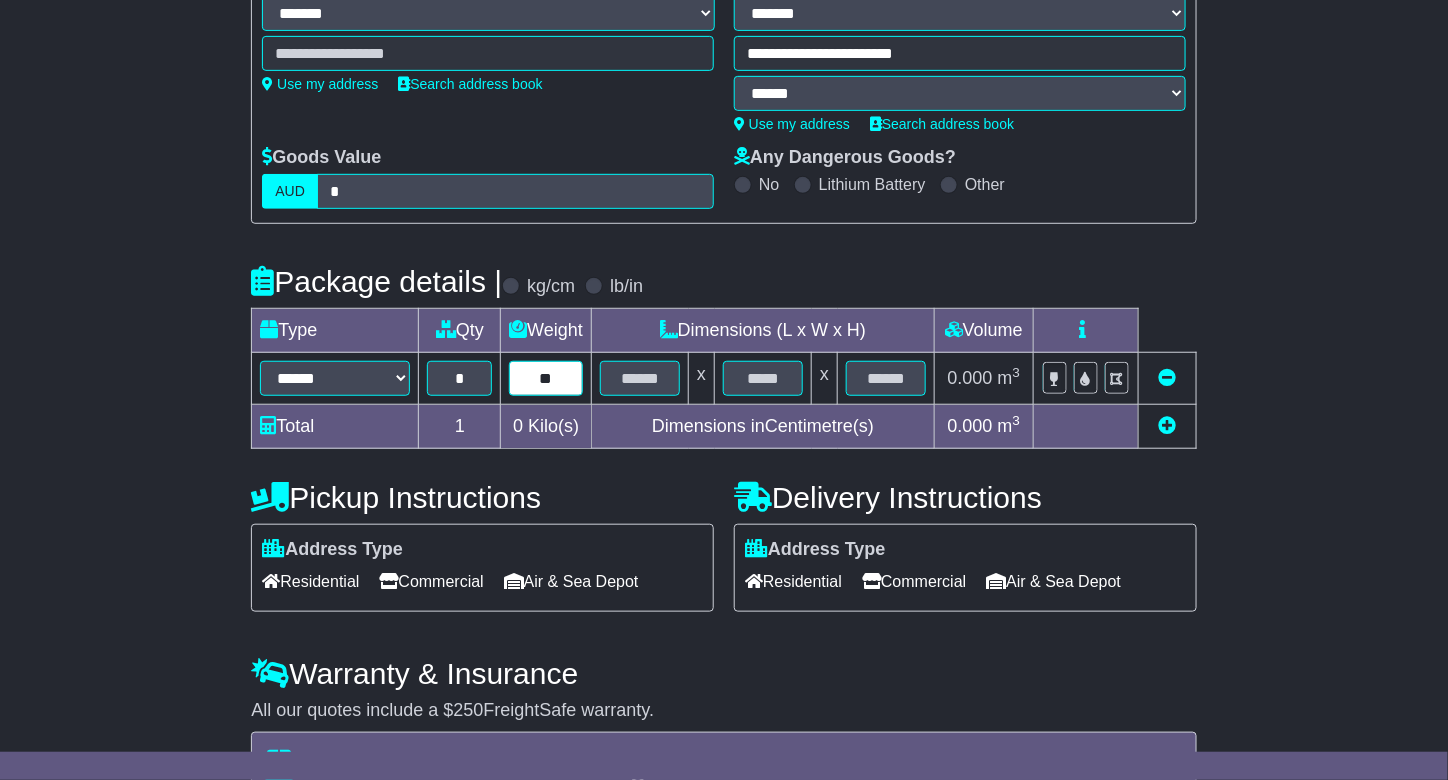 type on "**" 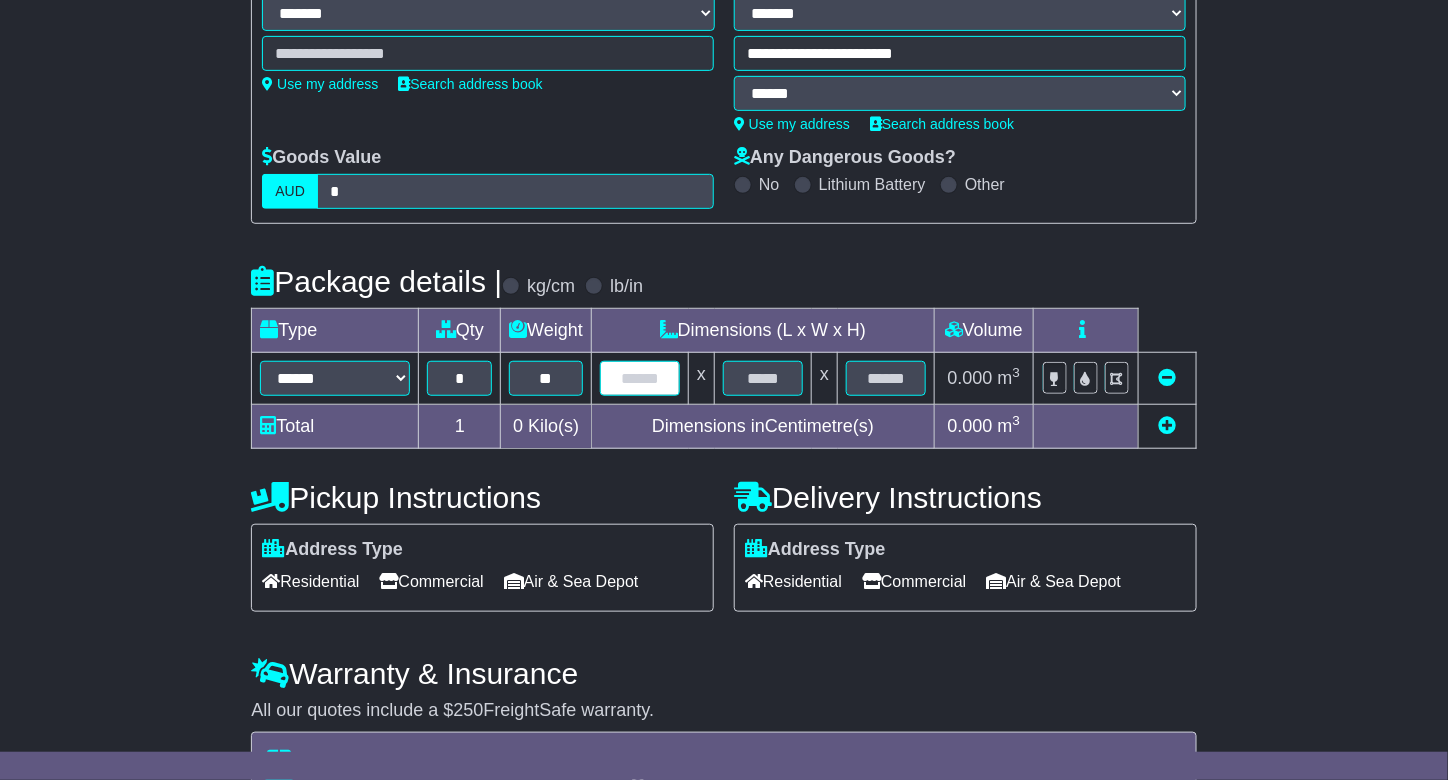 click at bounding box center [640, 378] 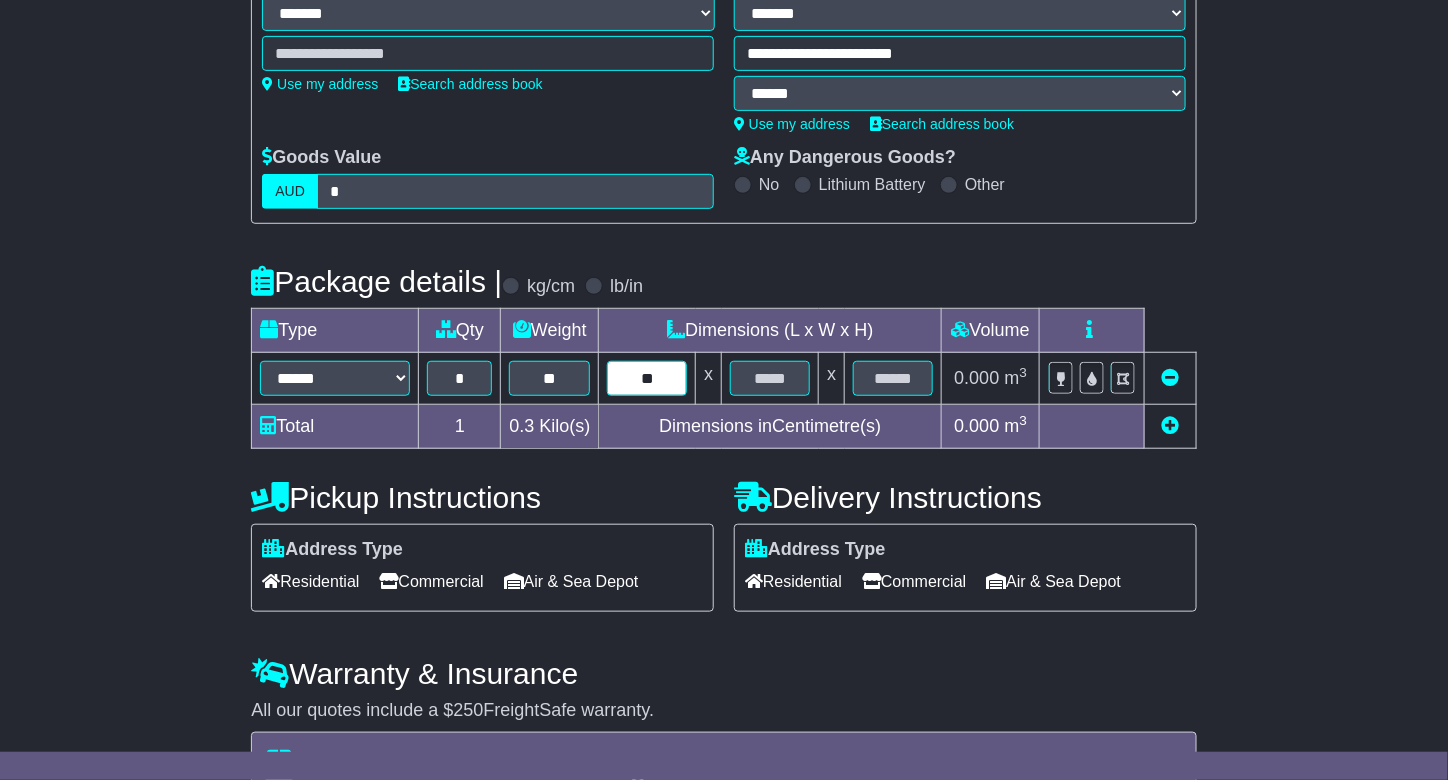 type on "**" 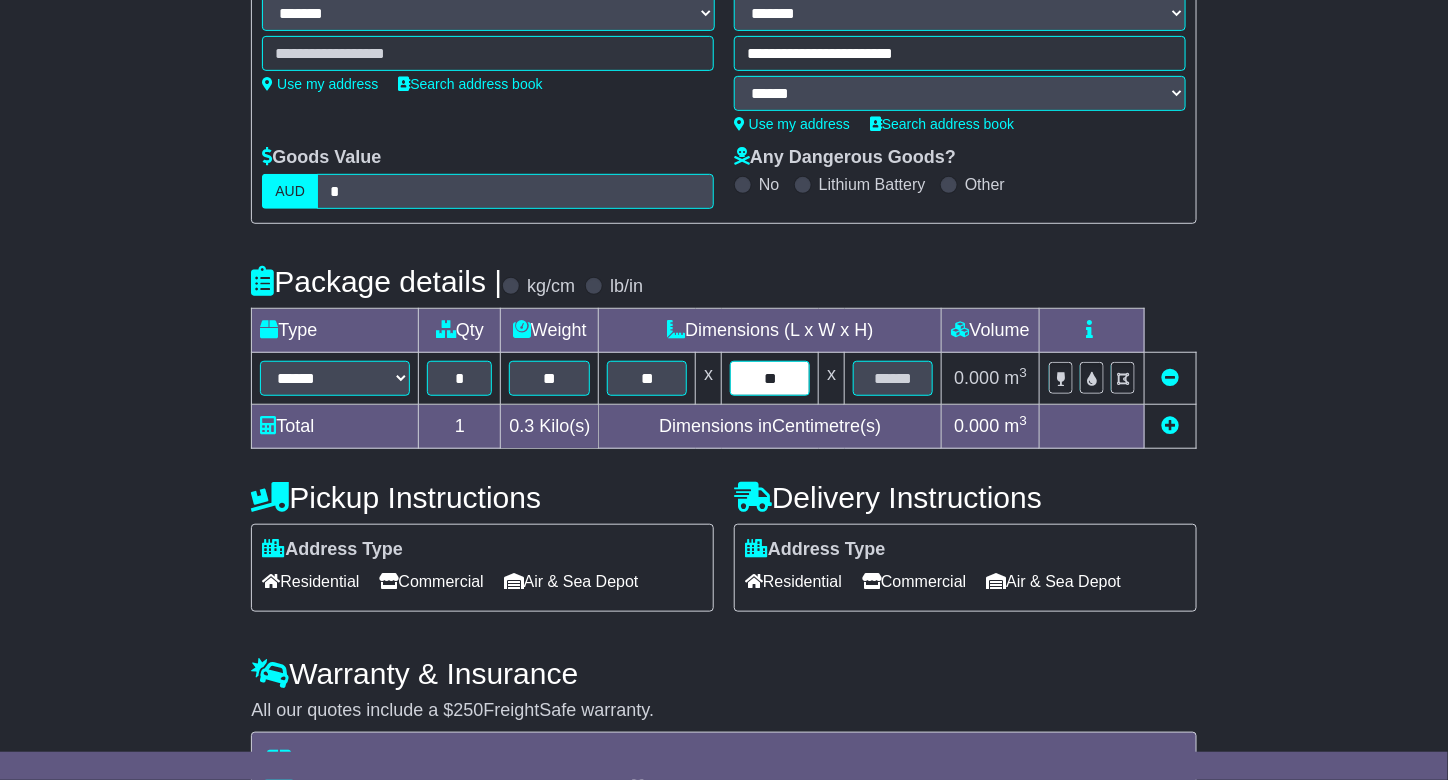 type on "**" 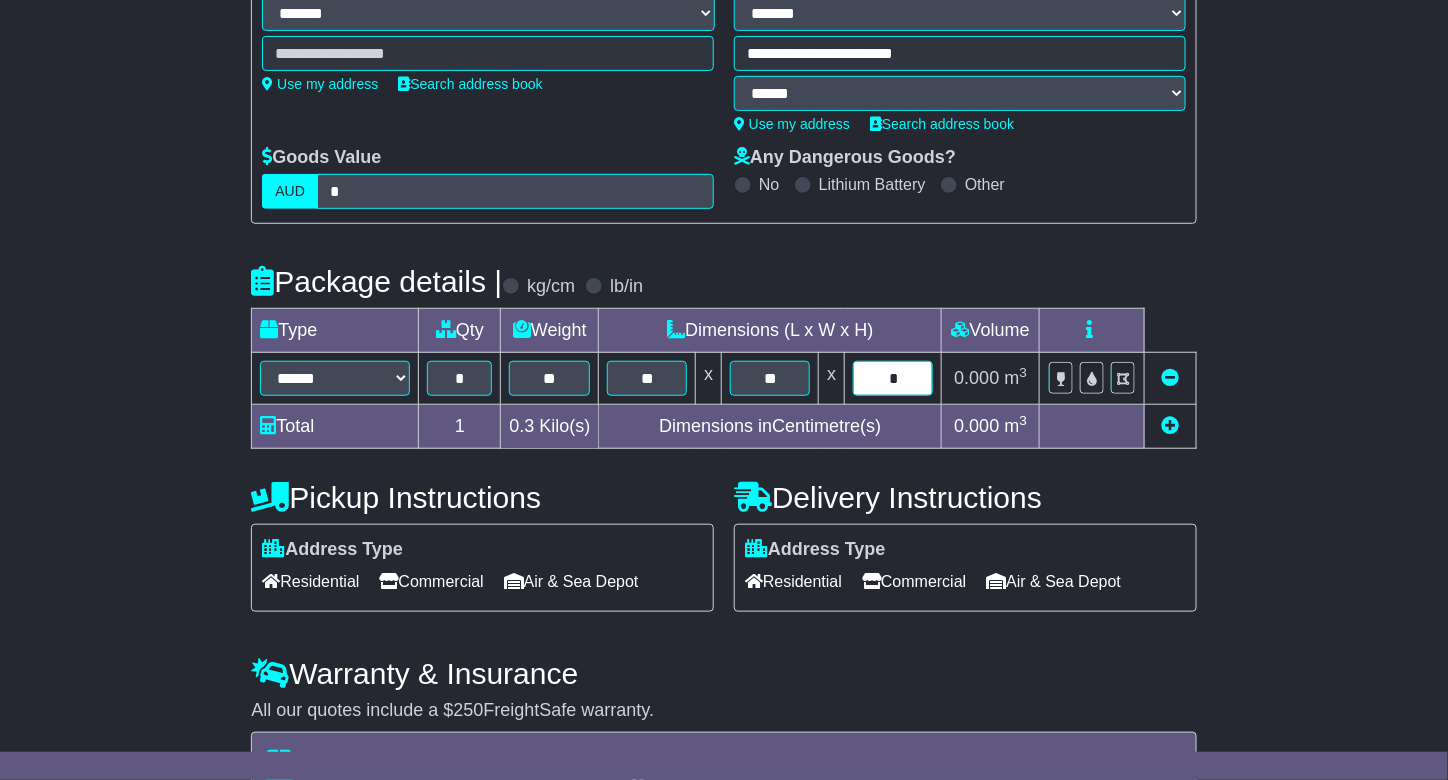 type on "*" 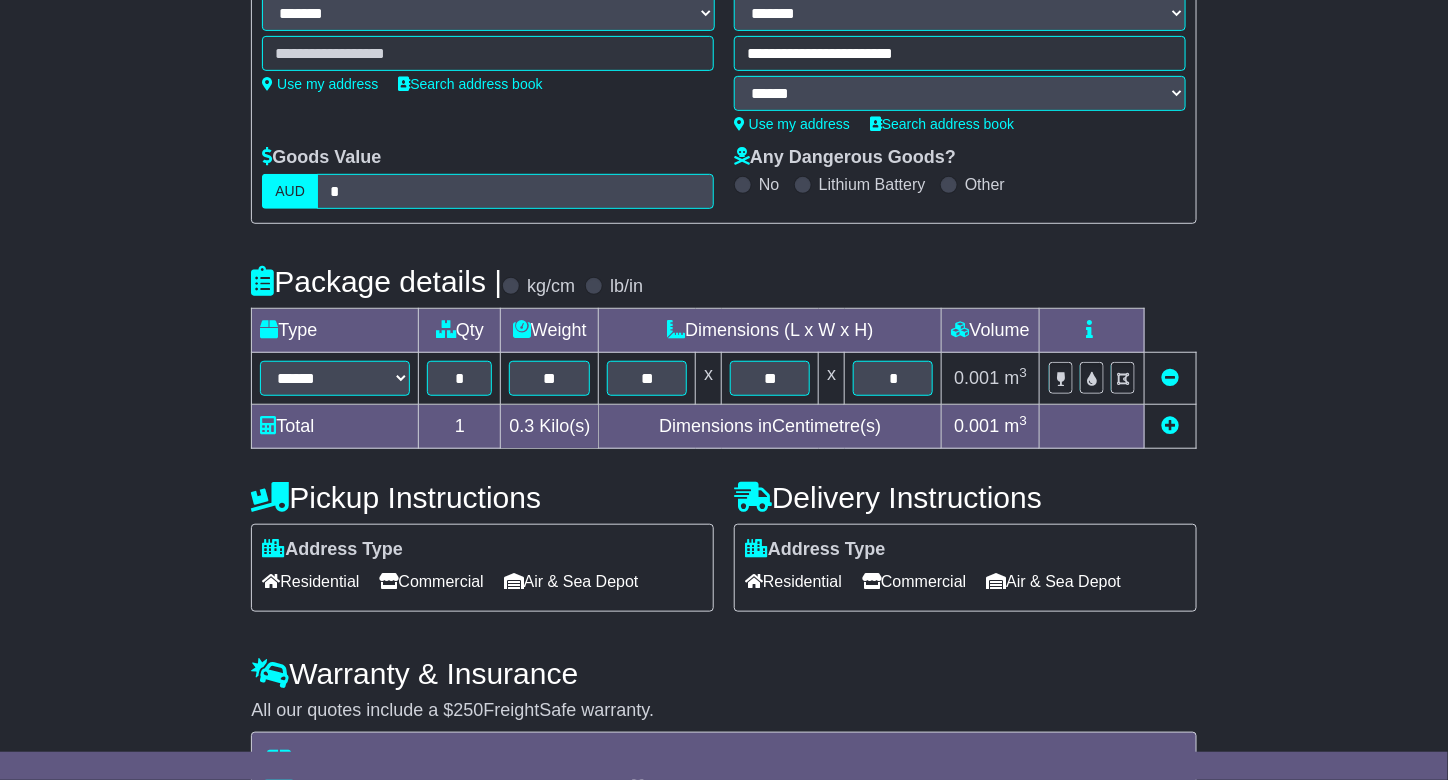 scroll, scrollTop: 569, scrollLeft: 0, axis: vertical 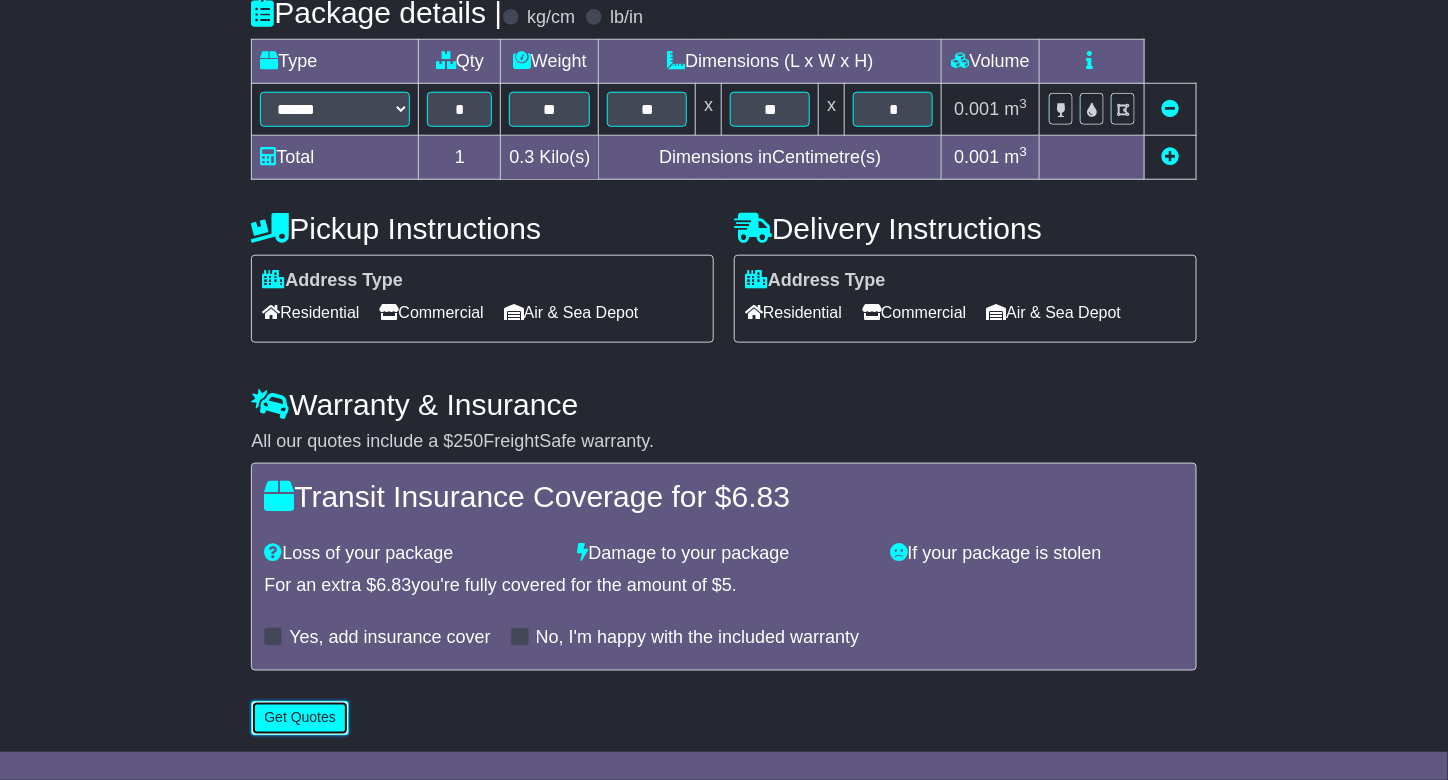 click on "Get Quotes" at bounding box center (300, 718) 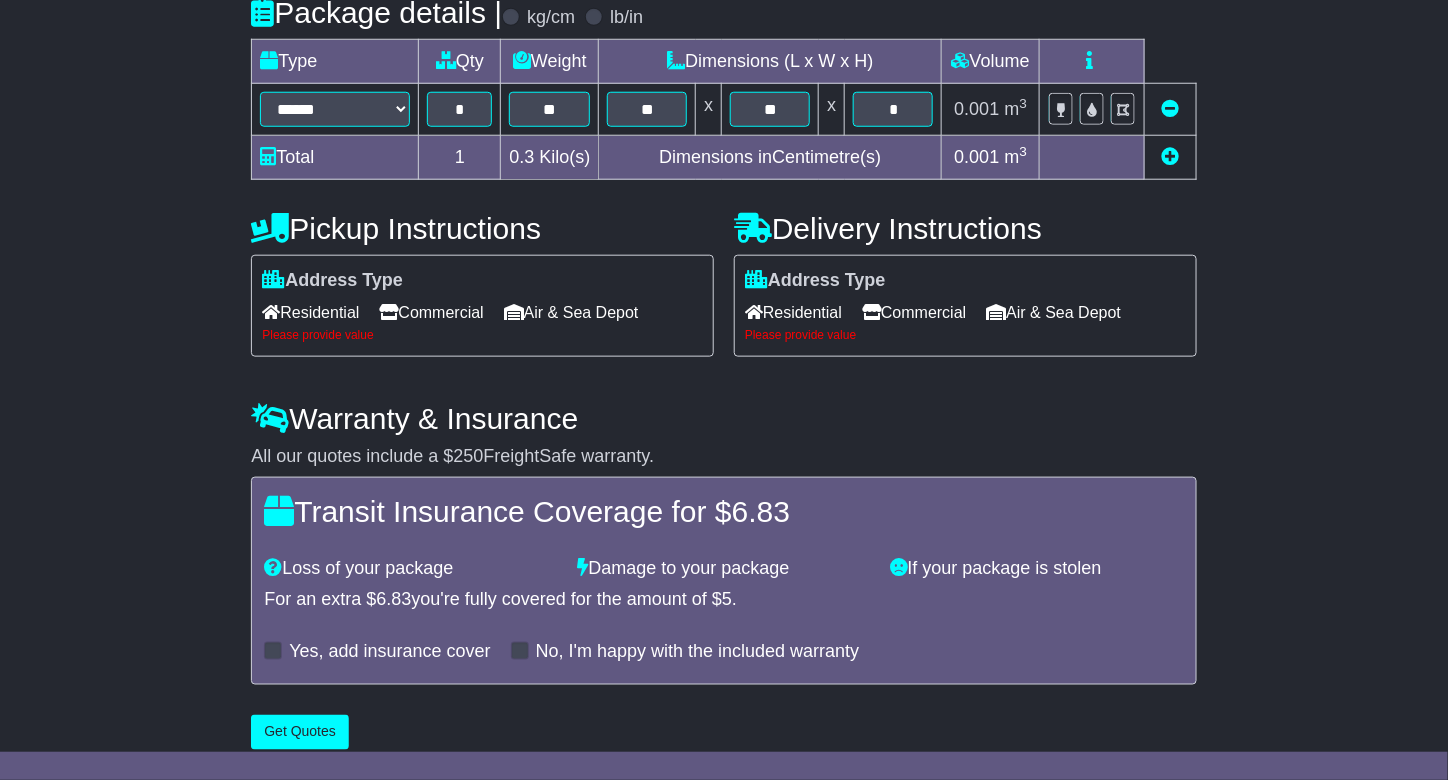 click on "Commercial" at bounding box center [431, 312] 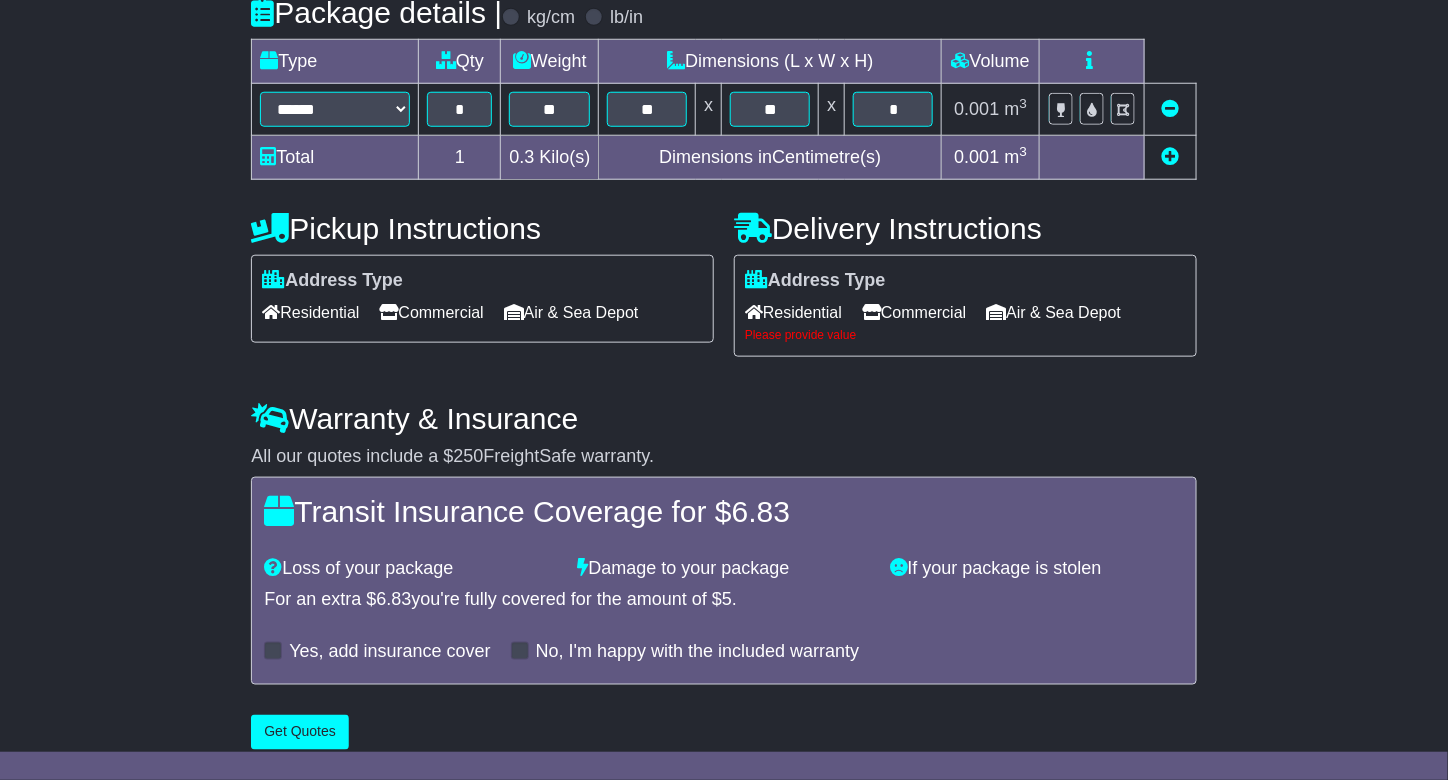 click on "Commercial" at bounding box center (914, 312) 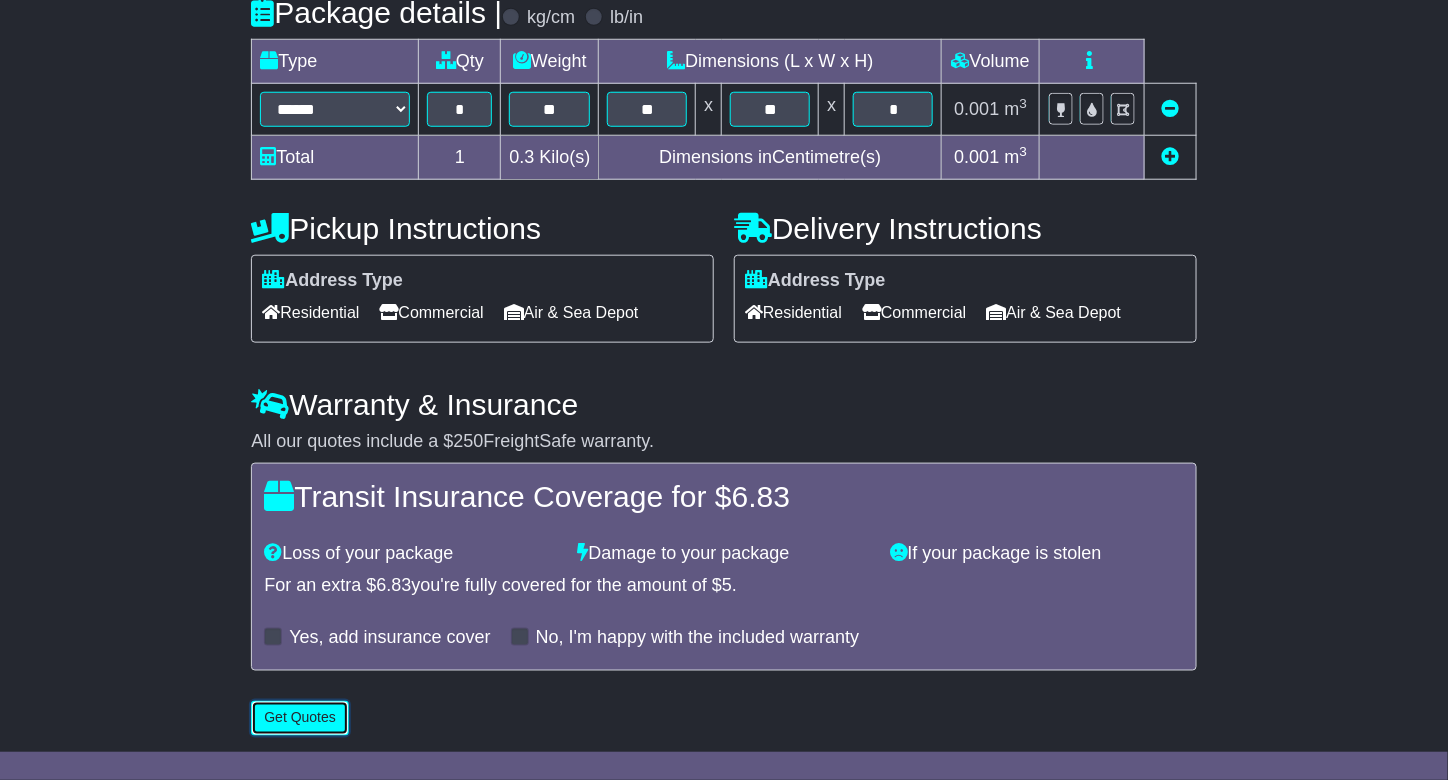 click on "Get Quotes" at bounding box center (300, 718) 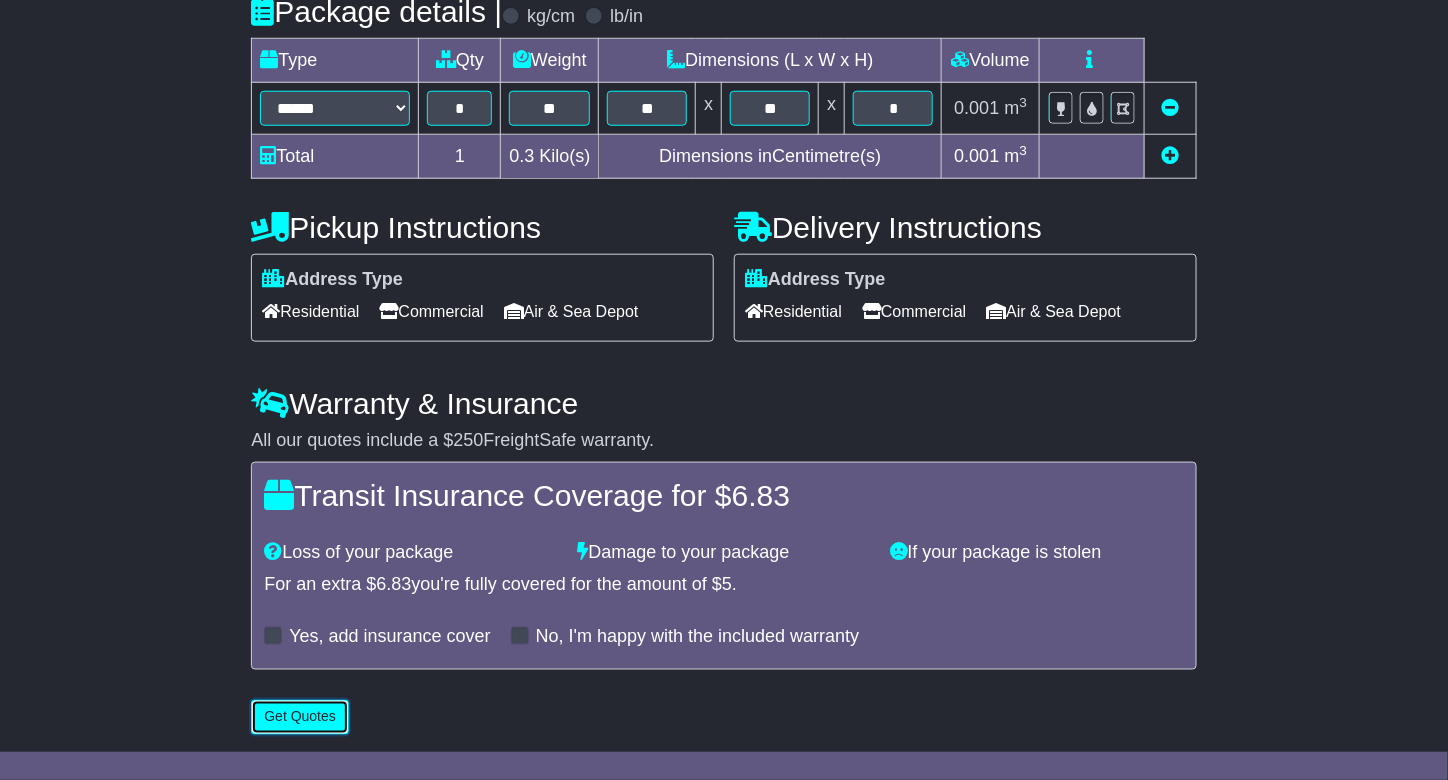 click on "Get Quotes" at bounding box center (300, 717) 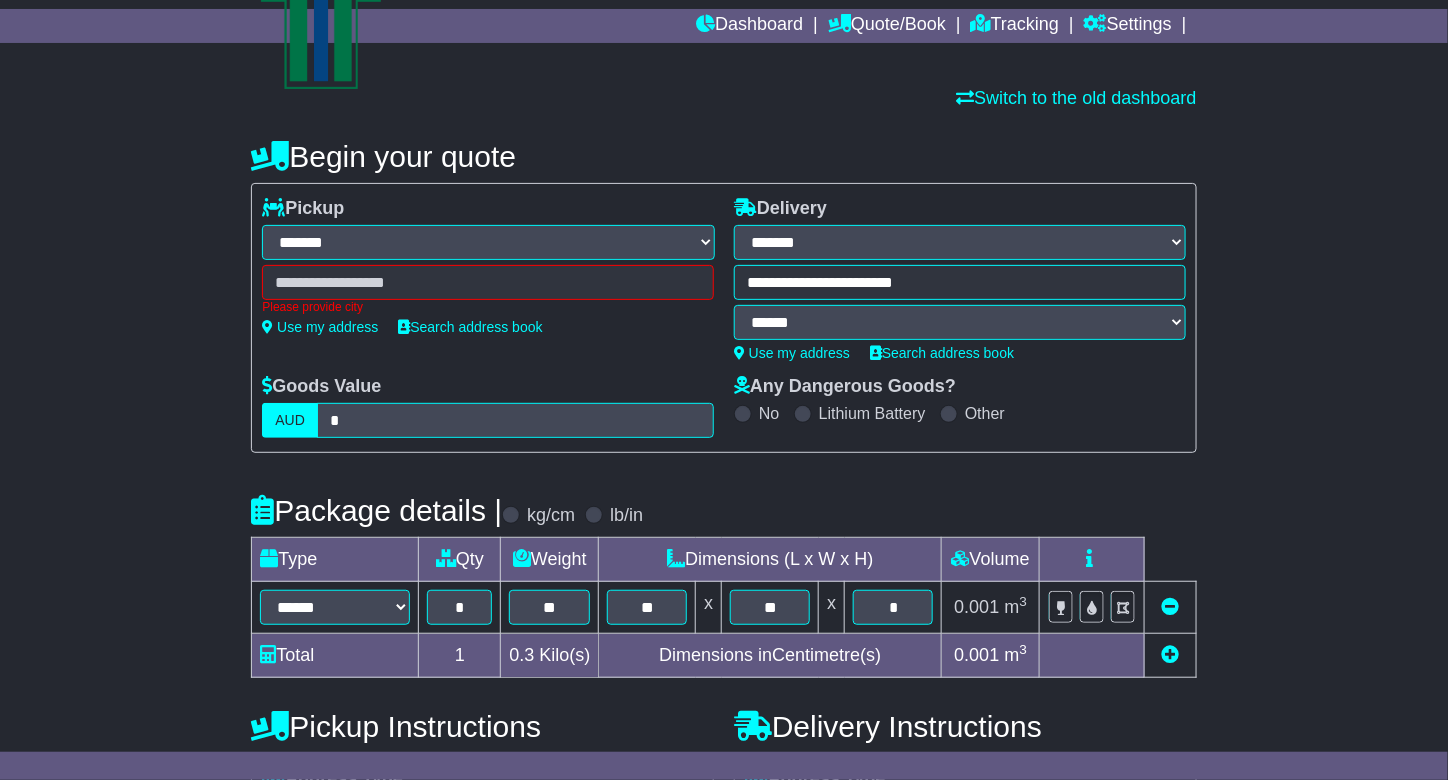 scroll, scrollTop: 70, scrollLeft: 0, axis: vertical 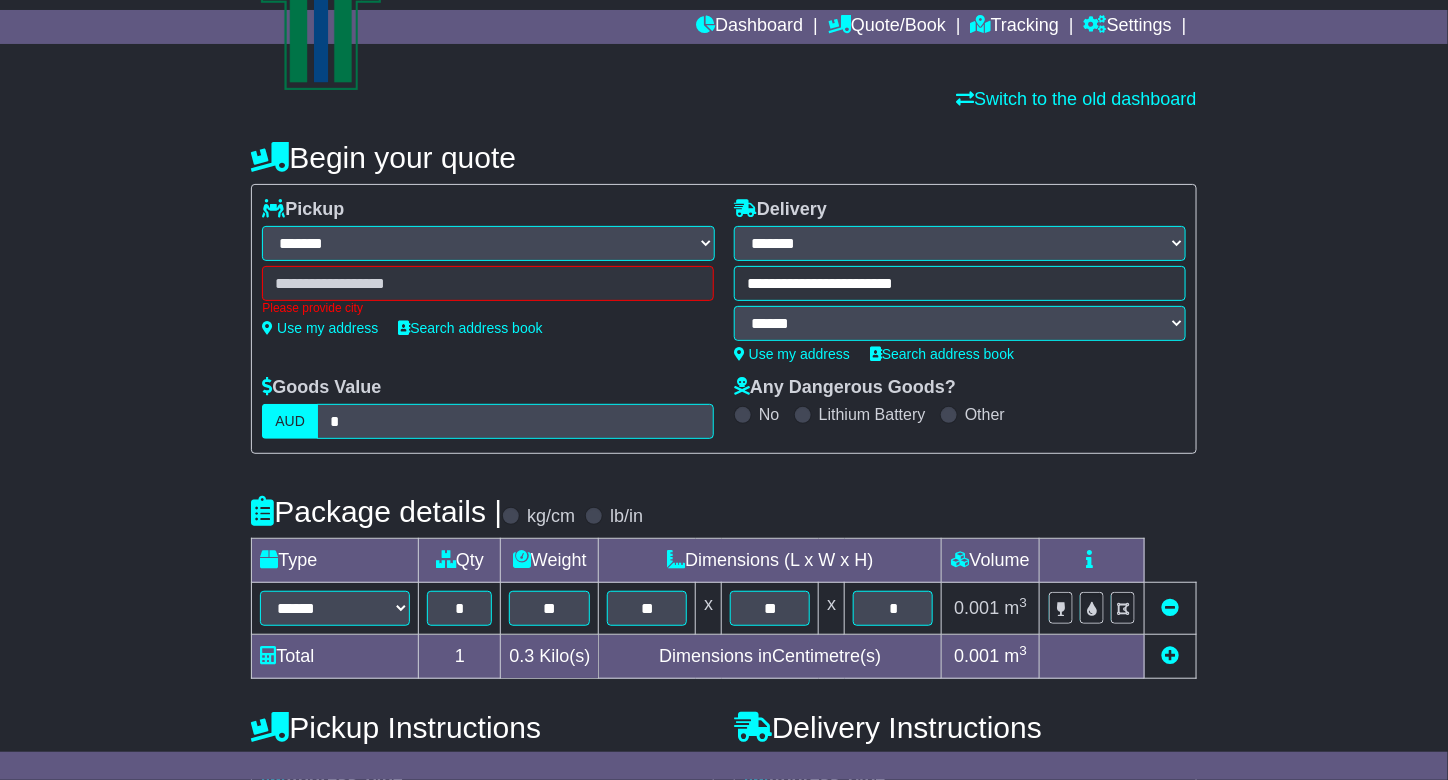 click on "Please provide city" at bounding box center [488, 290] 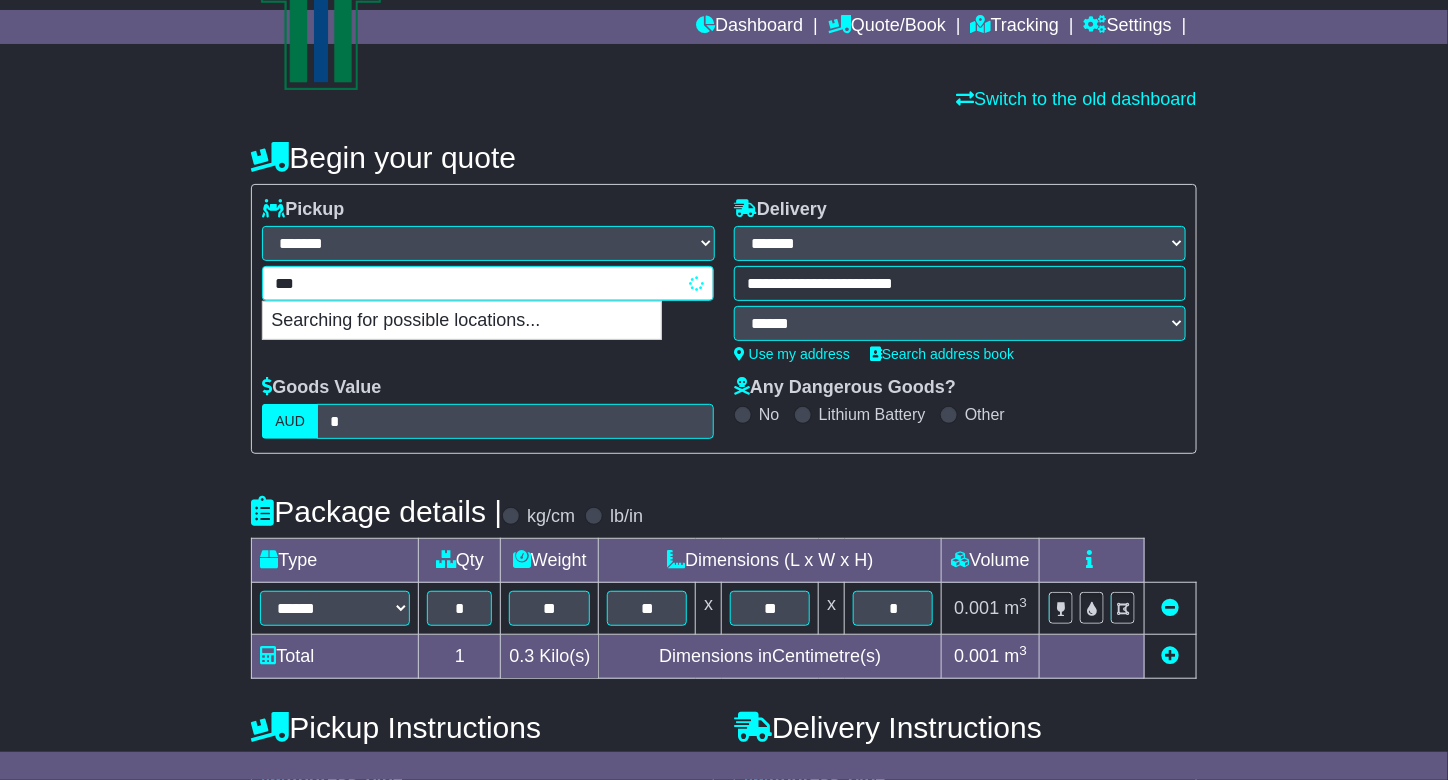 type on "****" 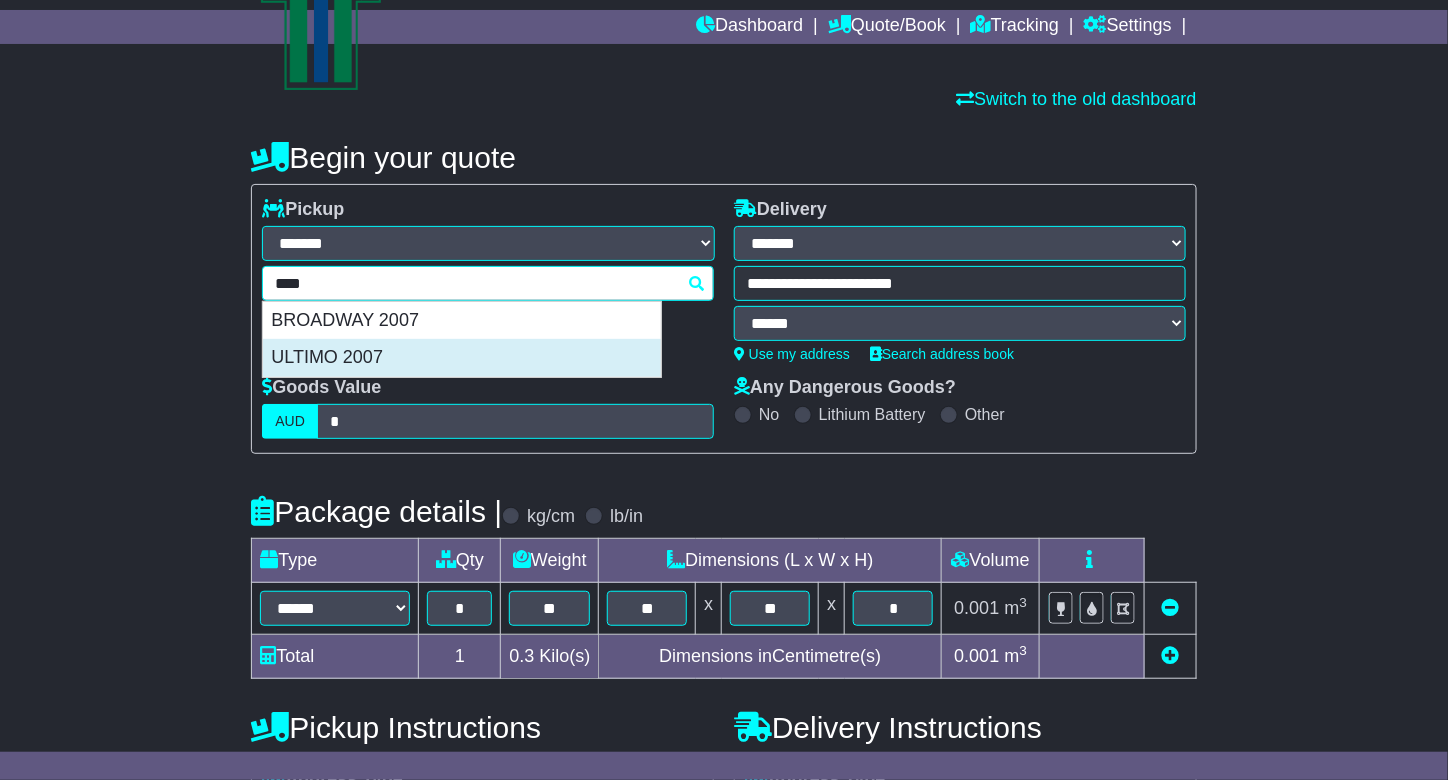 click on "ULTIMO 2007" at bounding box center [462, 358] 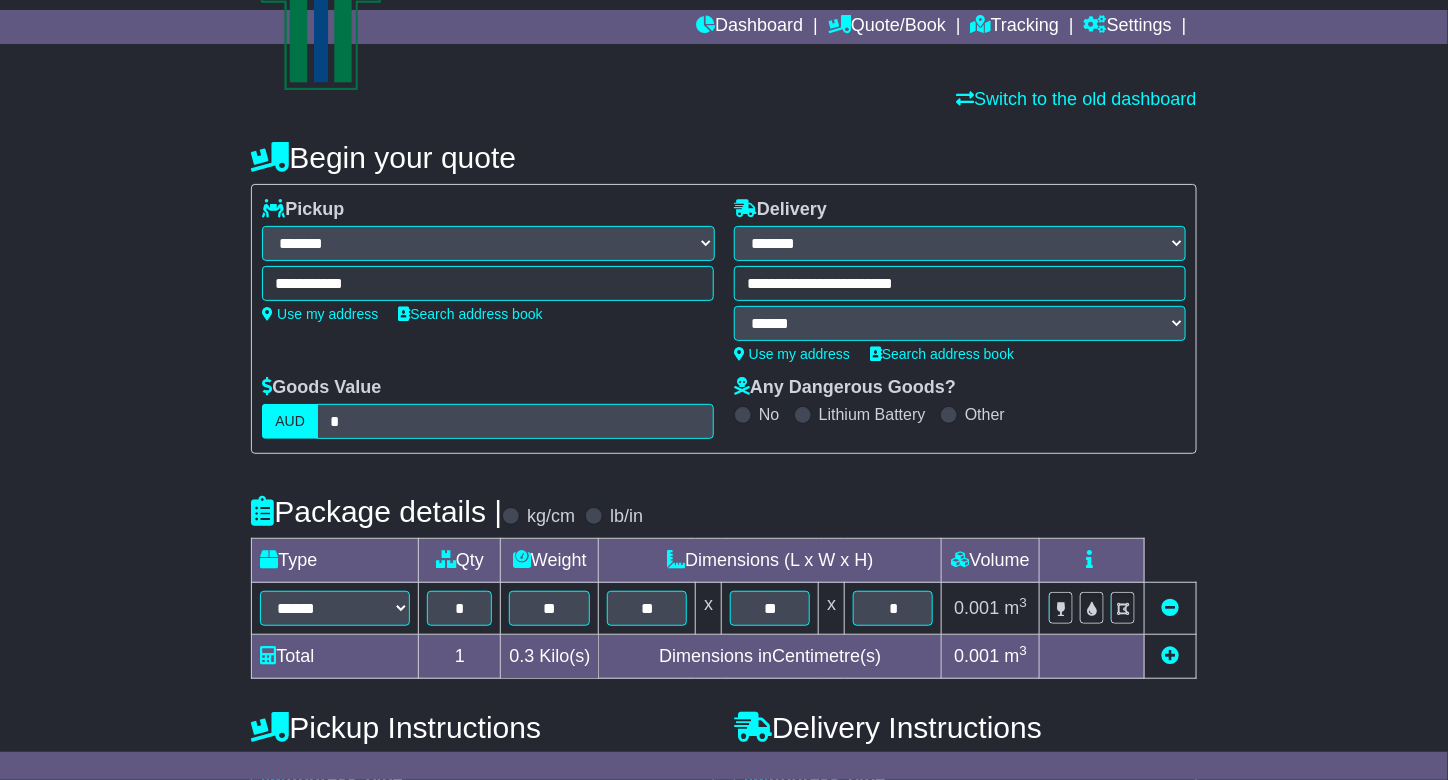 type on "**********" 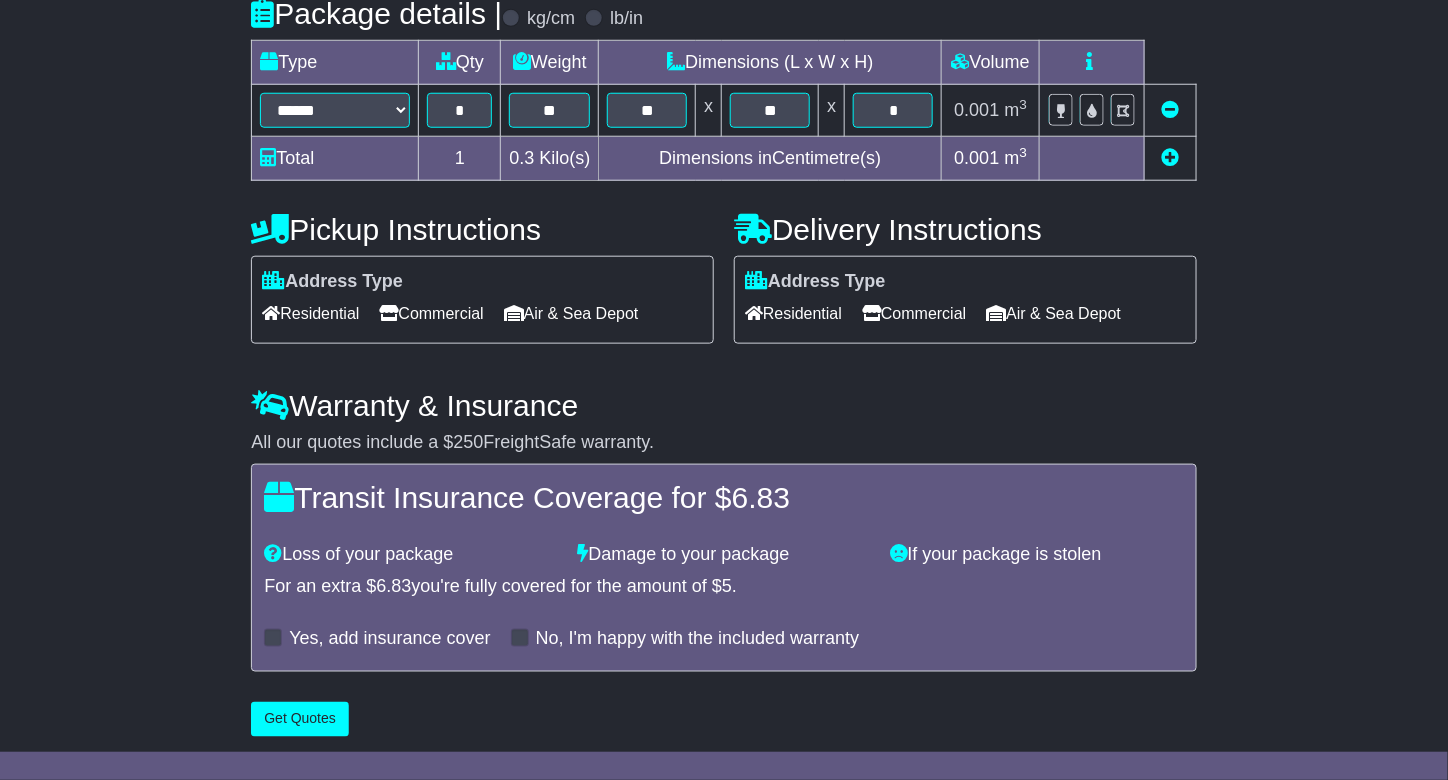 scroll, scrollTop: 570, scrollLeft: 0, axis: vertical 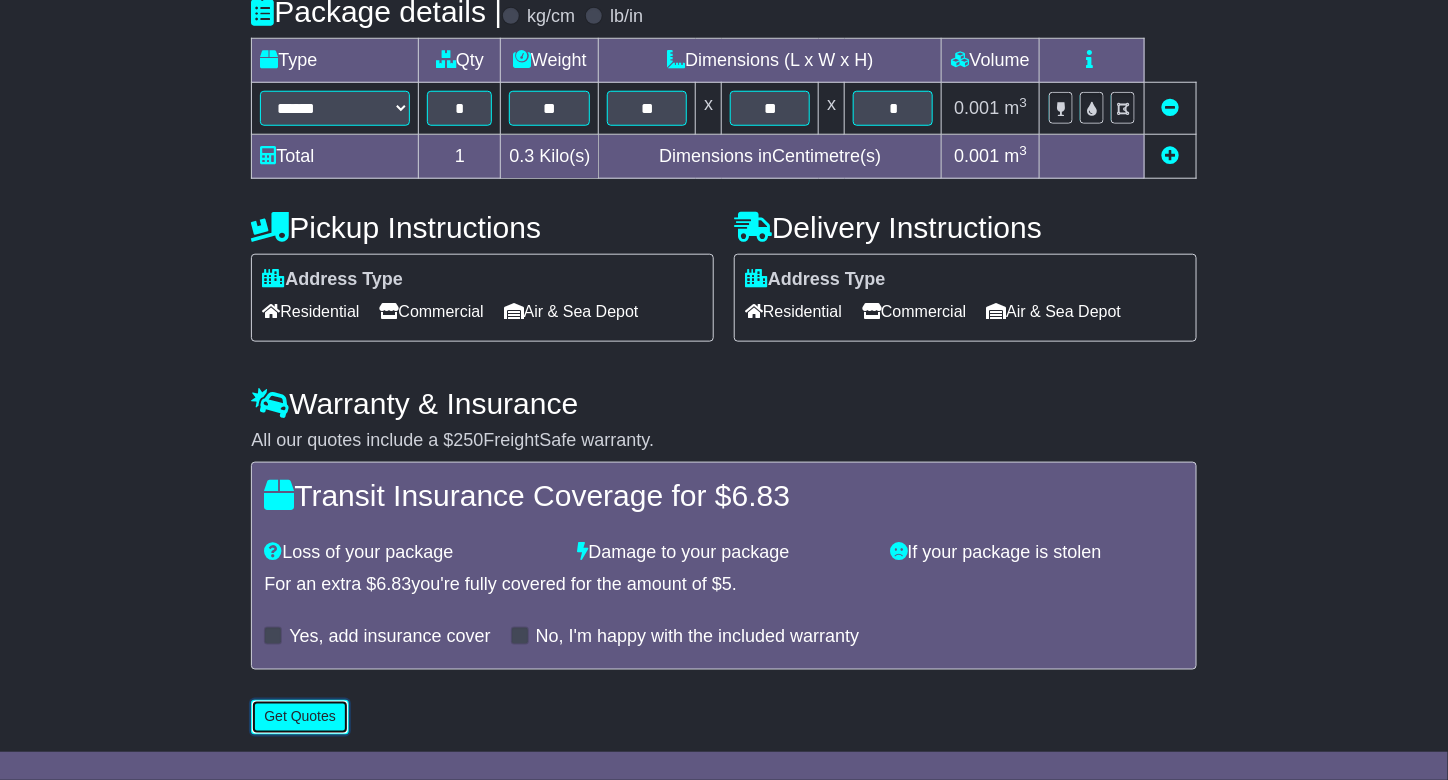 click on "Get Quotes" at bounding box center [300, 717] 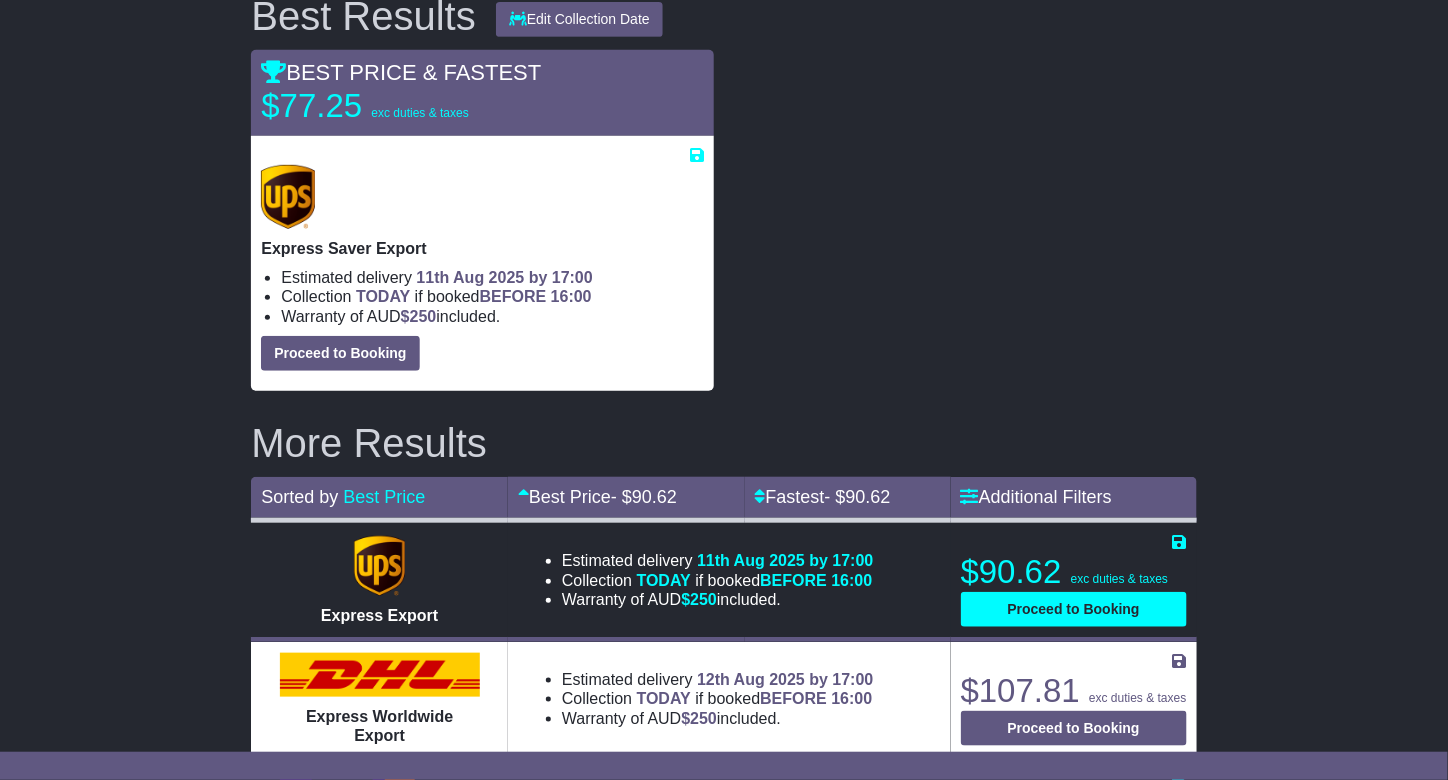 scroll, scrollTop: 0, scrollLeft: 0, axis: both 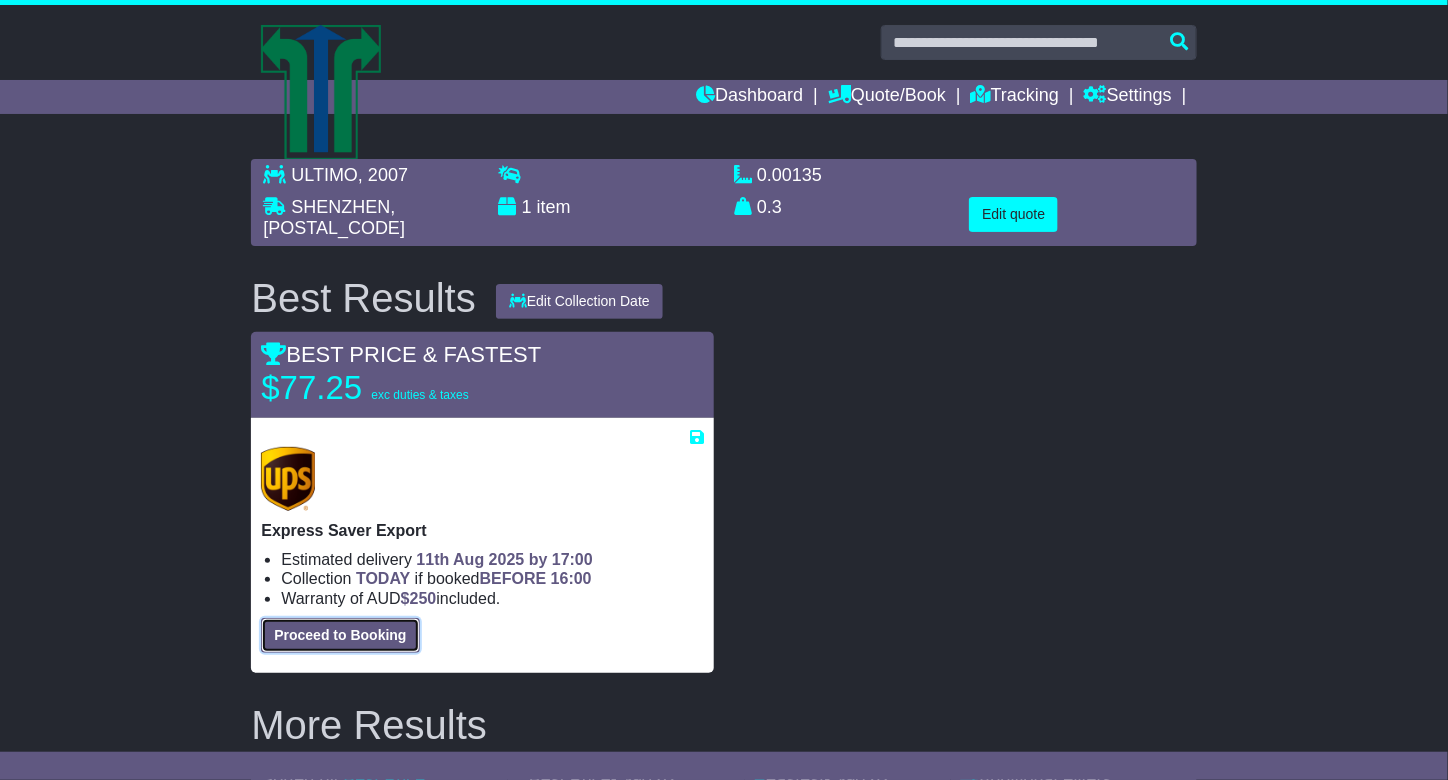 click on "Proceed to Booking" at bounding box center [340, 635] 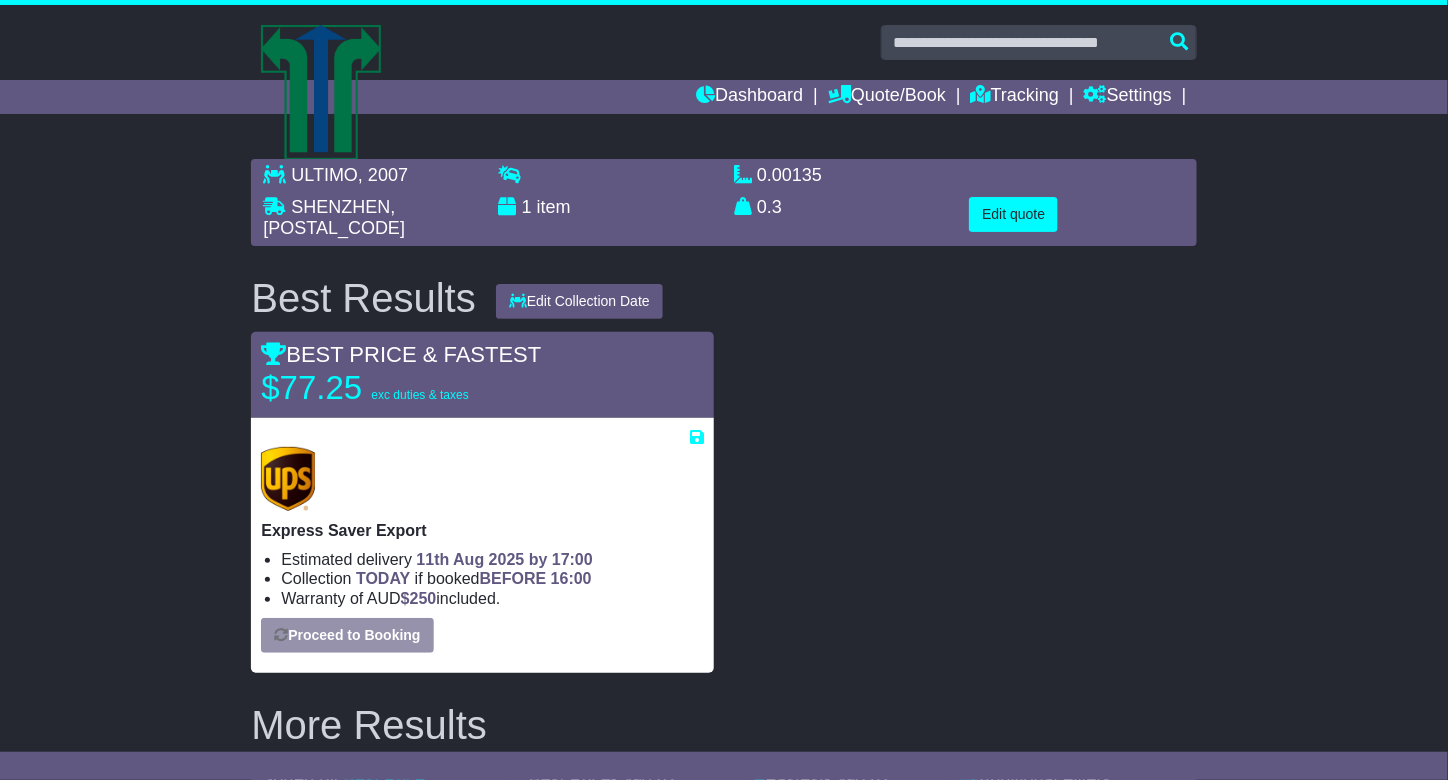 select on "***" 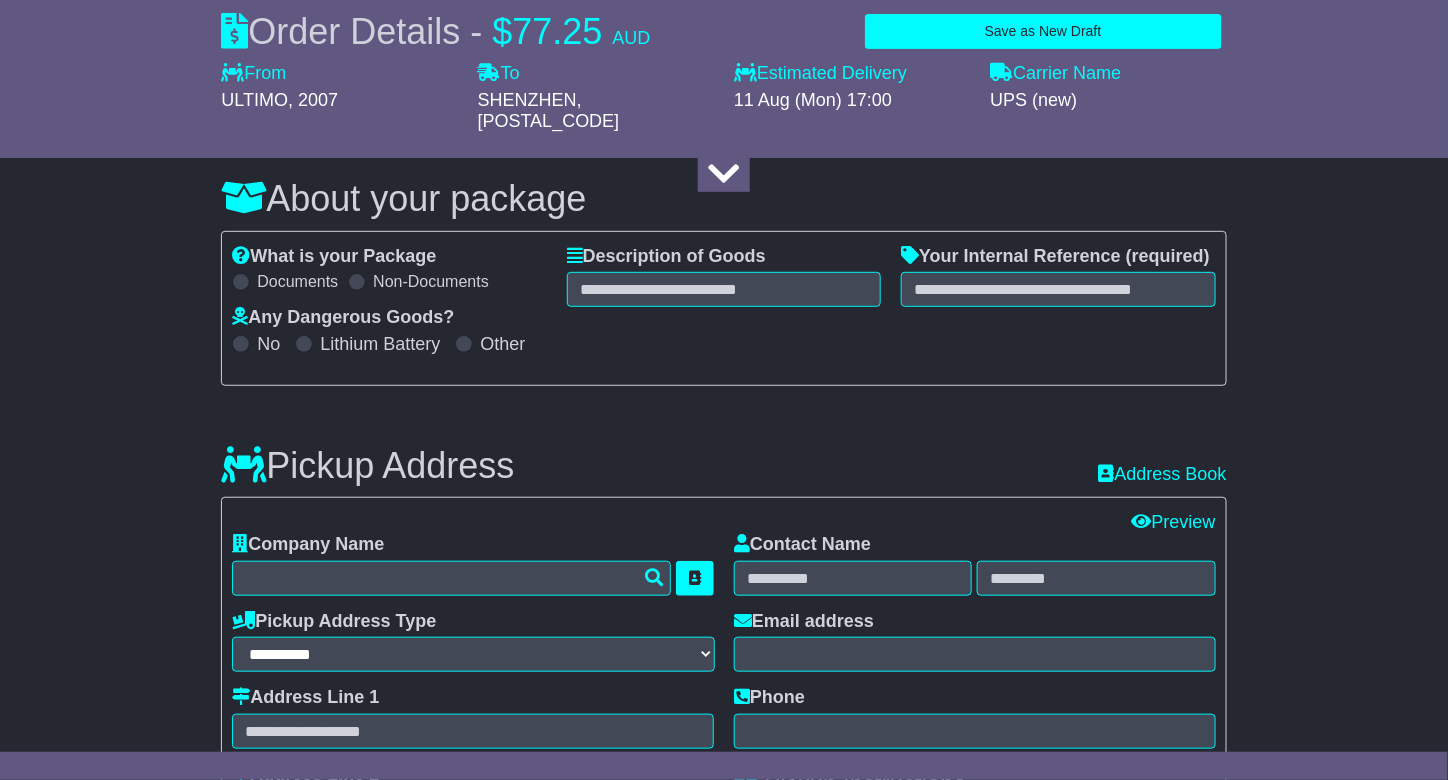 scroll, scrollTop: 200, scrollLeft: 0, axis: vertical 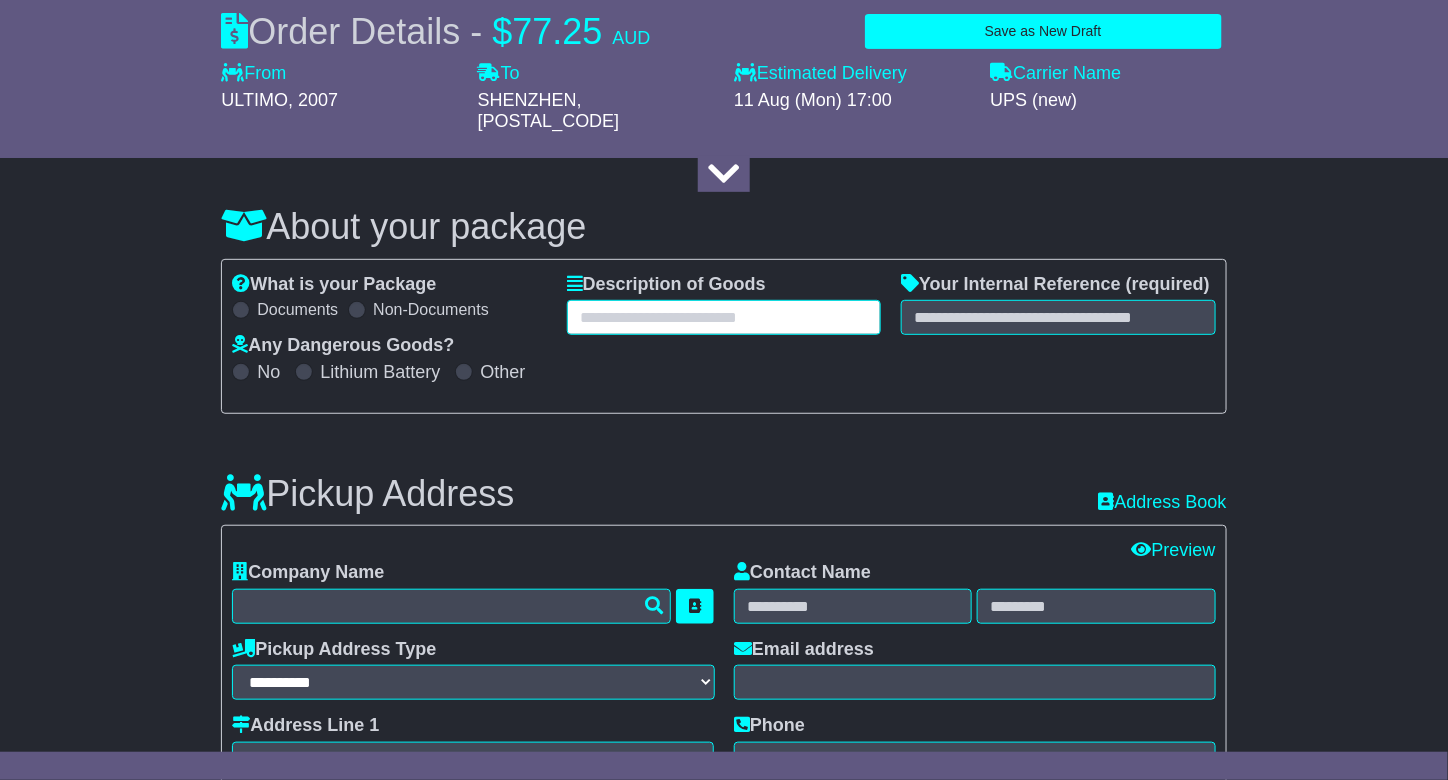 click at bounding box center (724, 317) 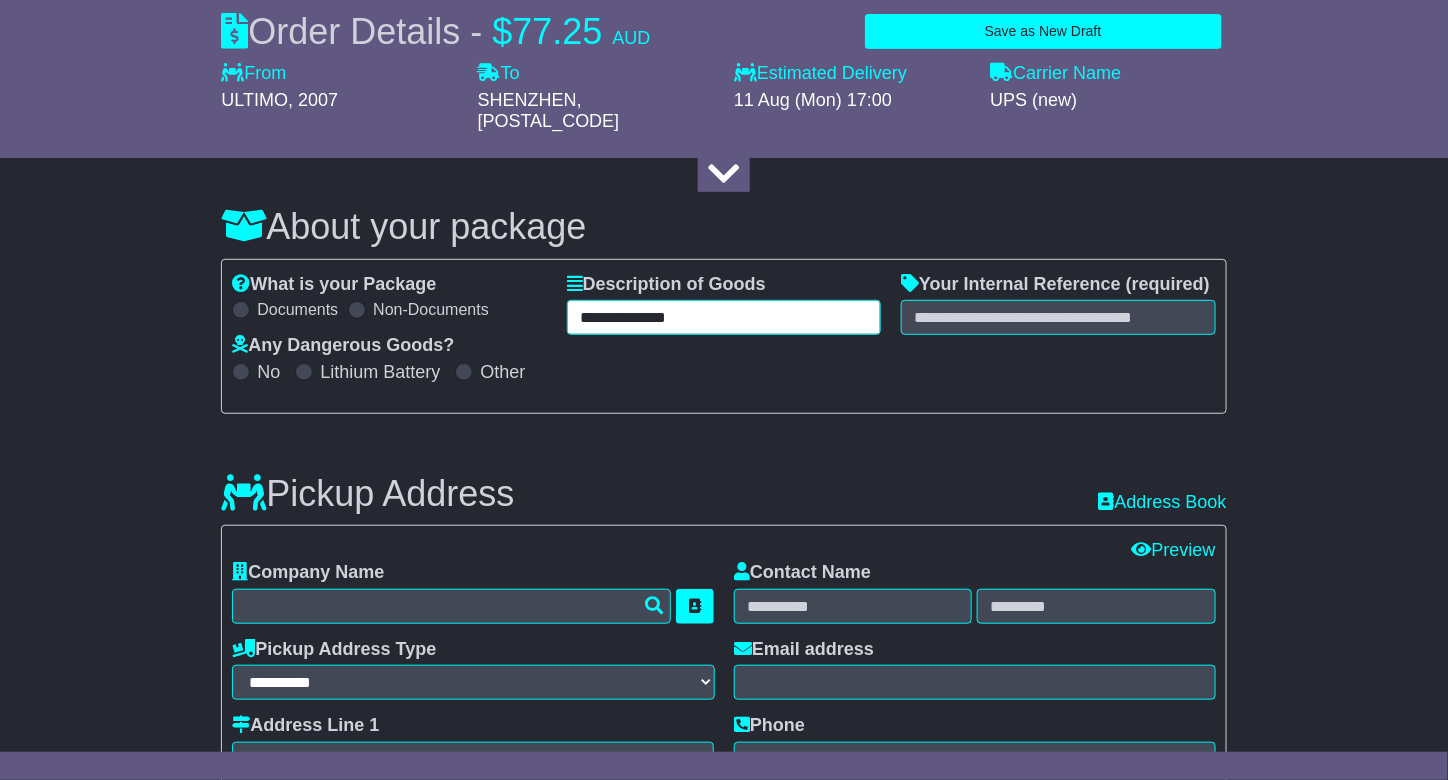 type on "**********" 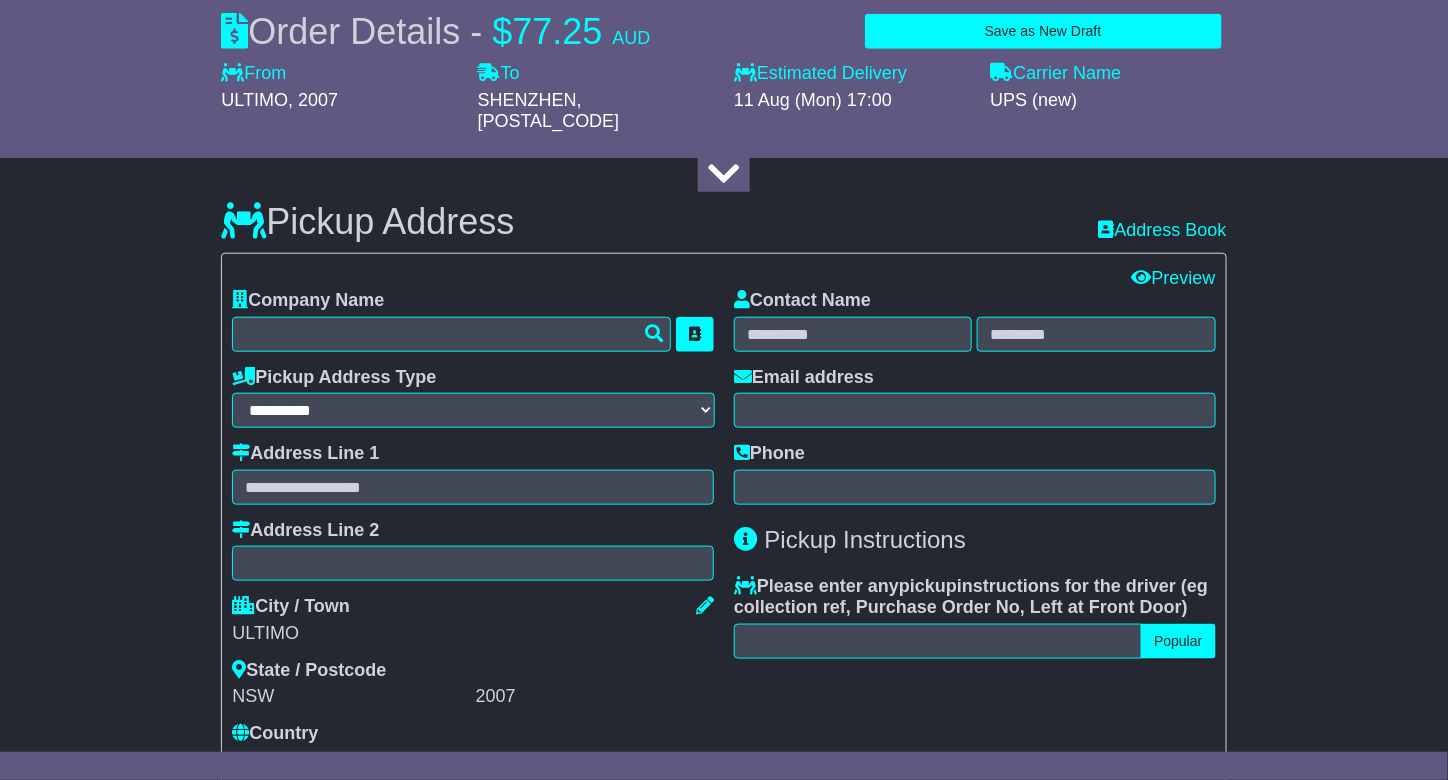scroll, scrollTop: 500, scrollLeft: 0, axis: vertical 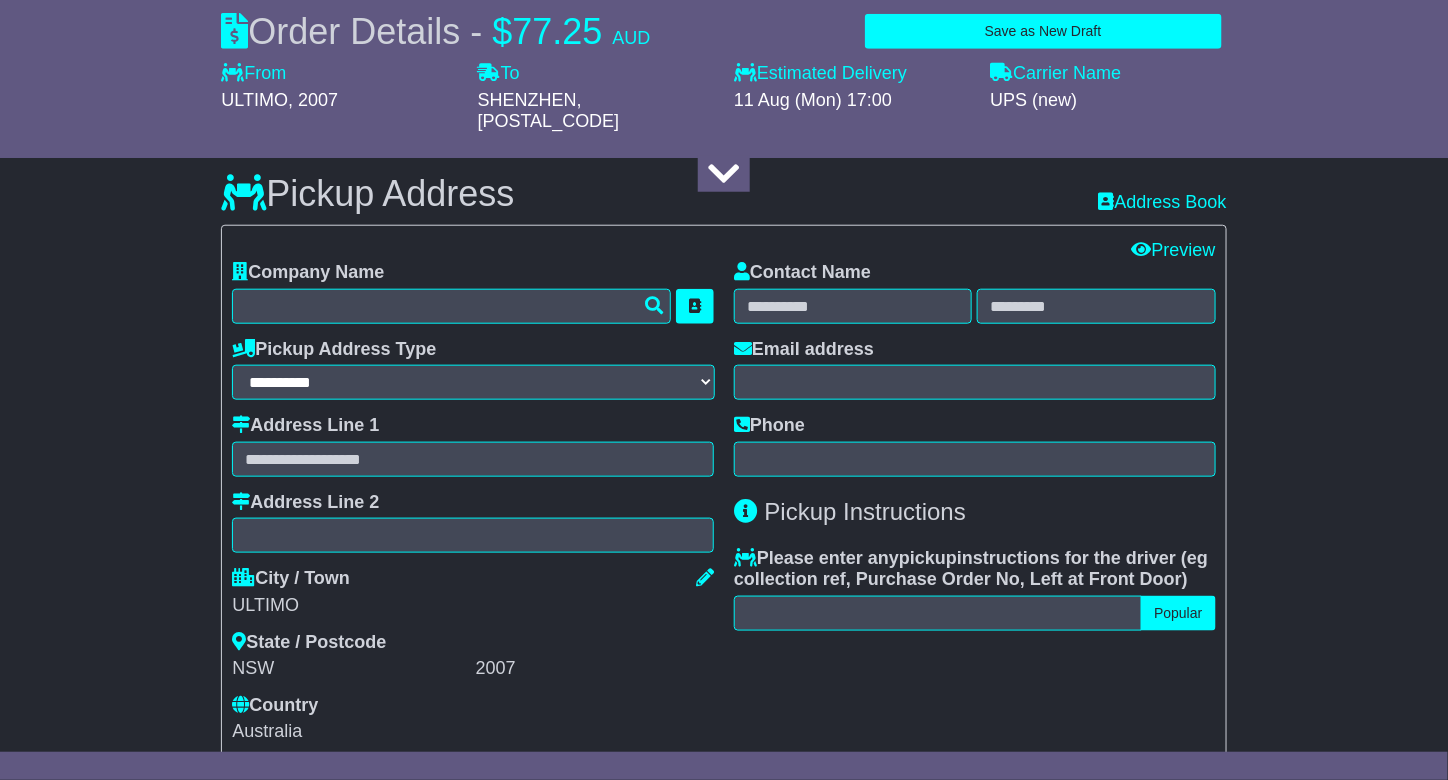 type on "*********" 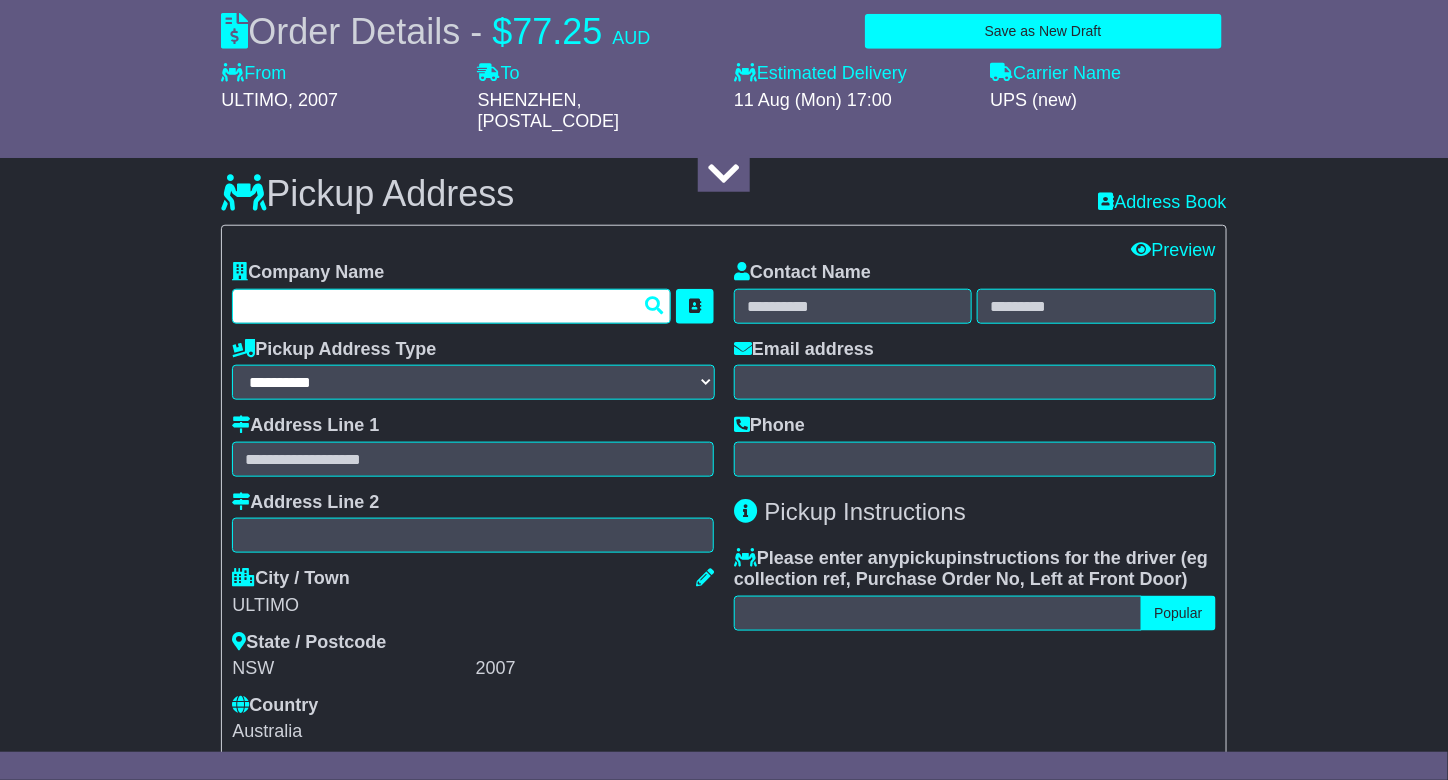 click at bounding box center (451, 306) 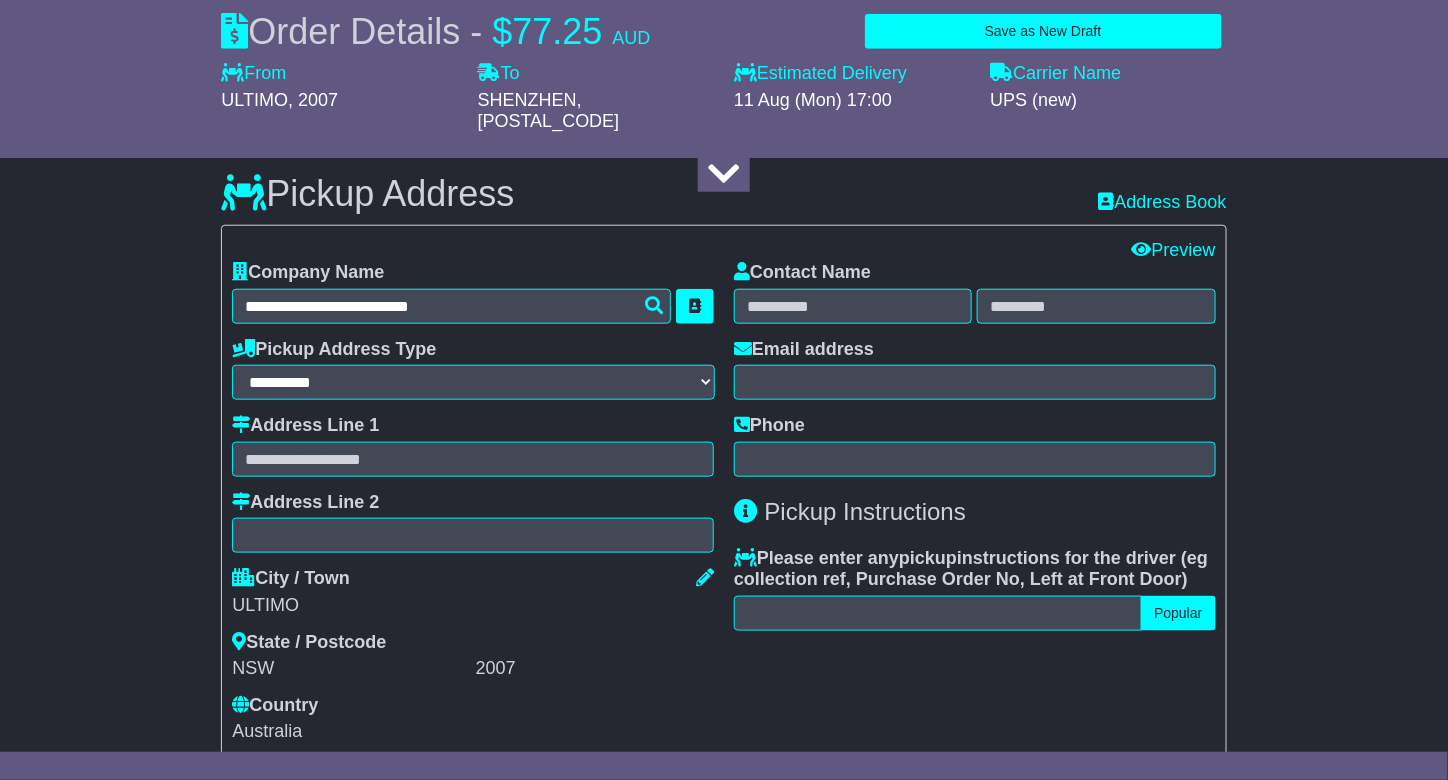 type on "**********" 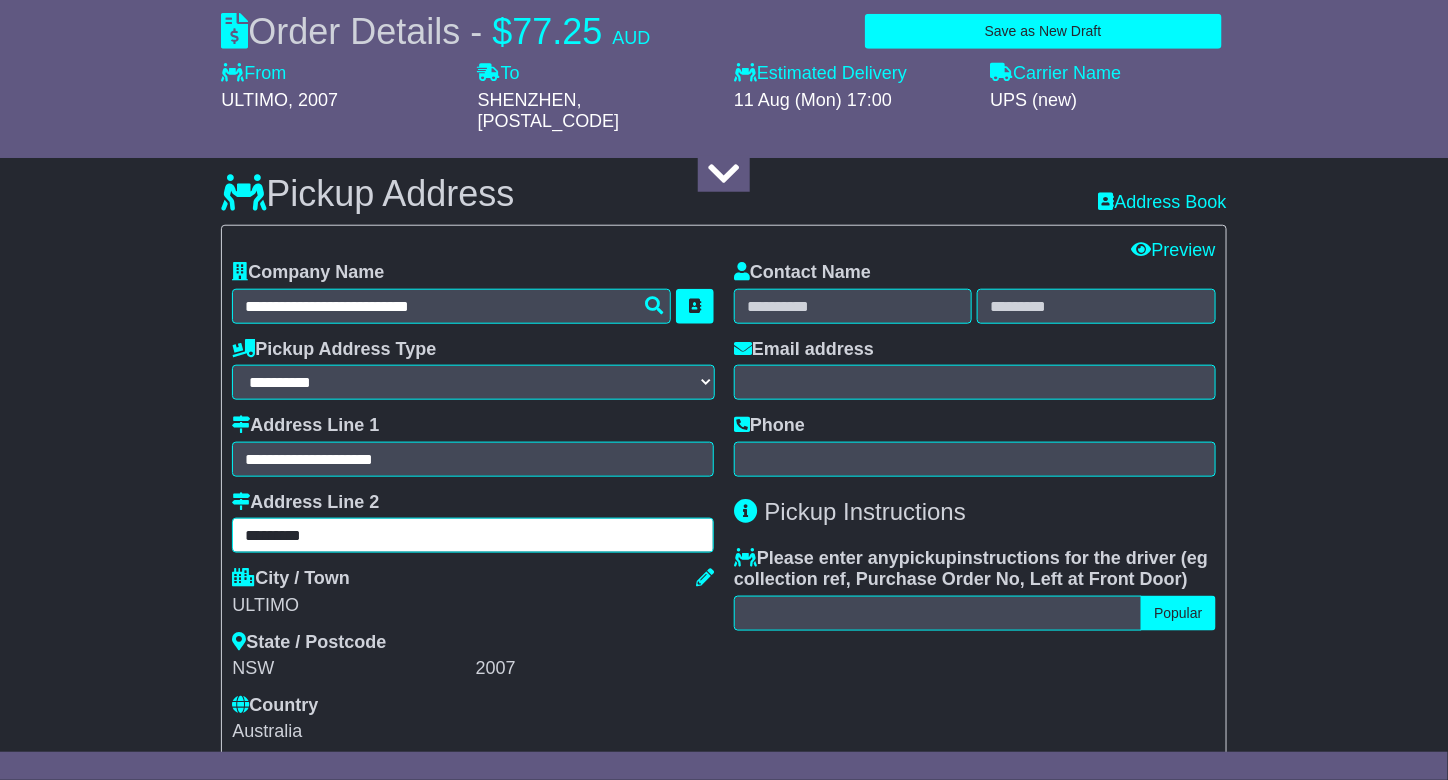 type on "**********" 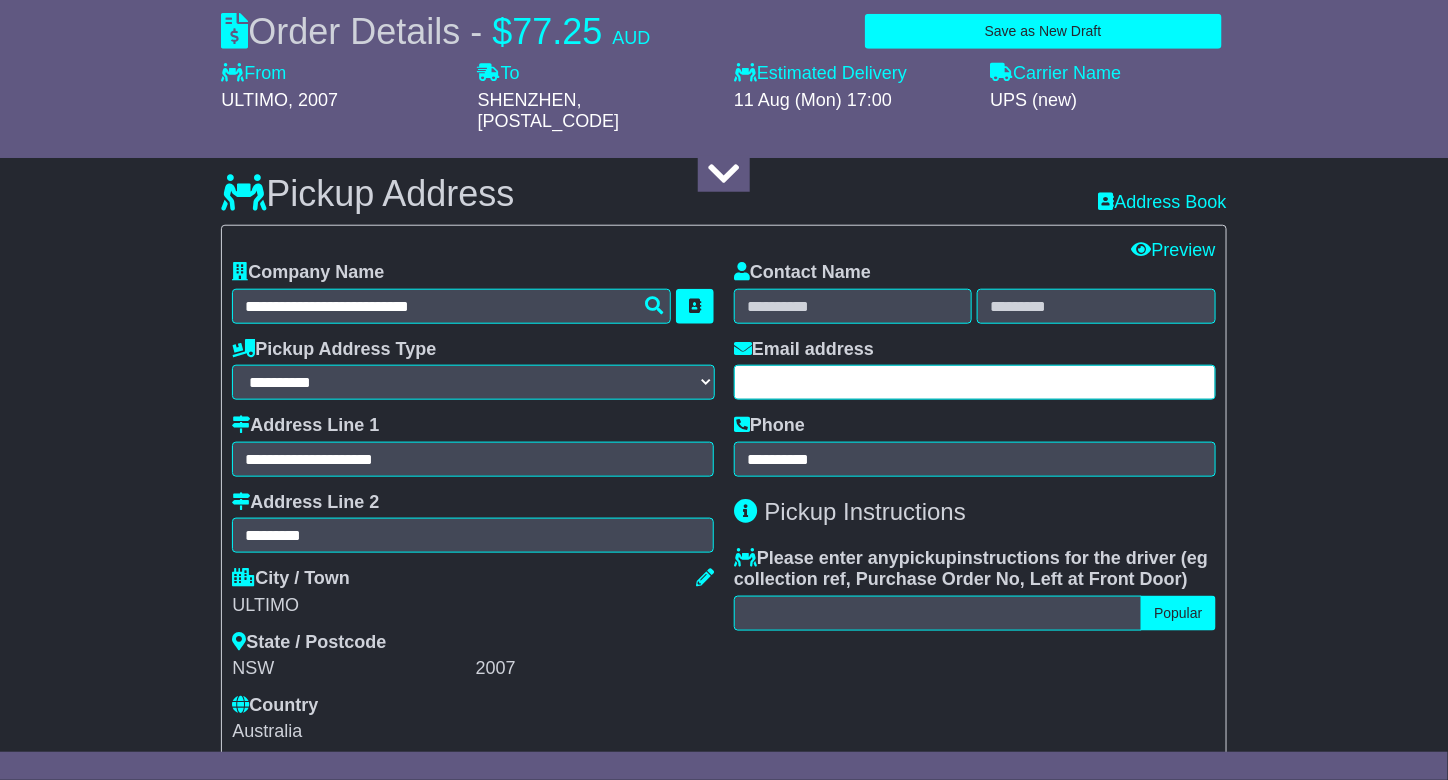 click at bounding box center (975, 382) 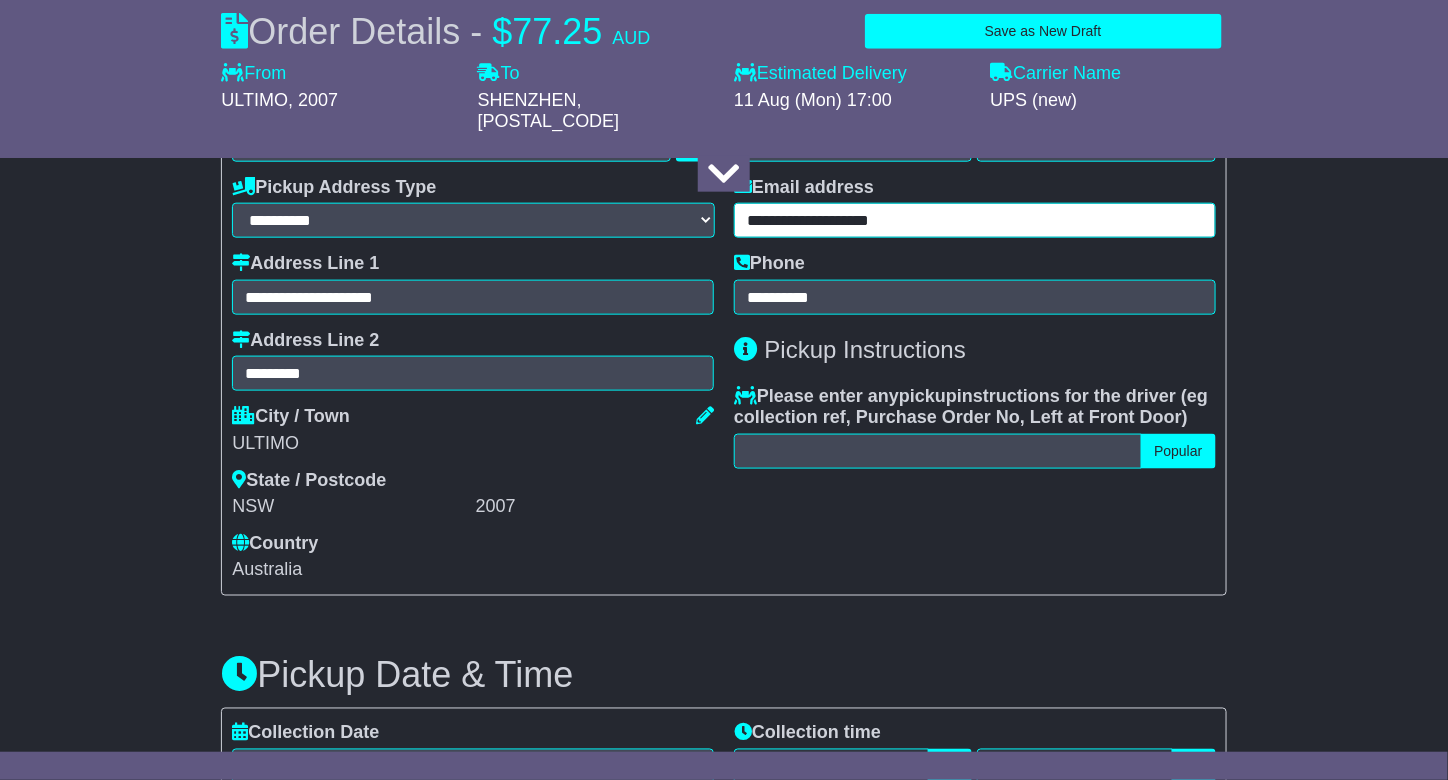 scroll, scrollTop: 700, scrollLeft: 0, axis: vertical 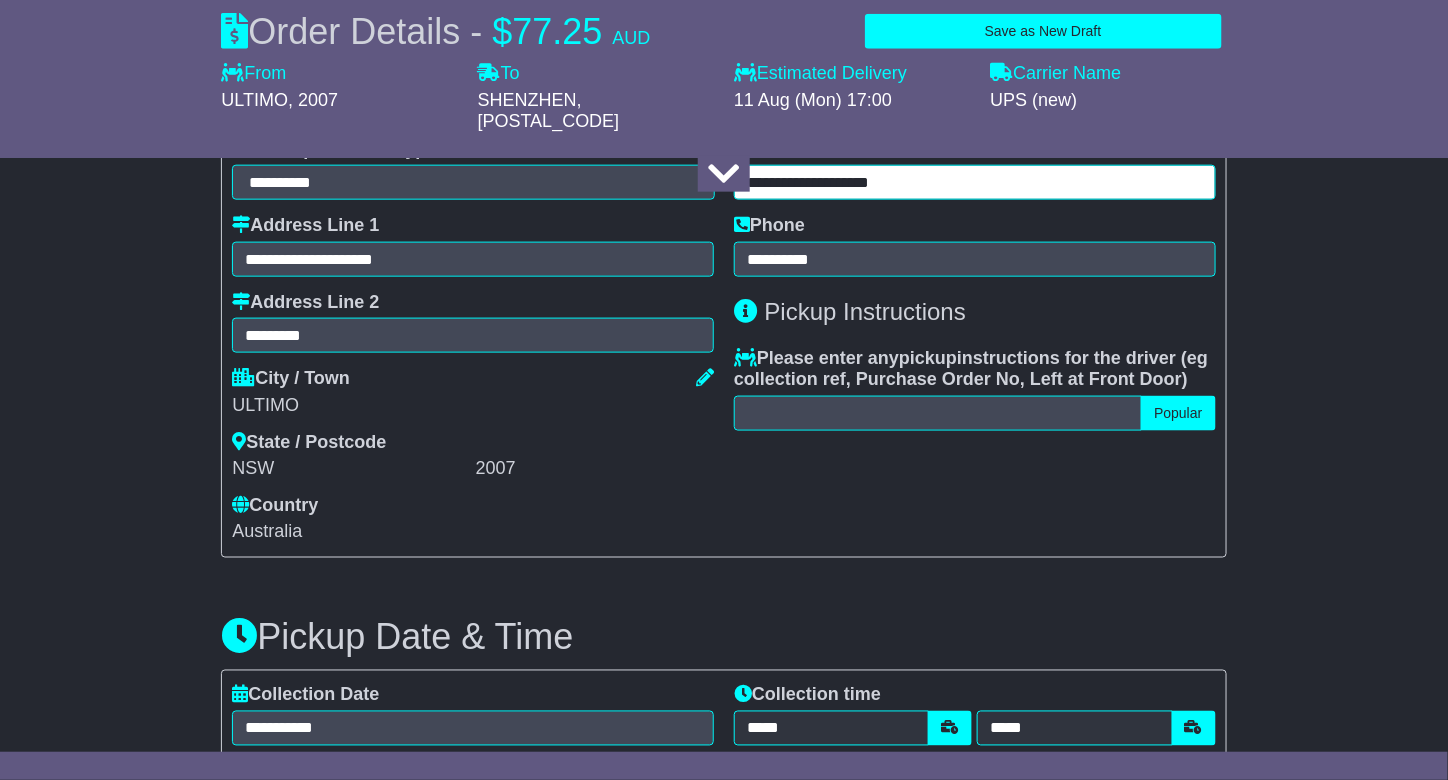 type on "**********" 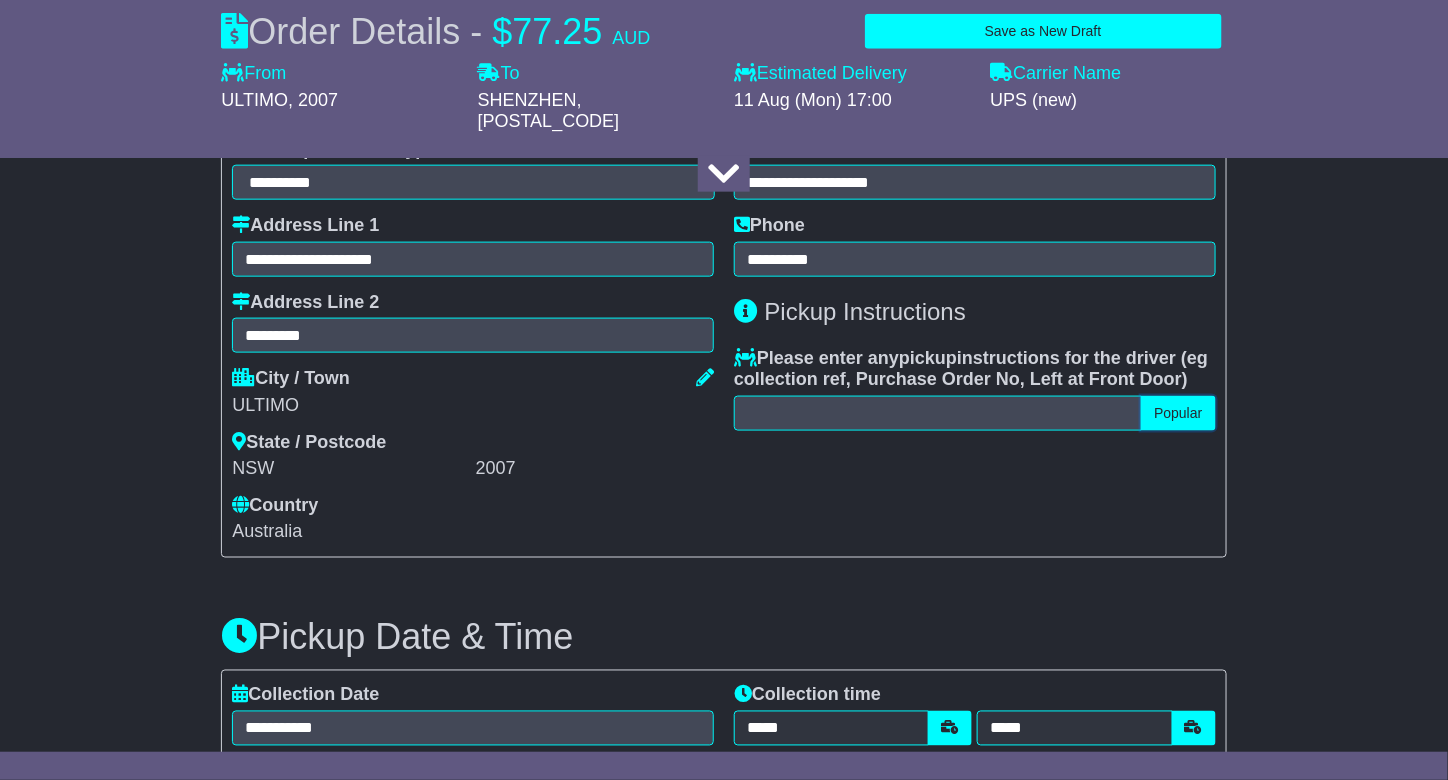 click on "Popular" at bounding box center (1178, 413) 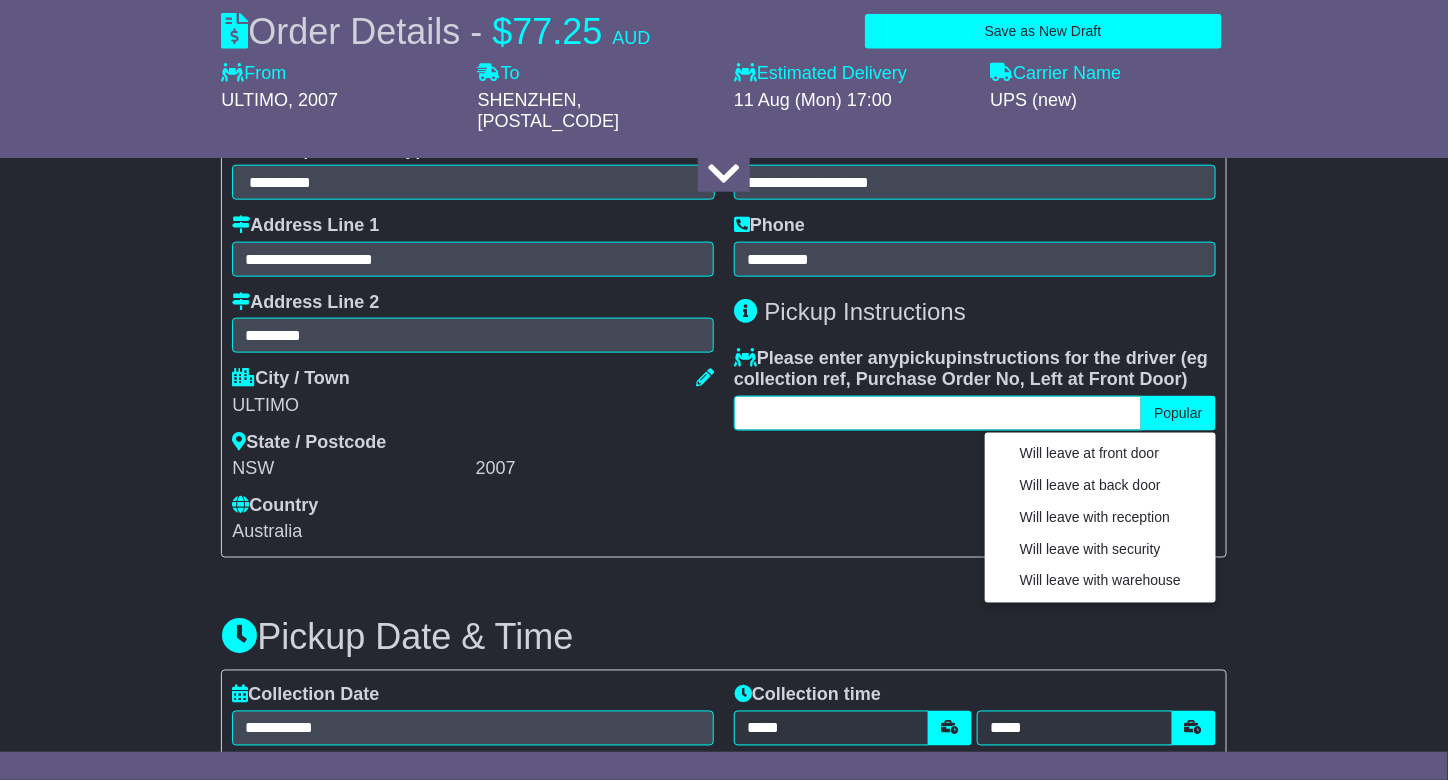 click at bounding box center (938, 413) 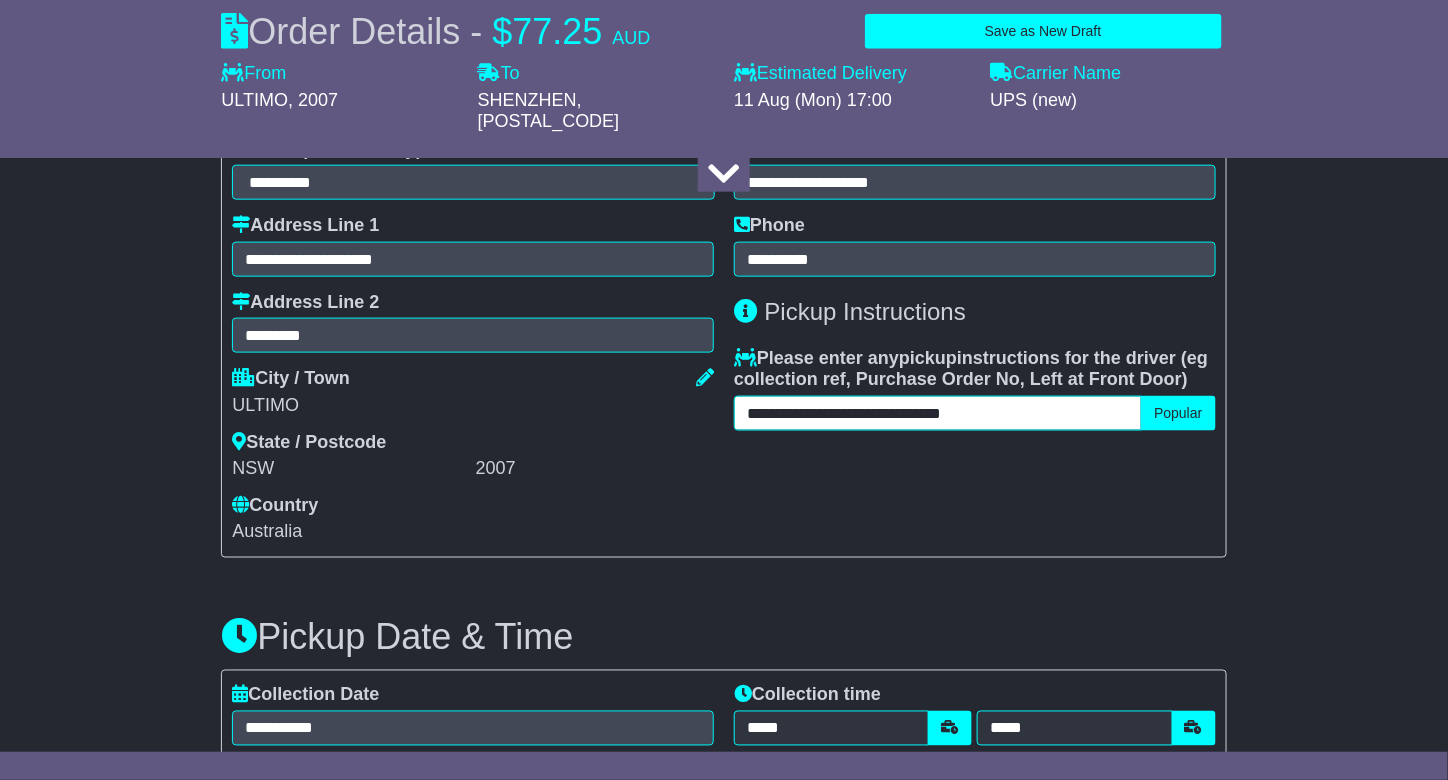 type on "**********" 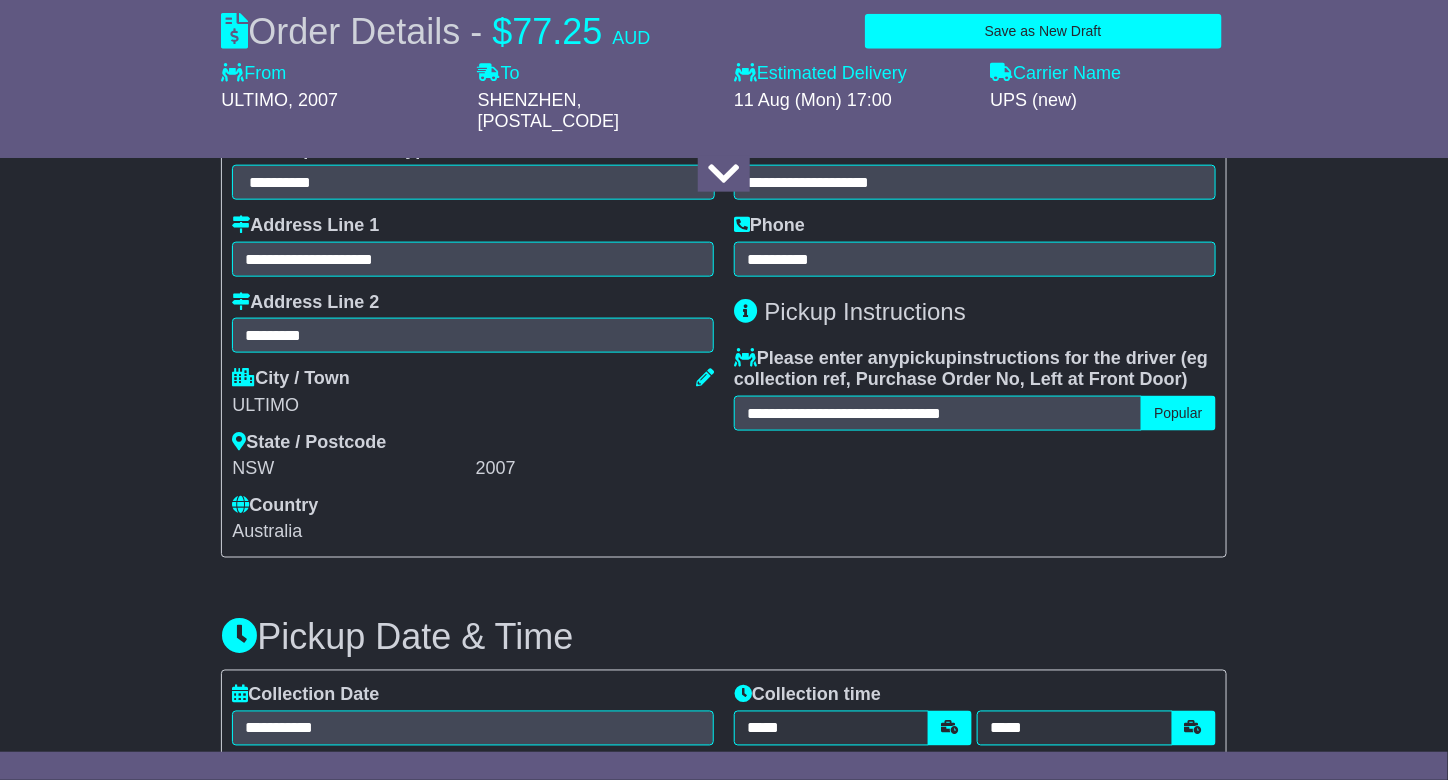 click on "**********" at bounding box center (975, 302) 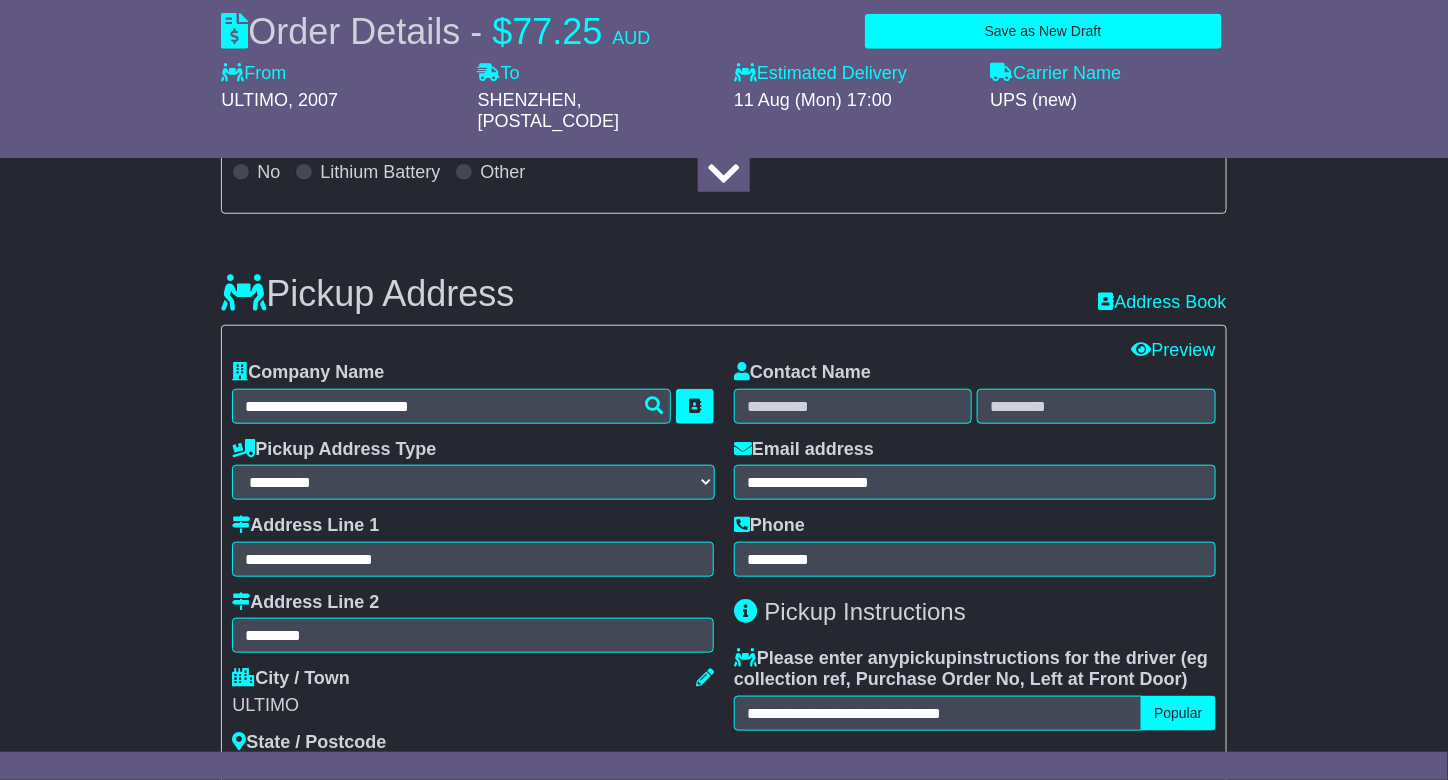 scroll, scrollTop: 0, scrollLeft: 0, axis: both 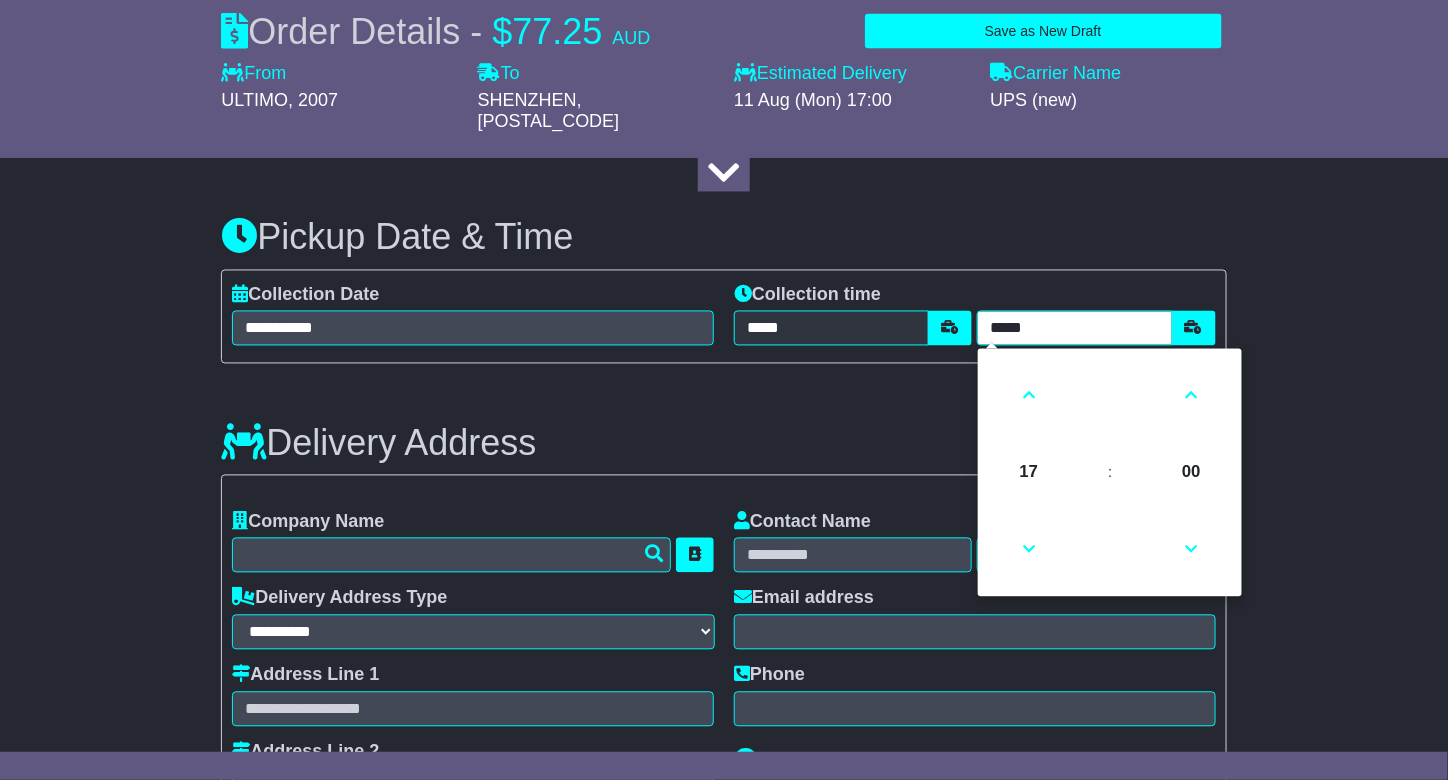 click on "*****" at bounding box center [1074, 328] 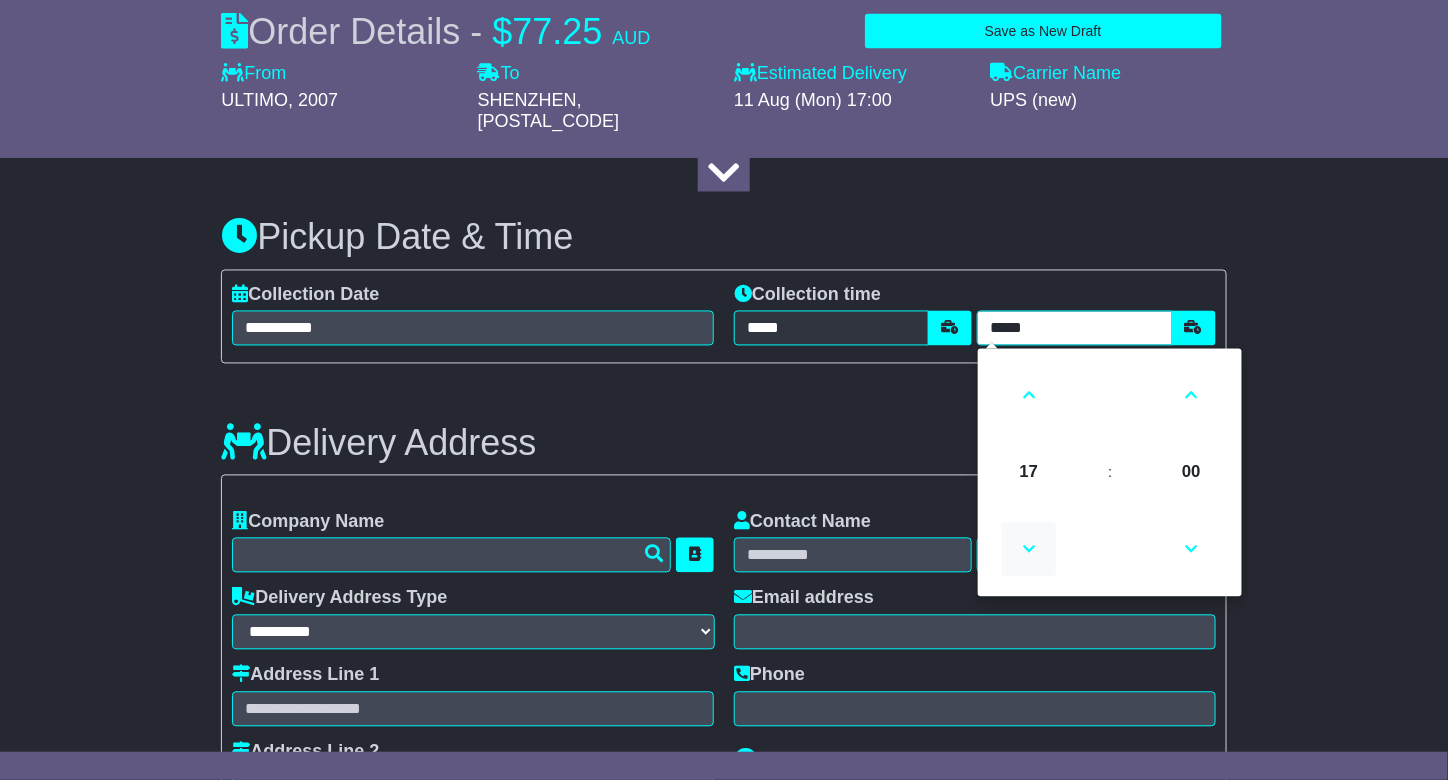 click at bounding box center (1029, 550) 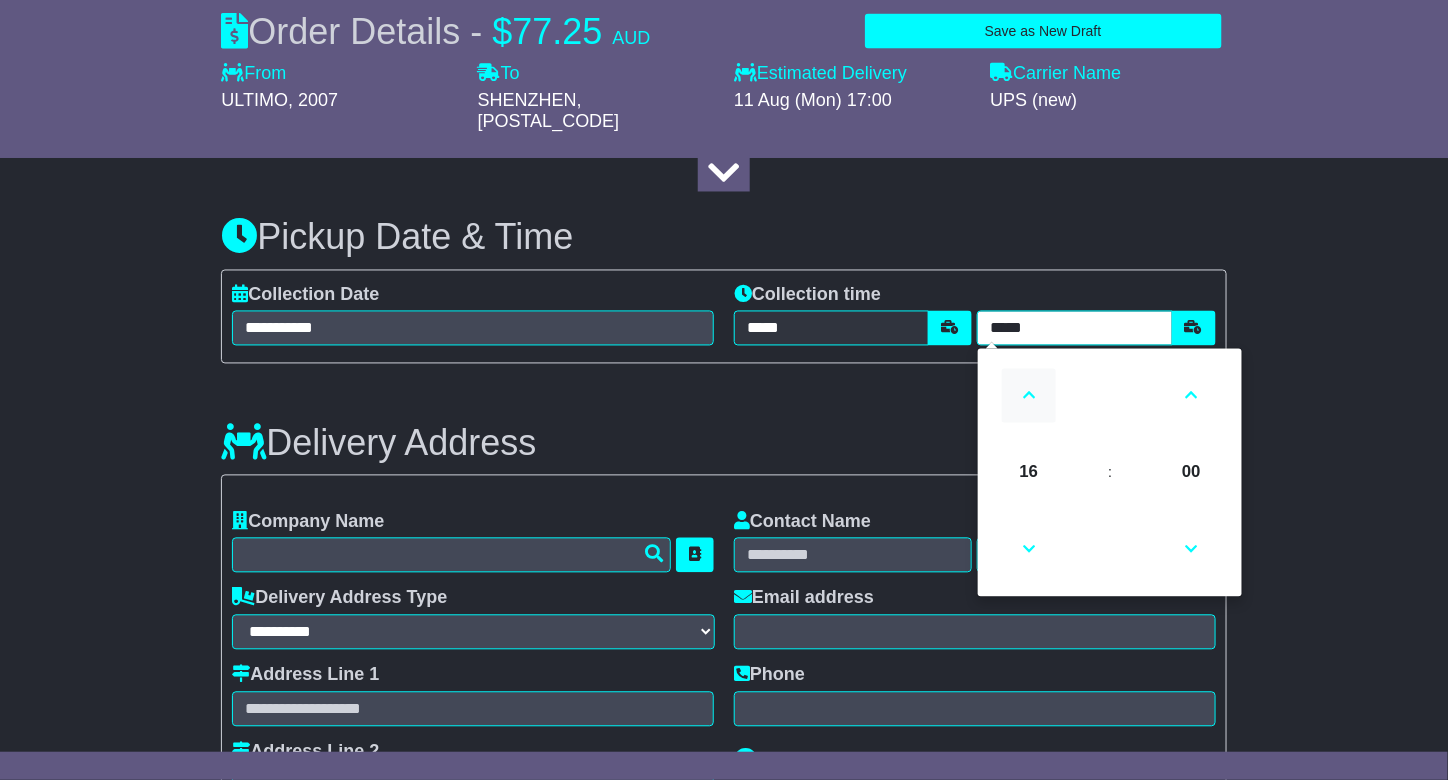 click at bounding box center (1029, 396) 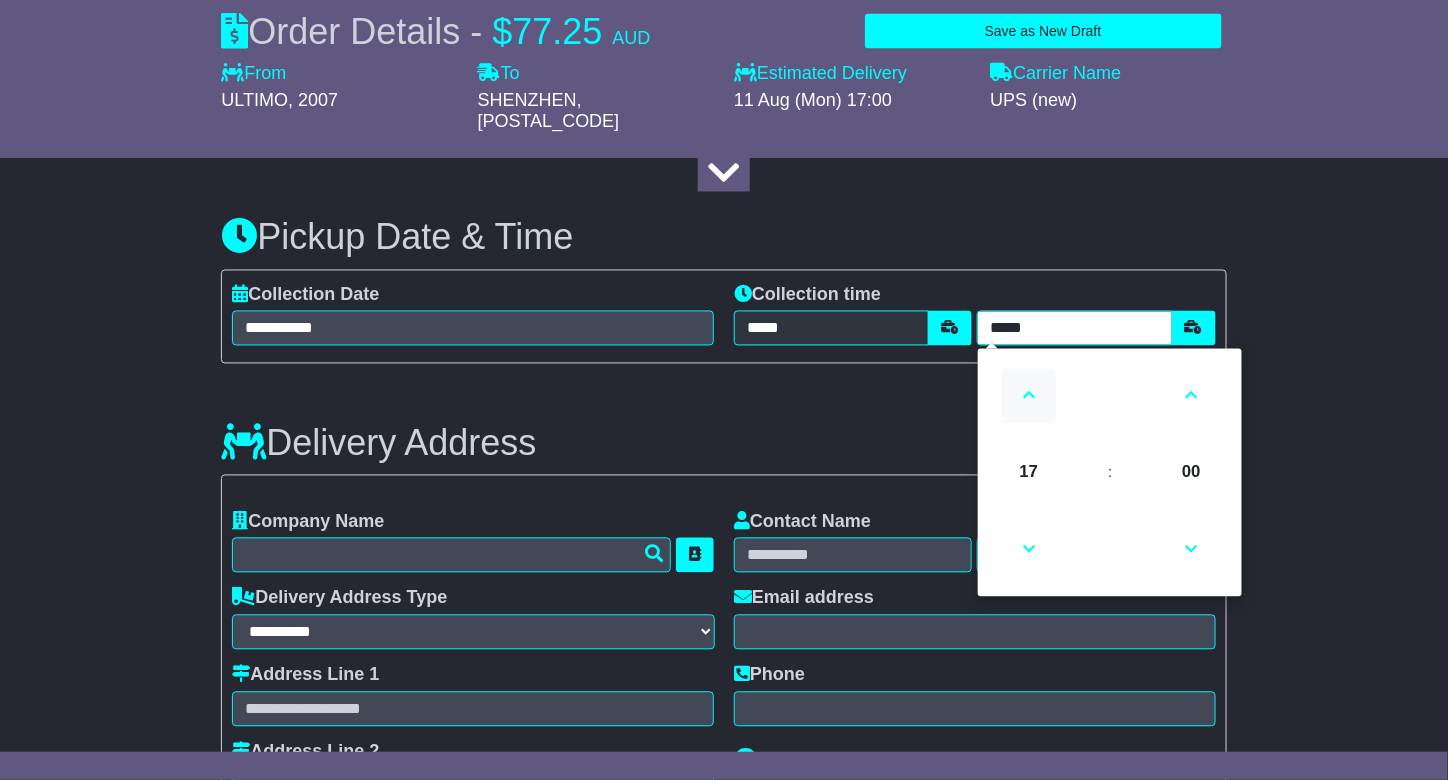 click at bounding box center (1029, 396) 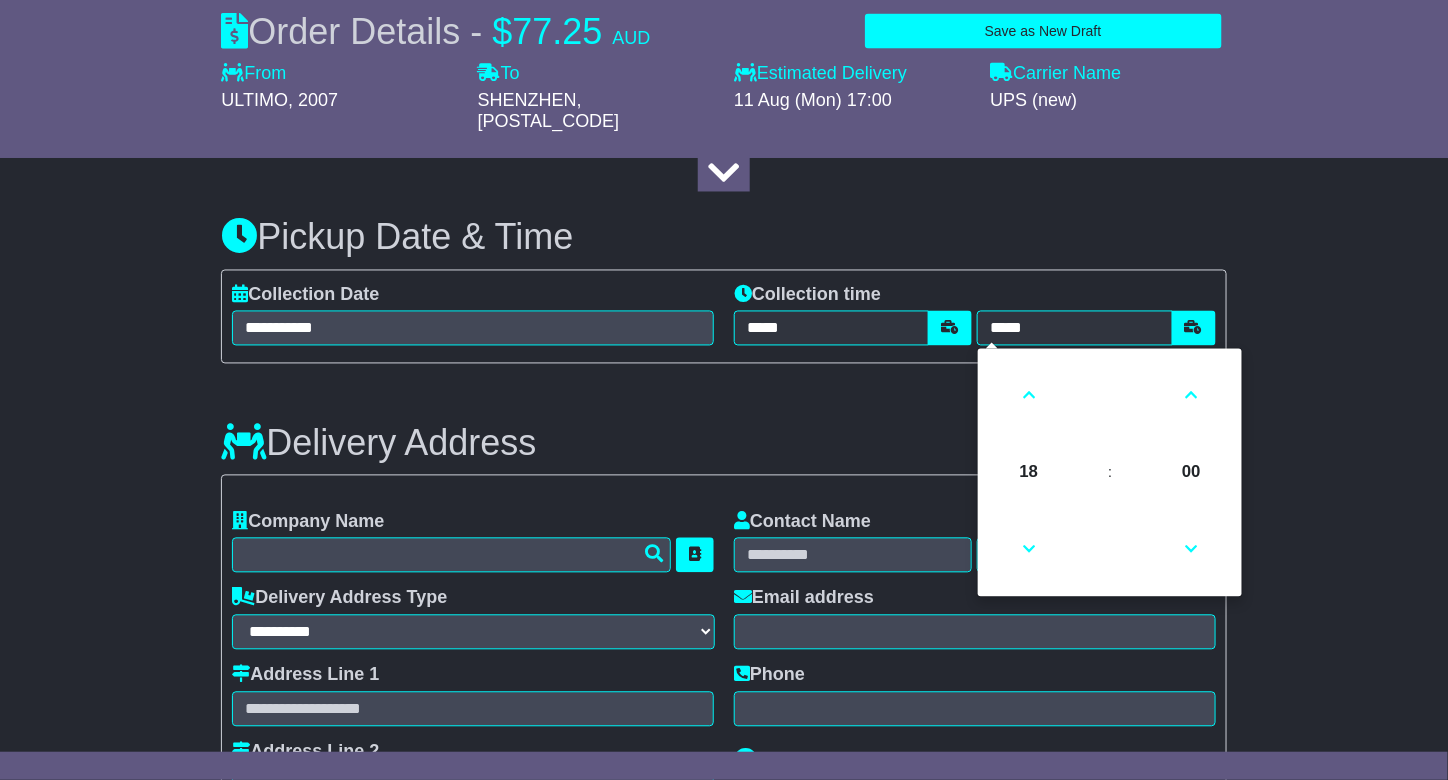 click on "**********" at bounding box center [724, 992] 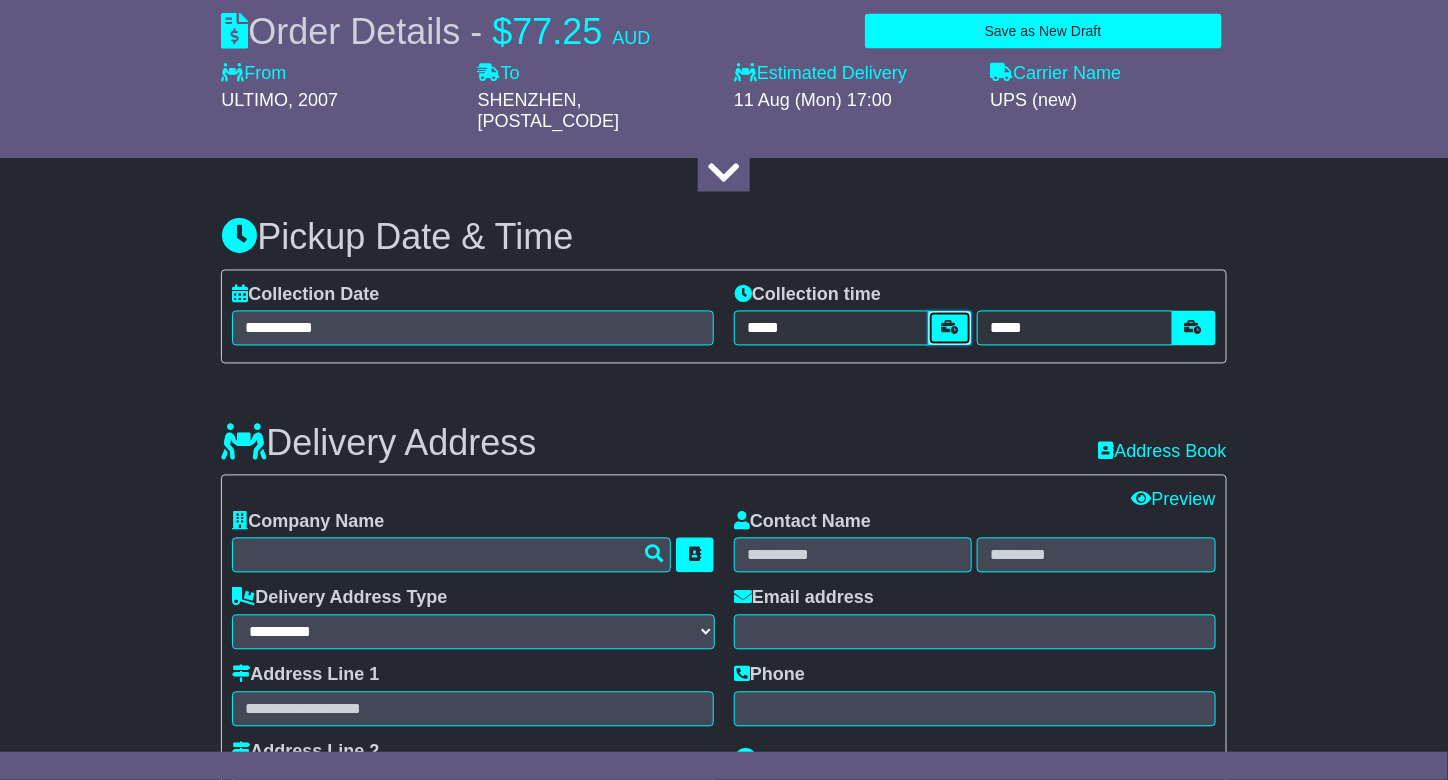 click at bounding box center (950, 328) 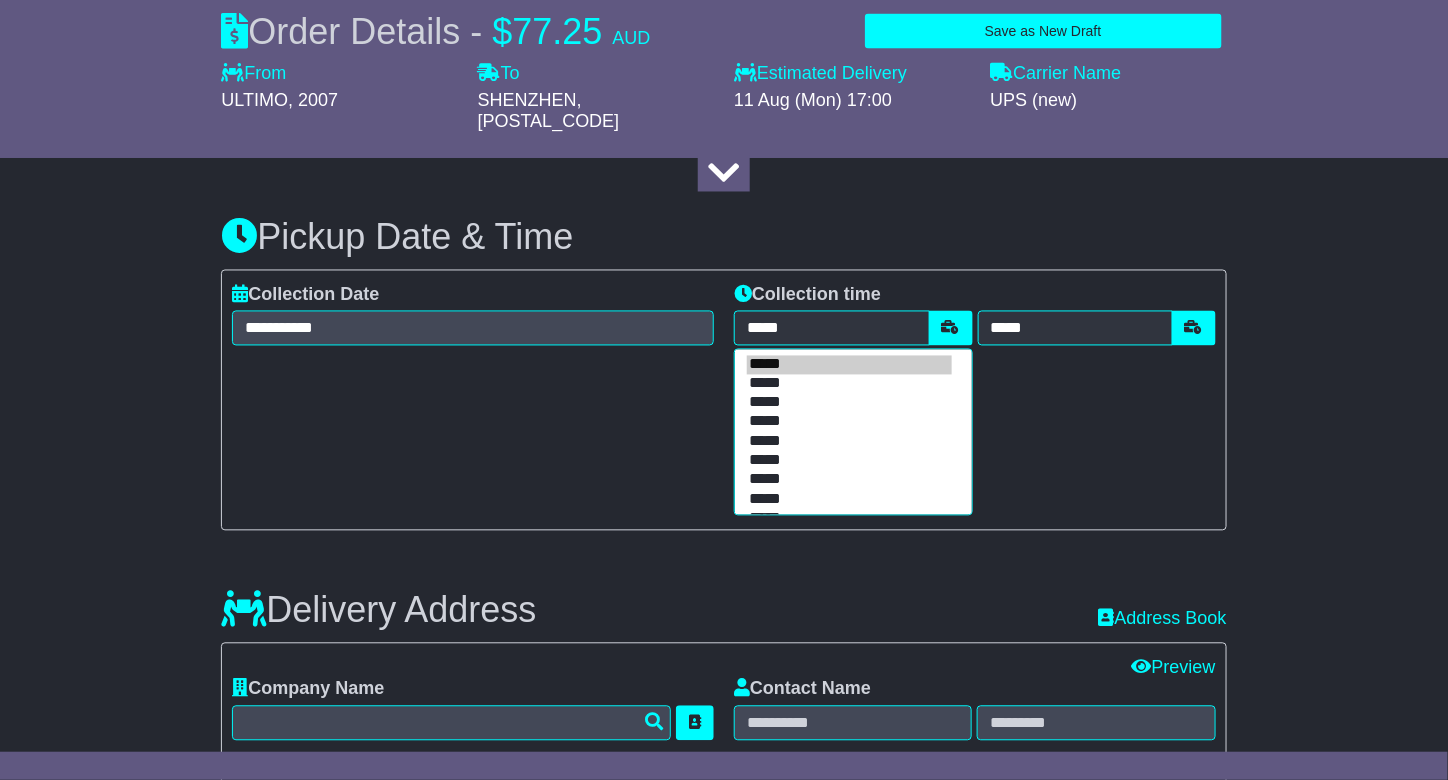 click on "*****" at bounding box center [849, 384] 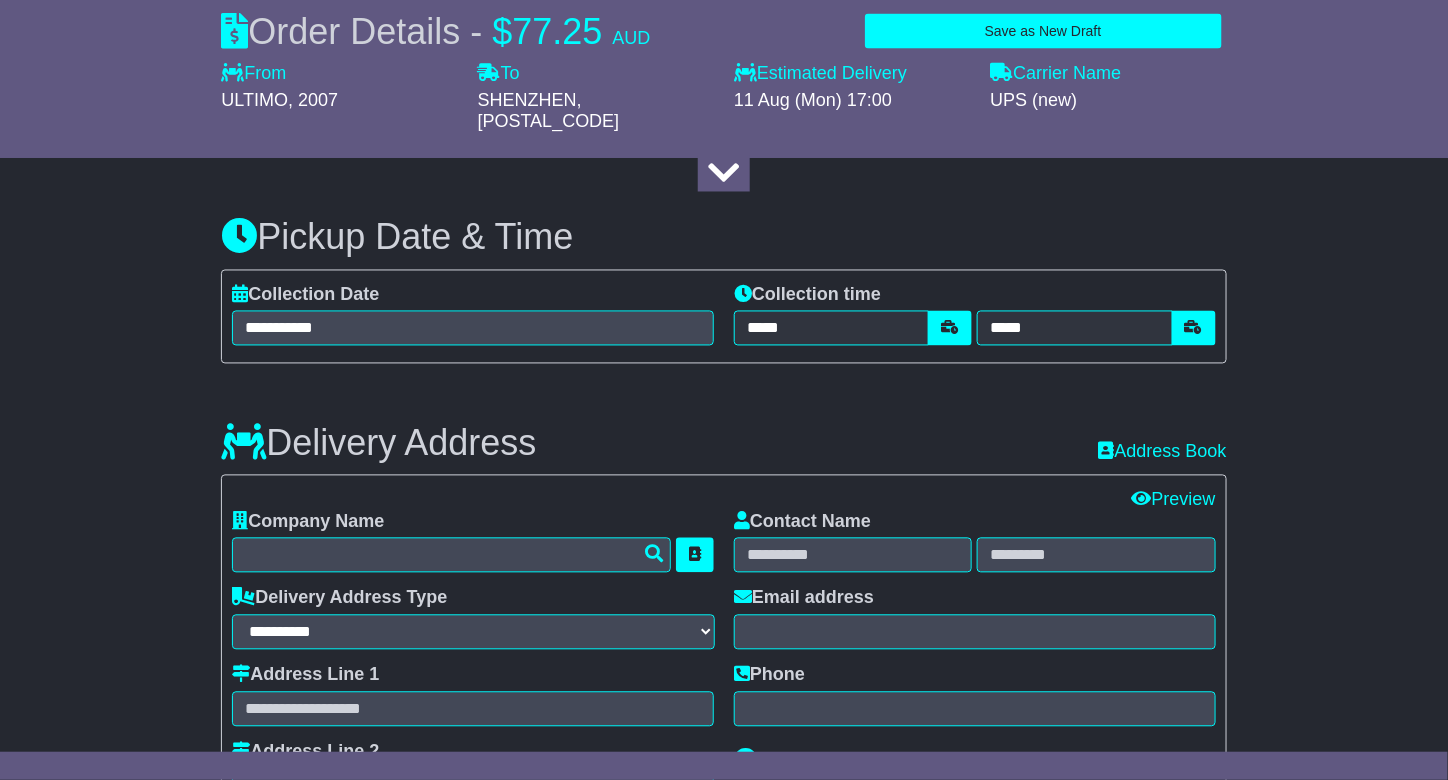 scroll, scrollTop: 1300, scrollLeft: 0, axis: vertical 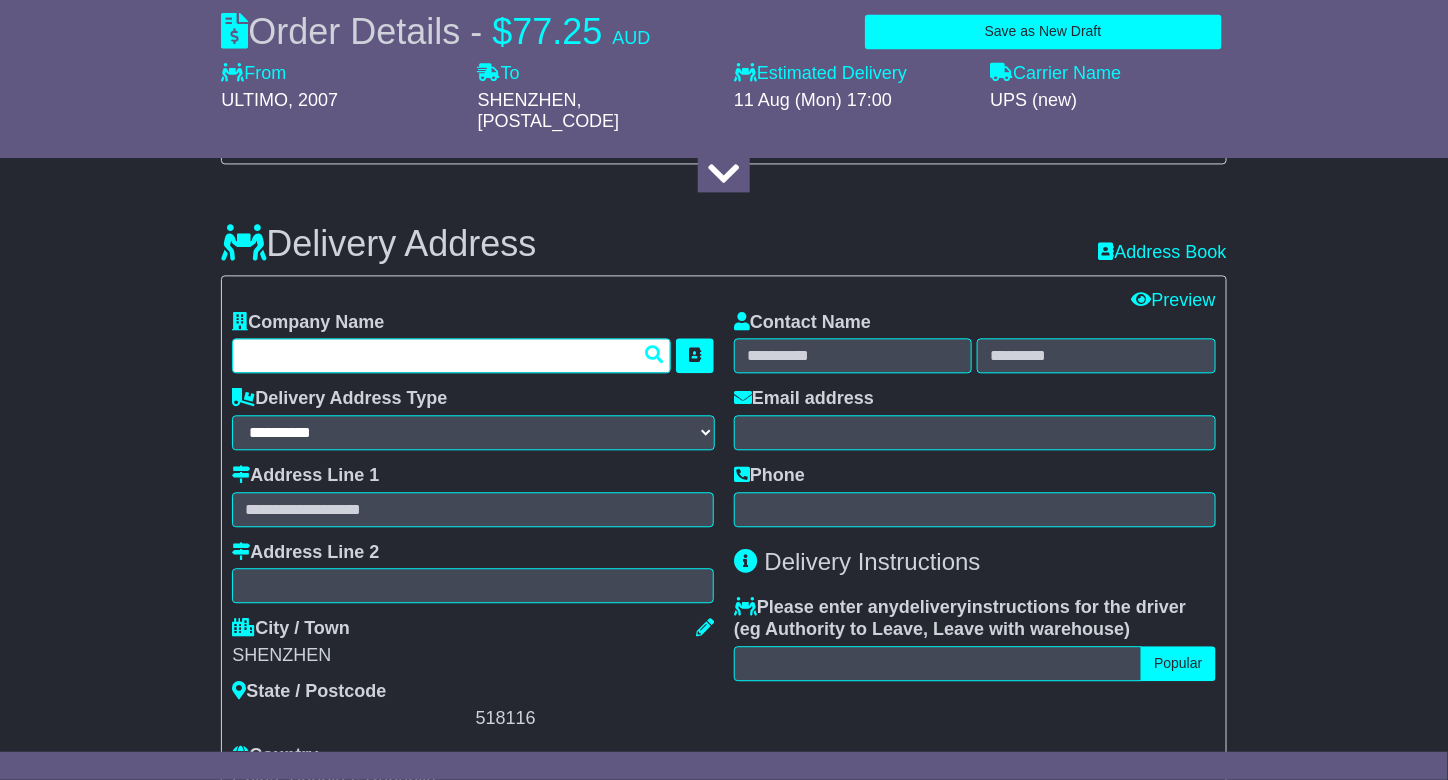 click at bounding box center [451, 355] 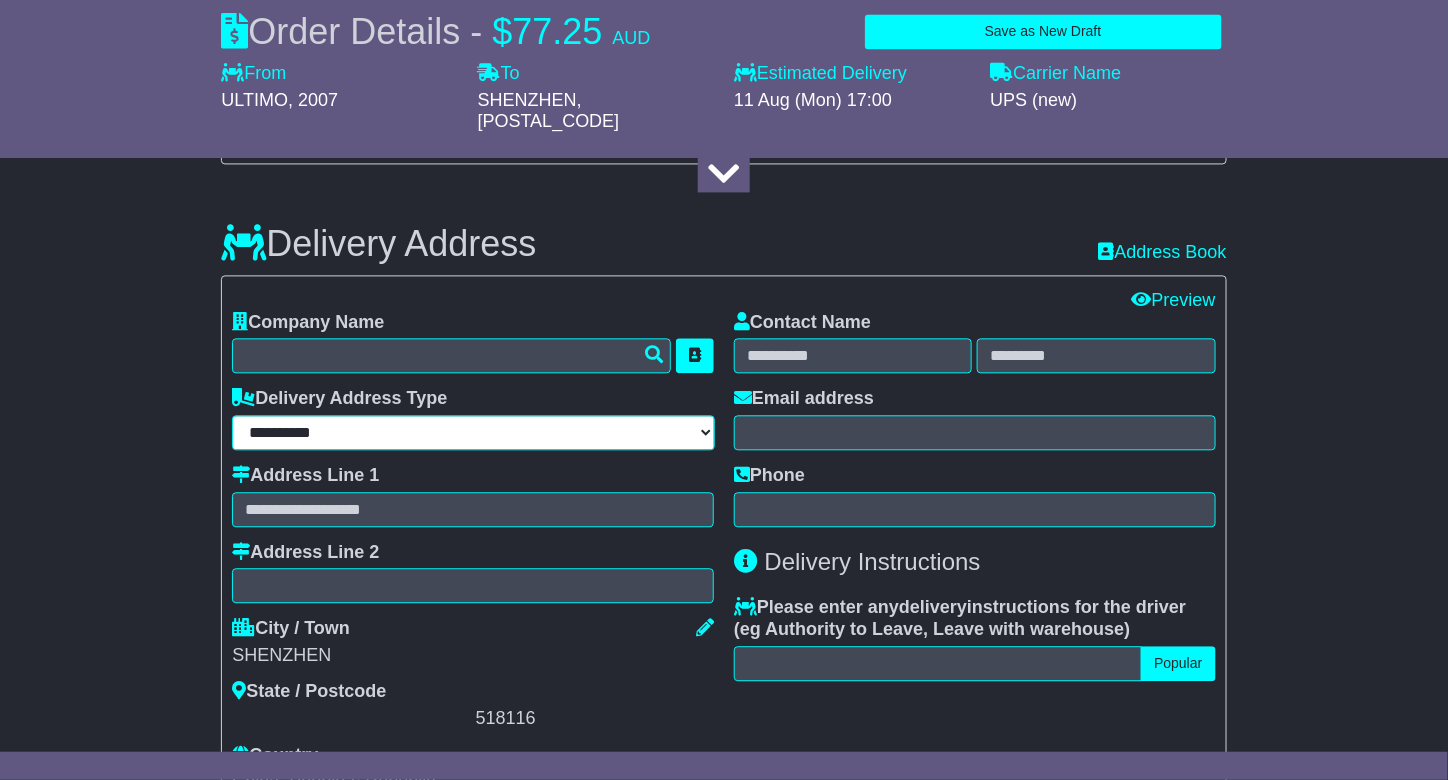 click on "**********" at bounding box center [473, 432] 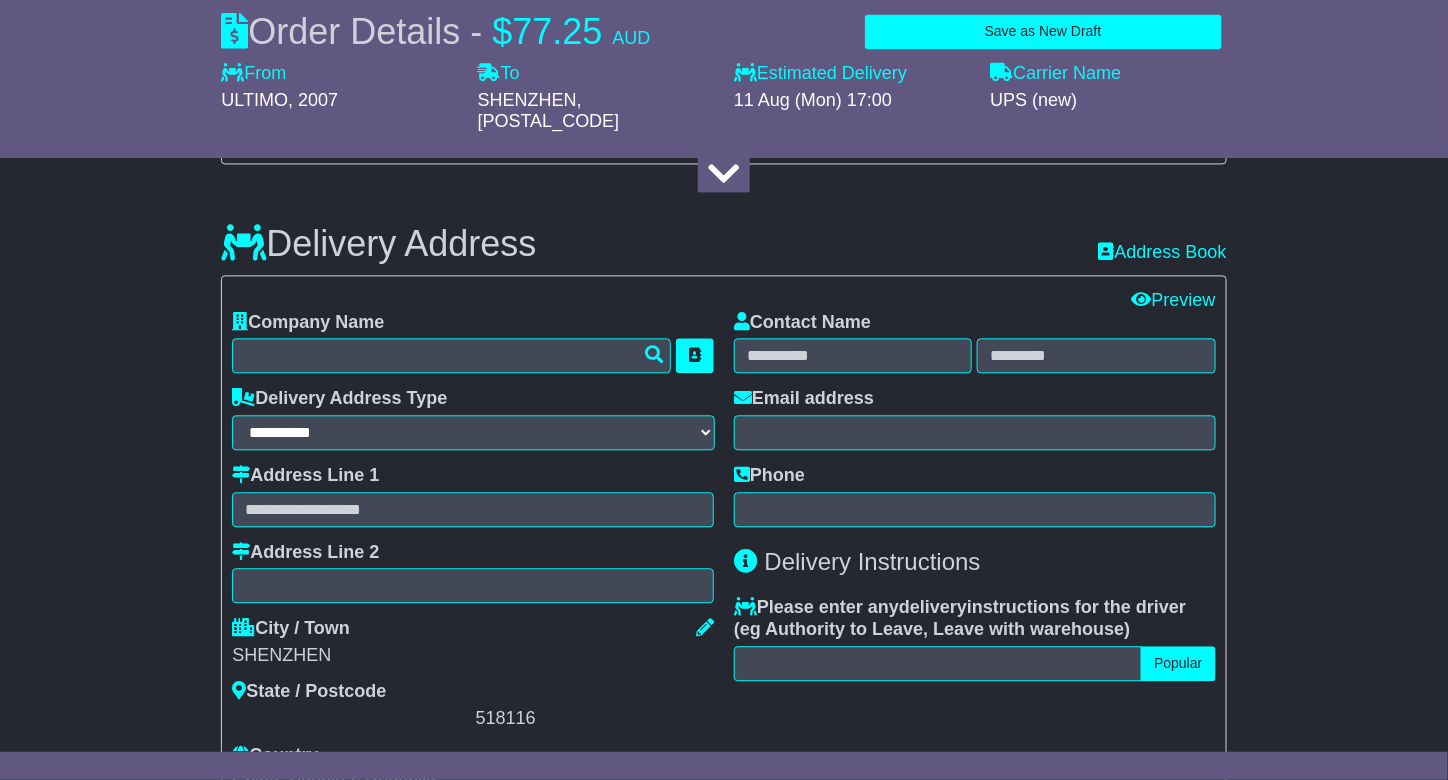click on "Address Line 2" at bounding box center [473, 573] 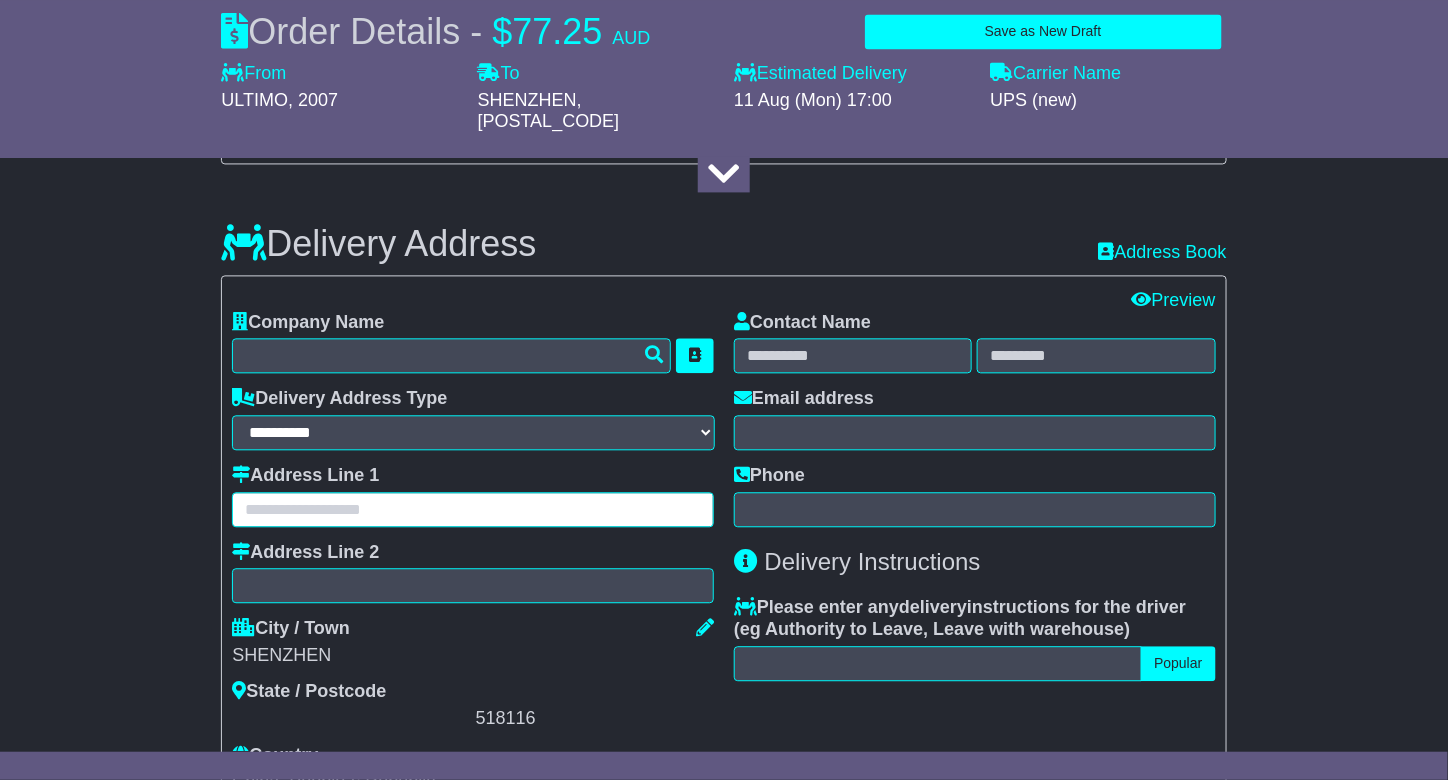 click at bounding box center (473, 509) 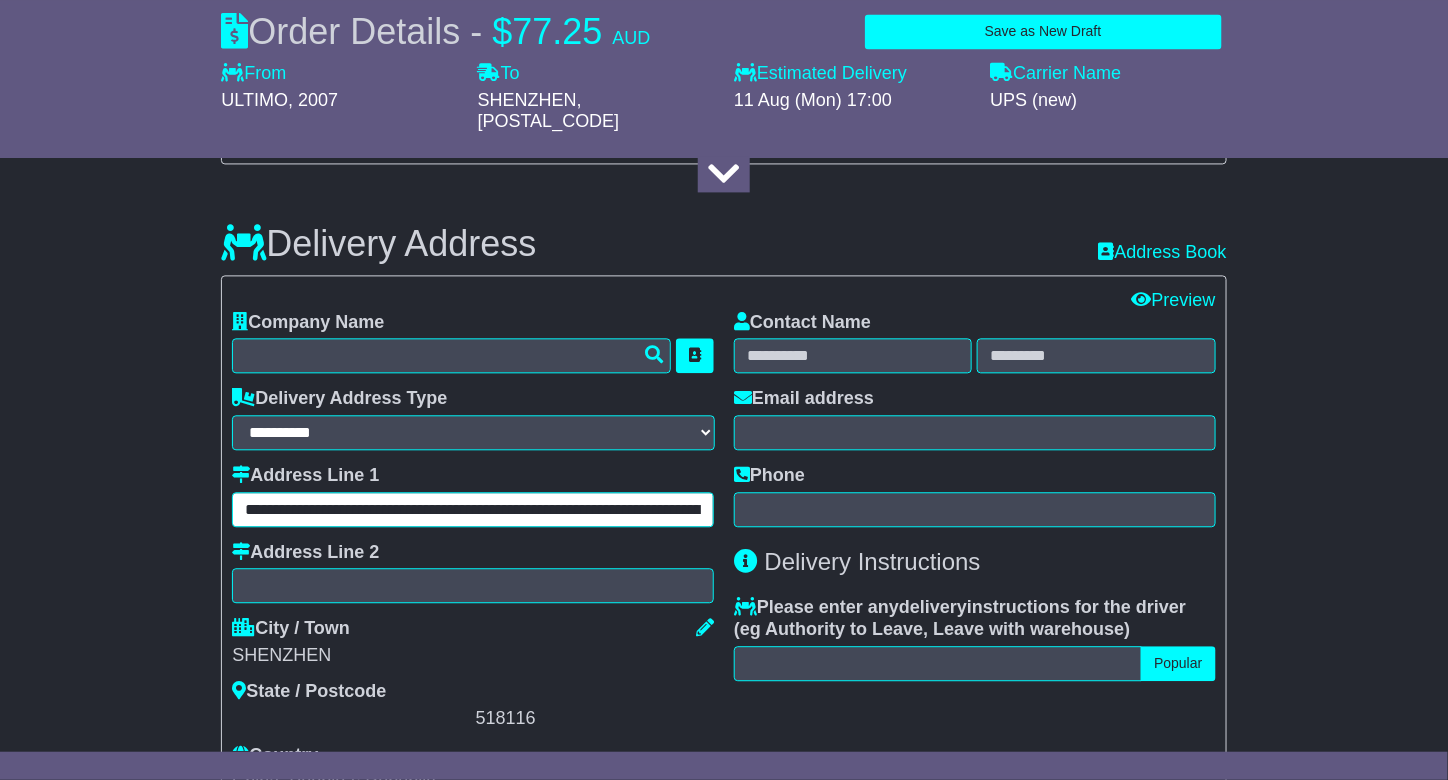 scroll, scrollTop: 0, scrollLeft: 285, axis: horizontal 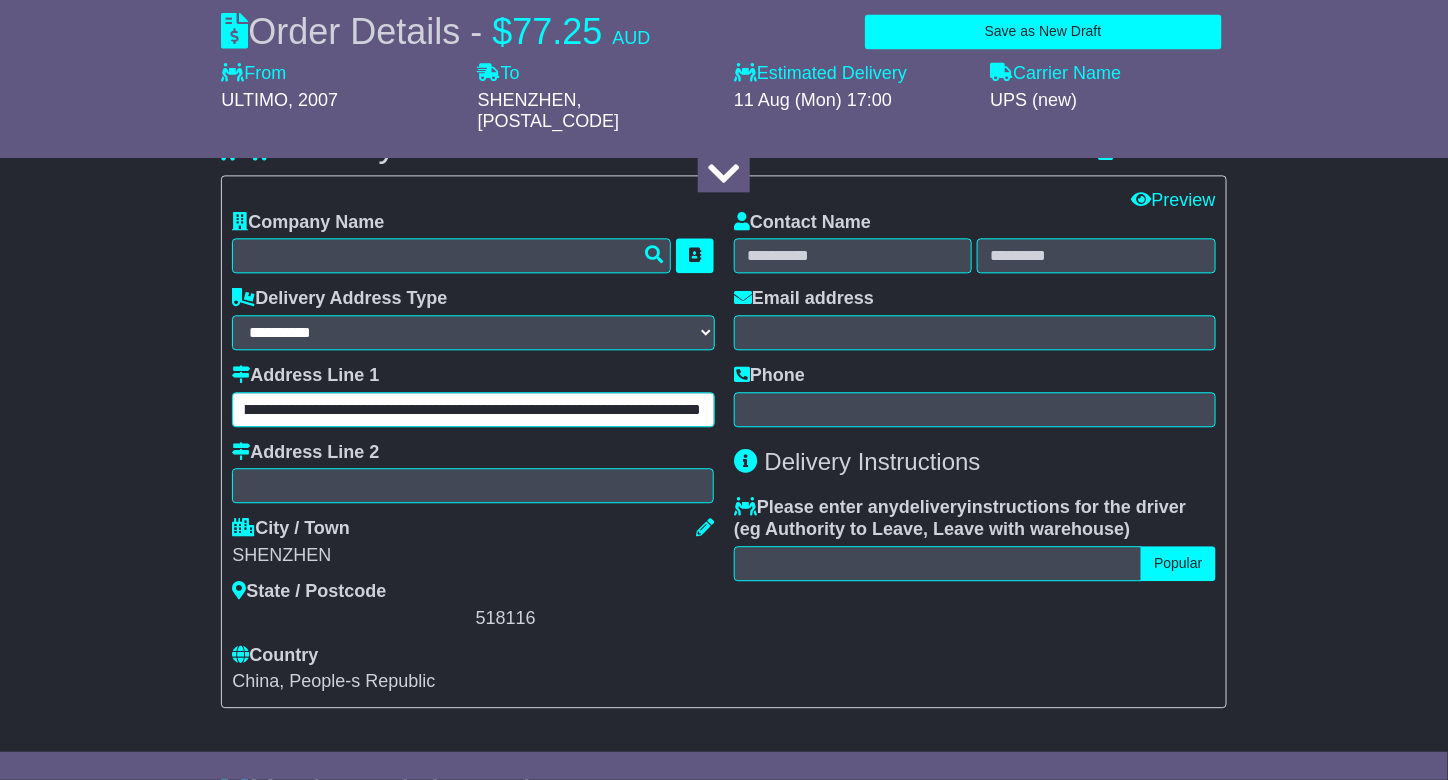 drag, startPoint x: 578, startPoint y: 378, endPoint x: 733, endPoint y: 380, distance: 155.01291 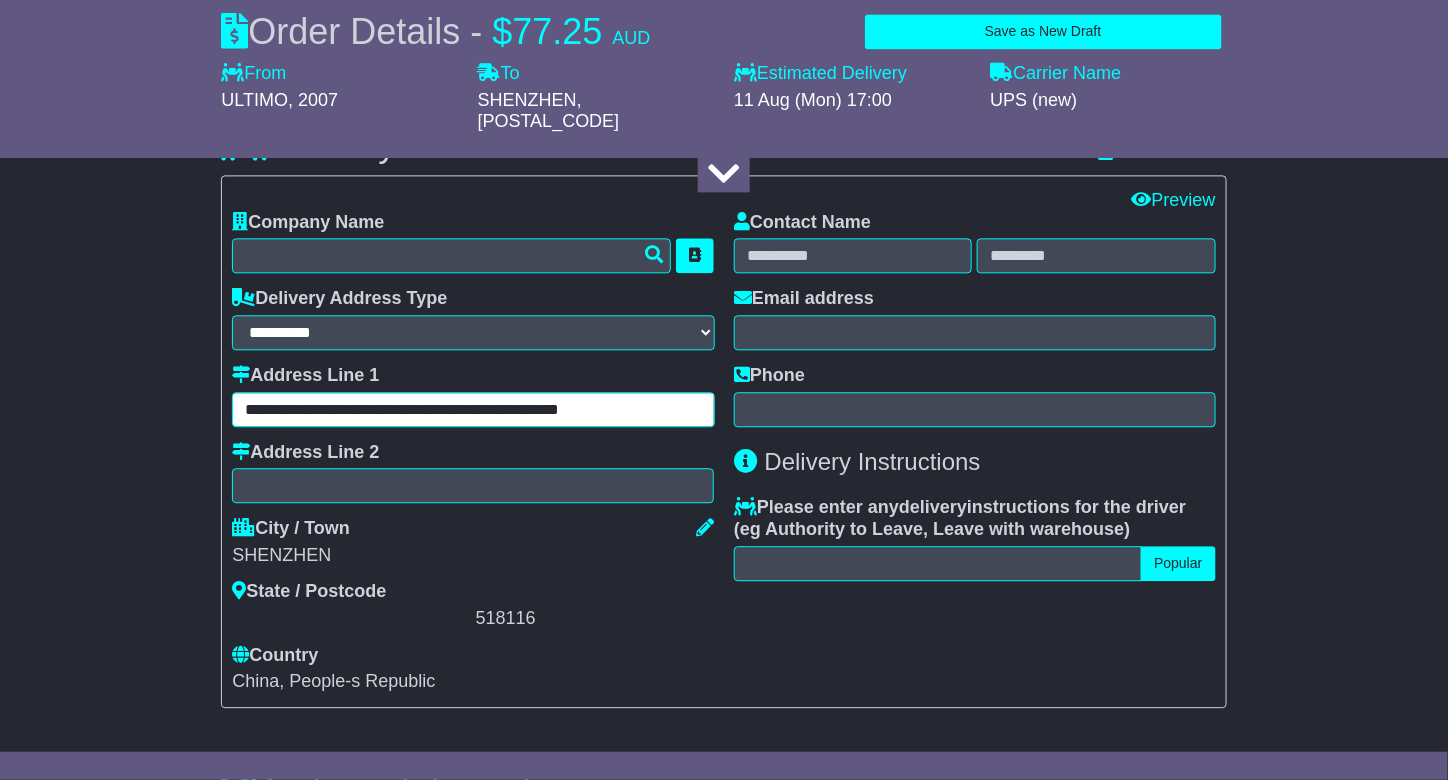 scroll, scrollTop: 0, scrollLeft: 0, axis: both 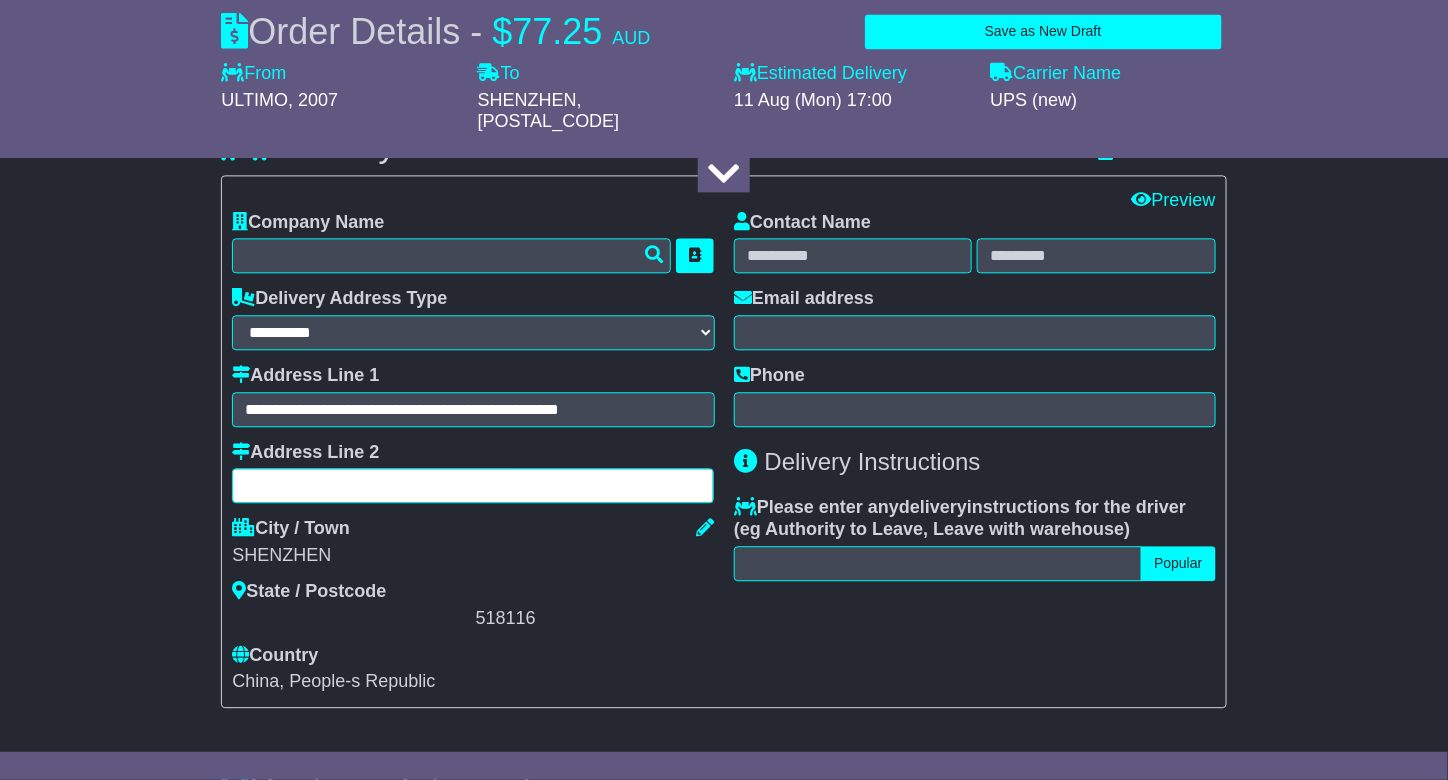 click at bounding box center (473, 485) 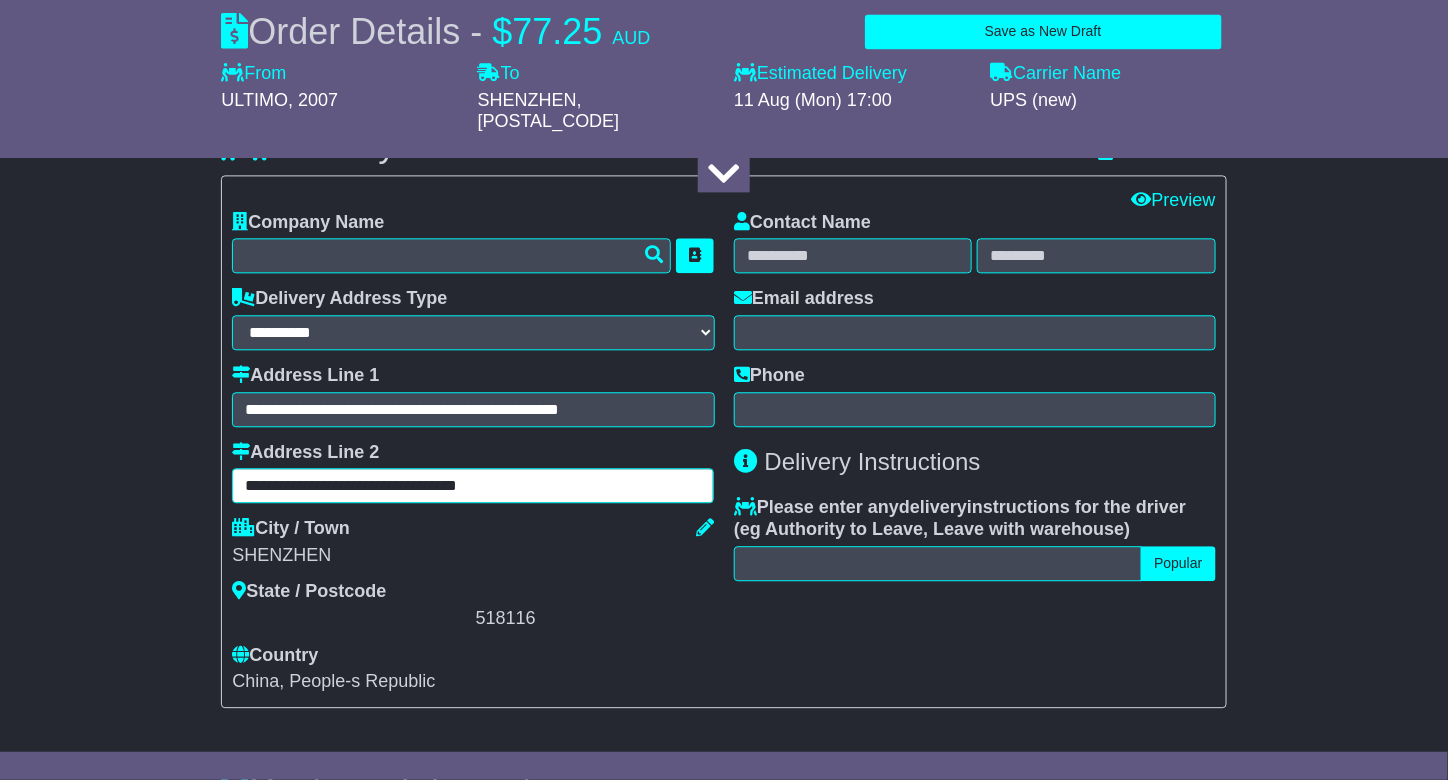 type on "**********" 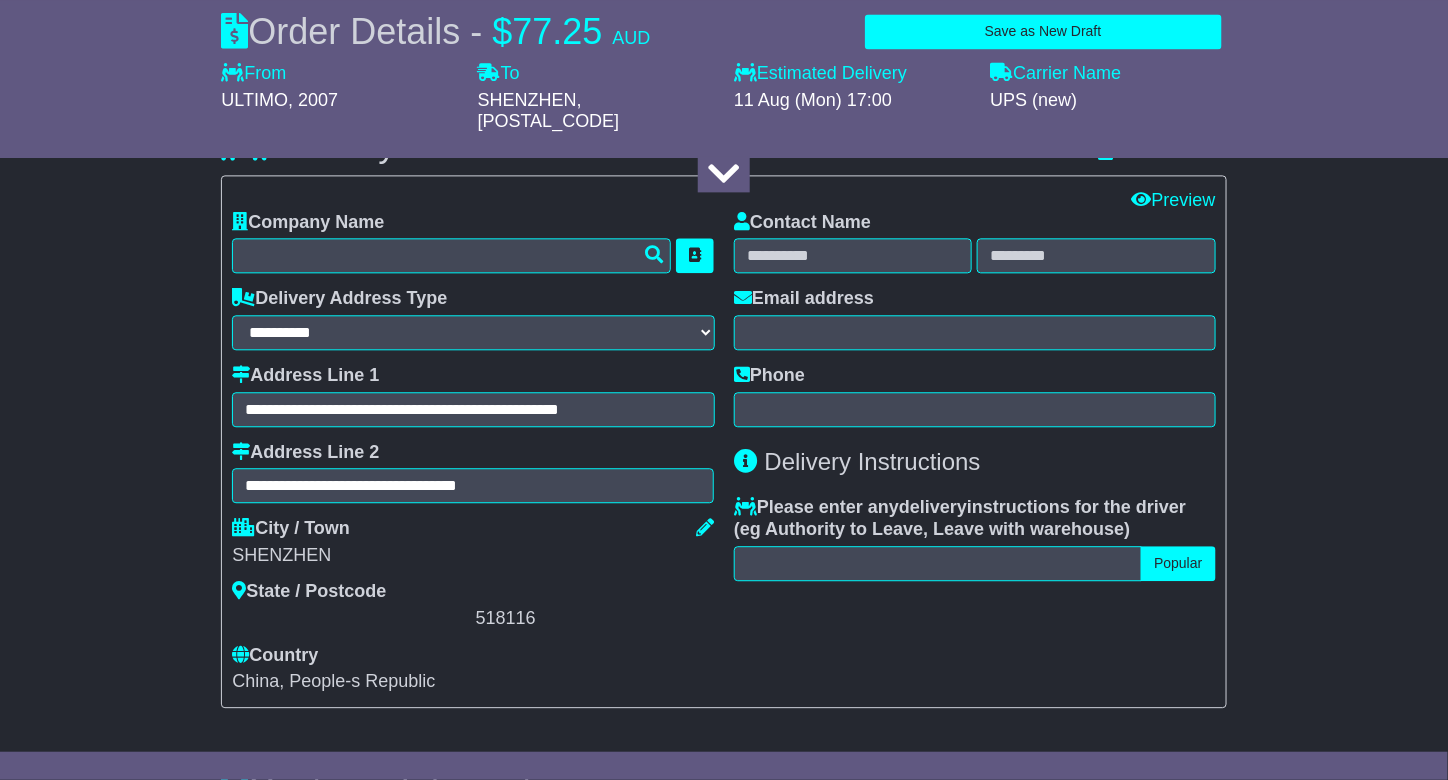 click on "City / Town
SHENZHEN
State / Postcode
518116
Country
Afghanistan
Albania
Algeria
American Samoa
Andorra
Angola
Anguilla
Antigua
Argentina
Armenia
Aruba
Australia
Austria
Azerbaijan Bahamas Bahrain Chad" at bounding box center (473, 605) 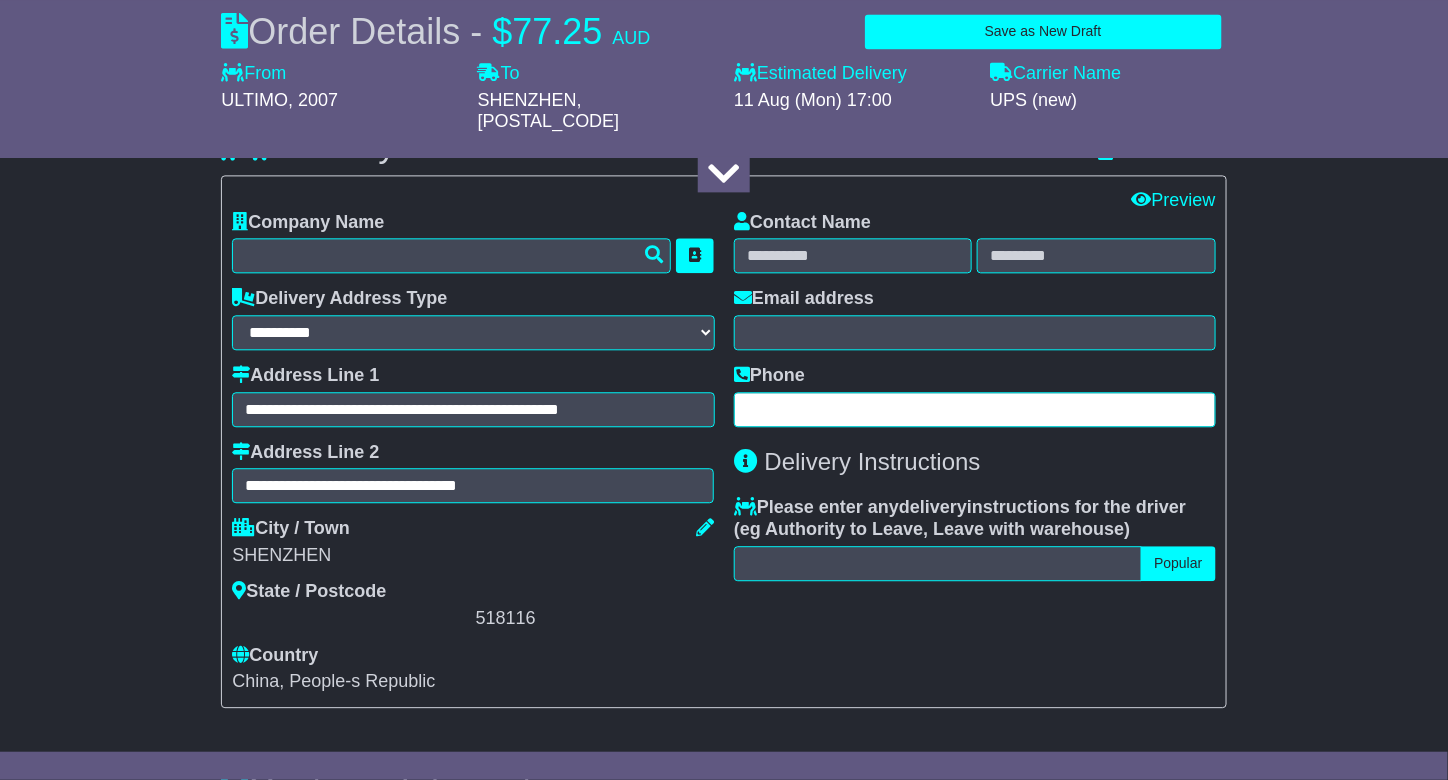 click at bounding box center (975, 409) 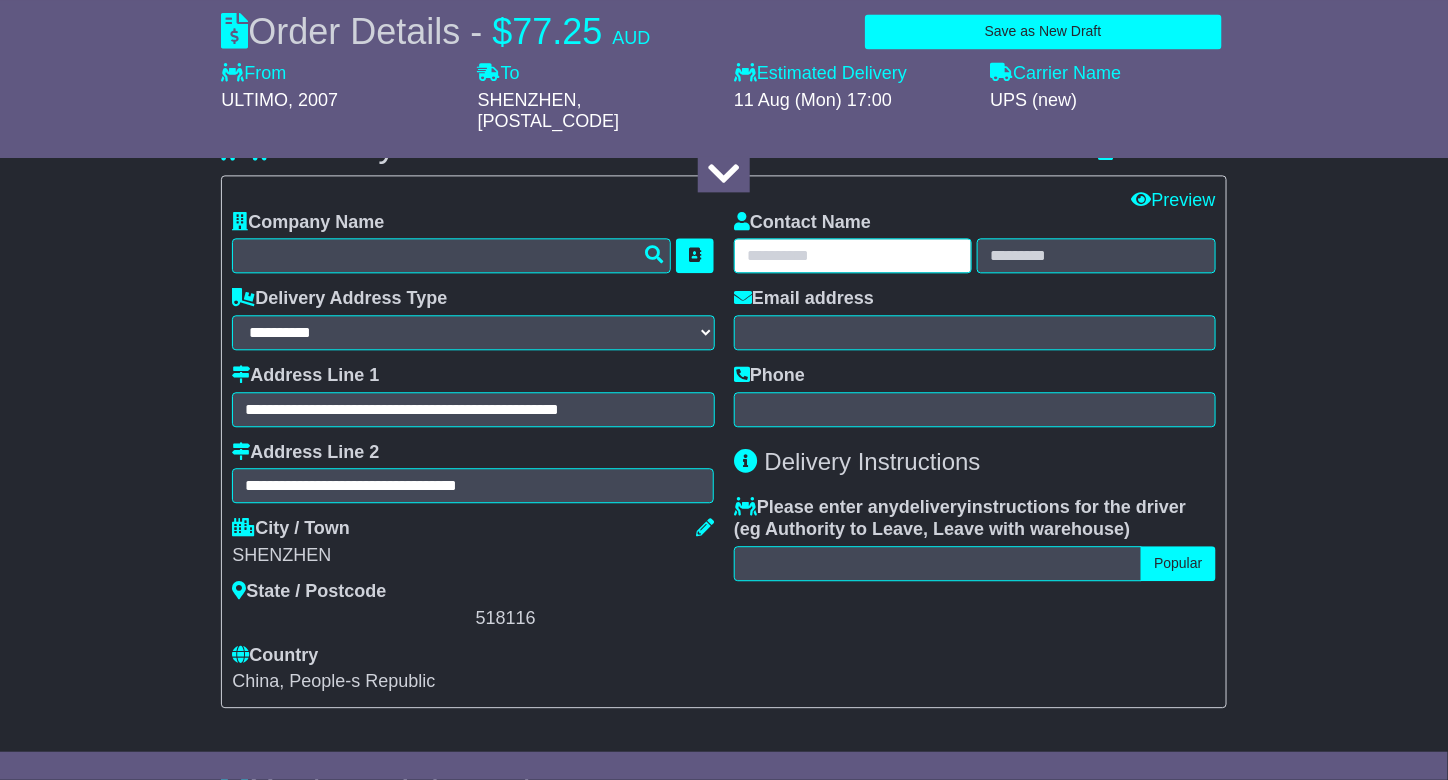 click at bounding box center (853, 255) 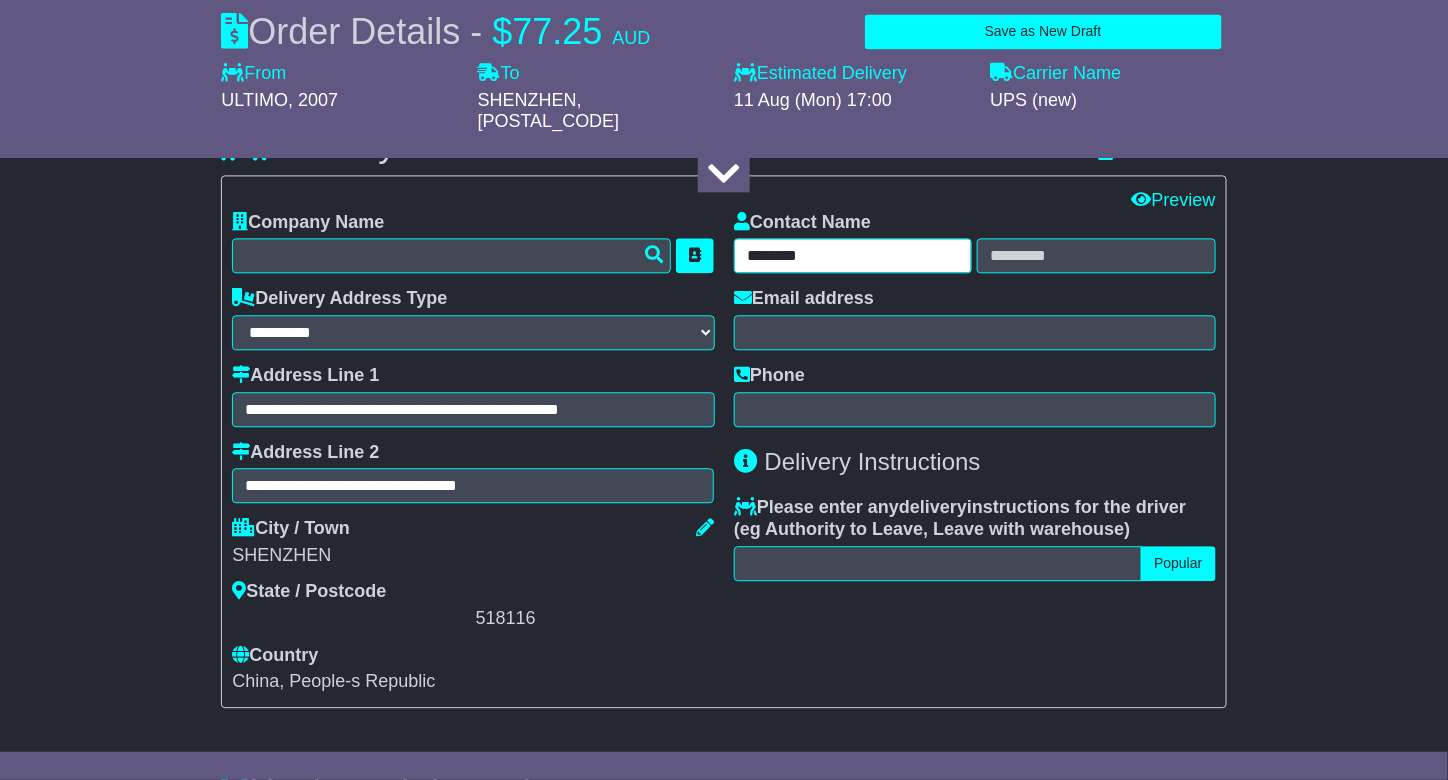 drag, startPoint x: 789, startPoint y: 230, endPoint x: 773, endPoint y: 230, distance: 16 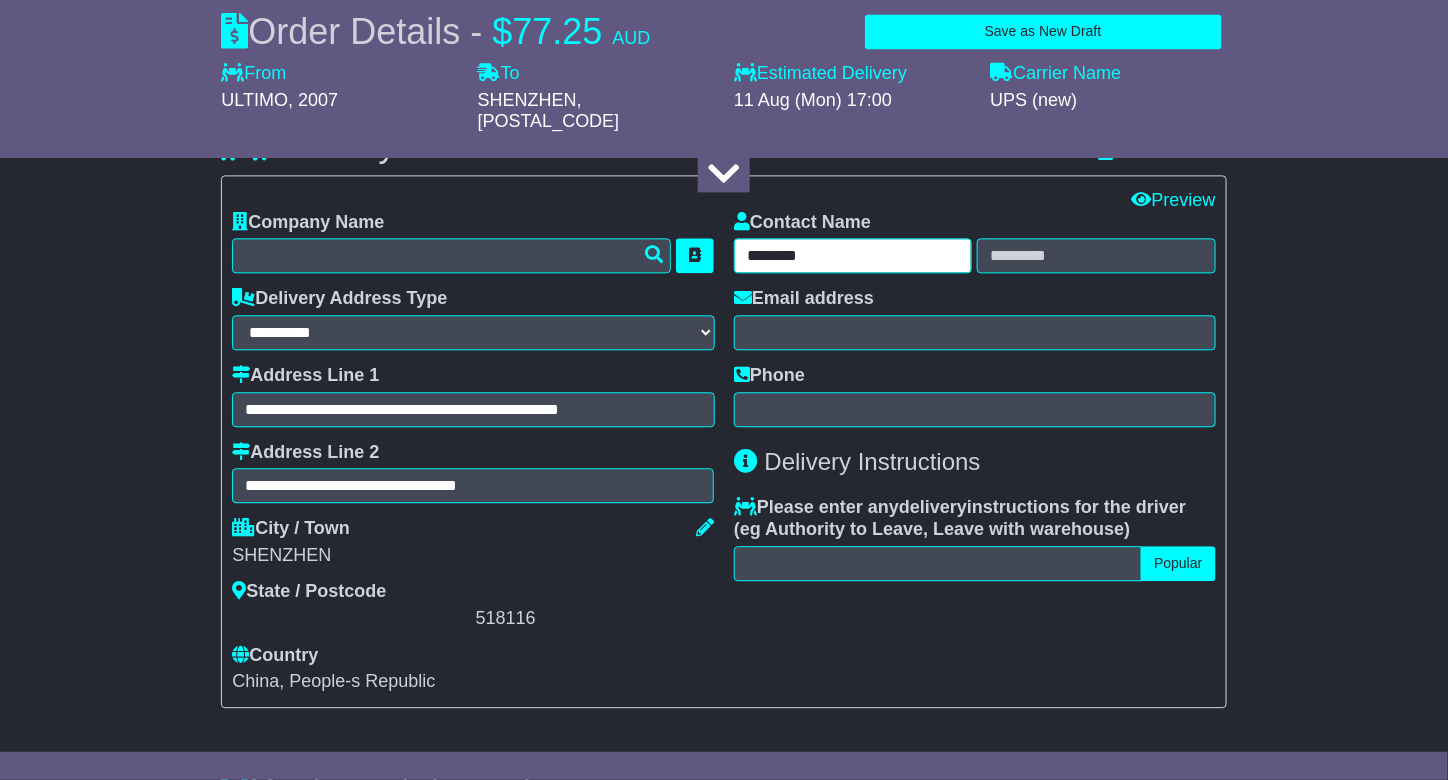 drag, startPoint x: 834, startPoint y: 236, endPoint x: 778, endPoint y: 241, distance: 56.22277 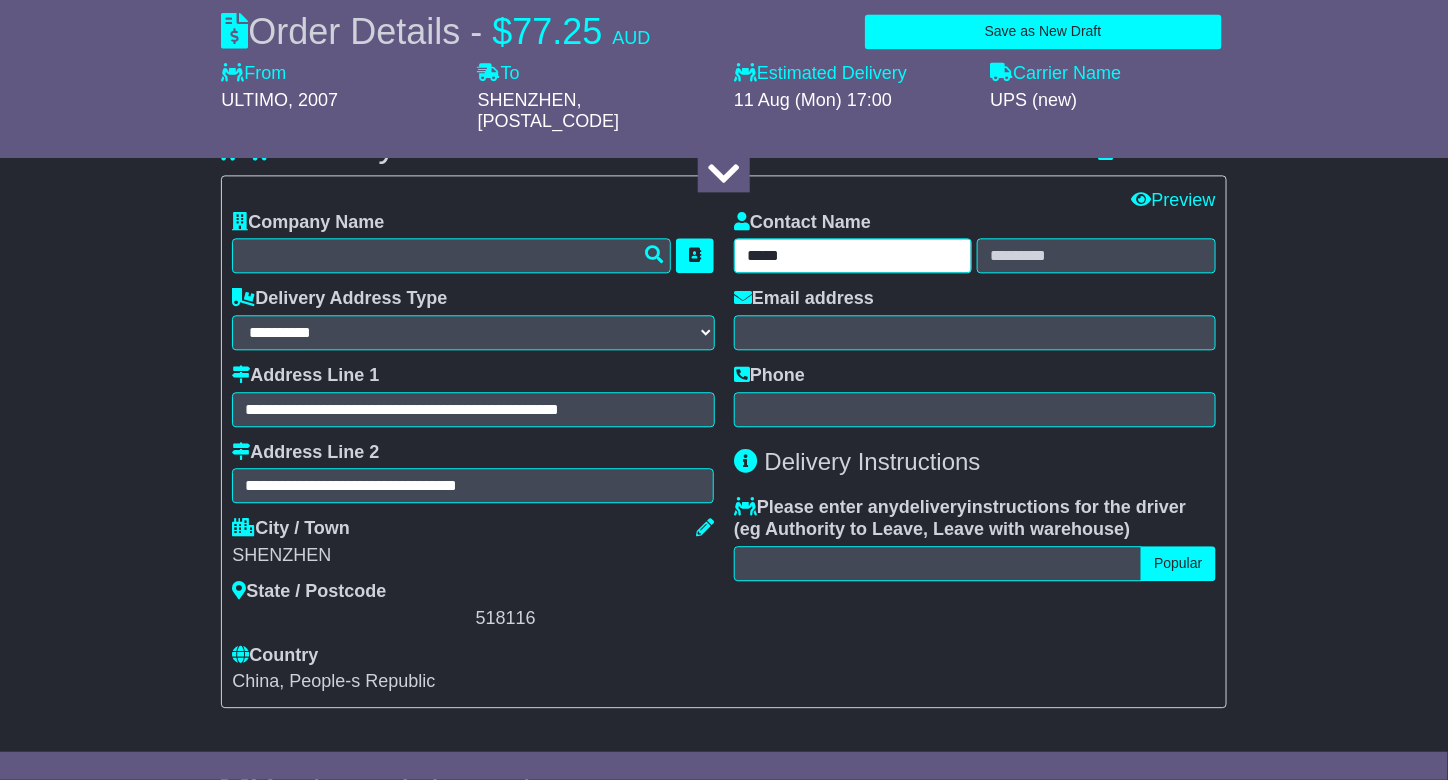type on "*****" 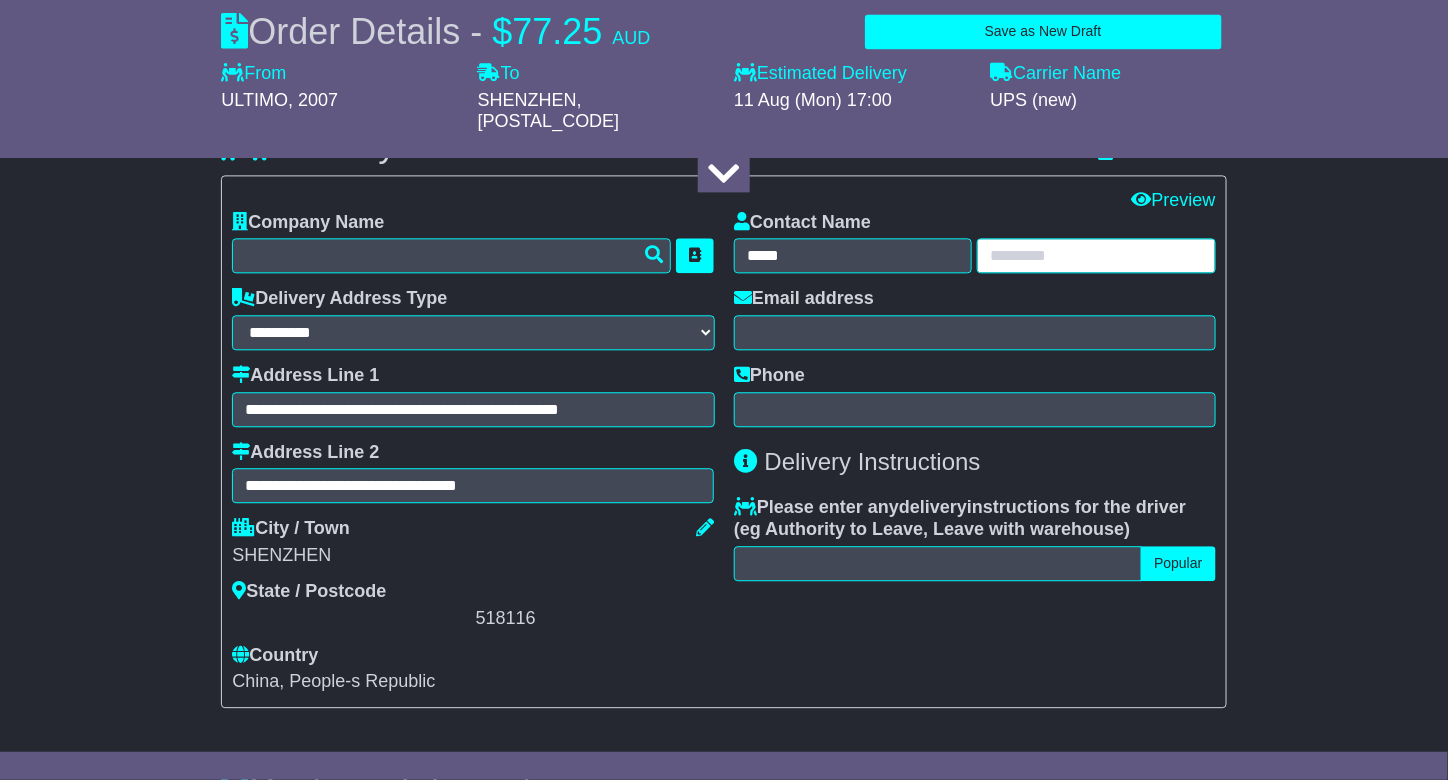 click at bounding box center [1096, 255] 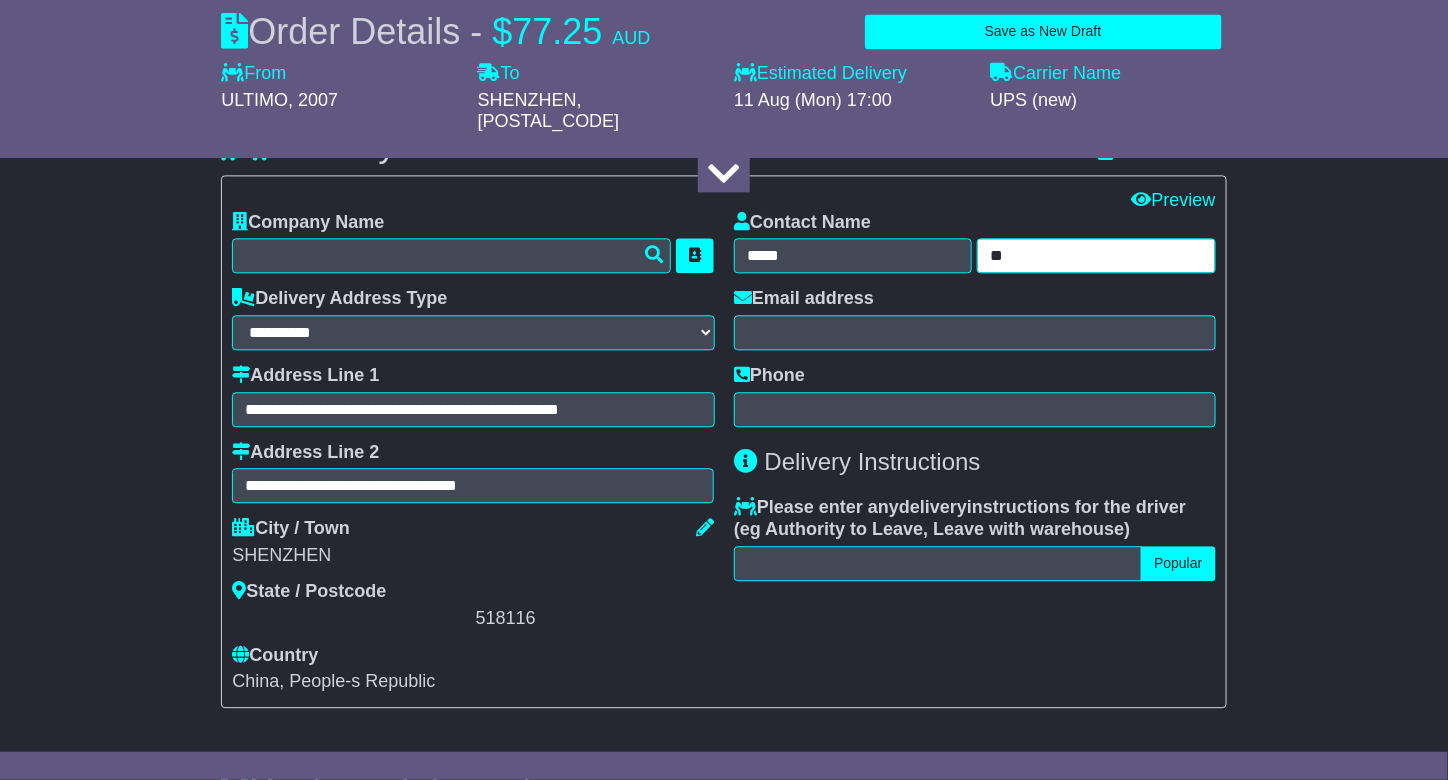 type on "**" 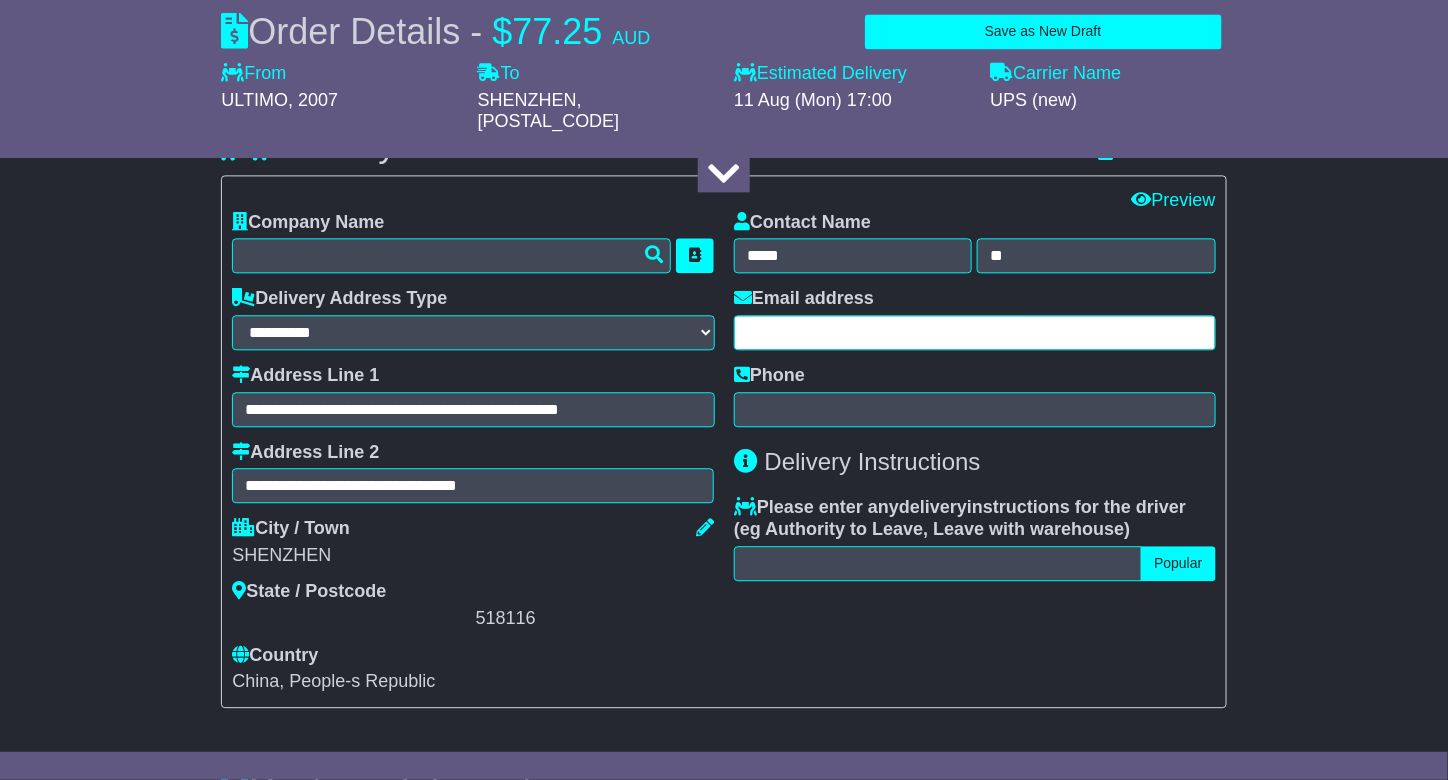 click at bounding box center [975, 332] 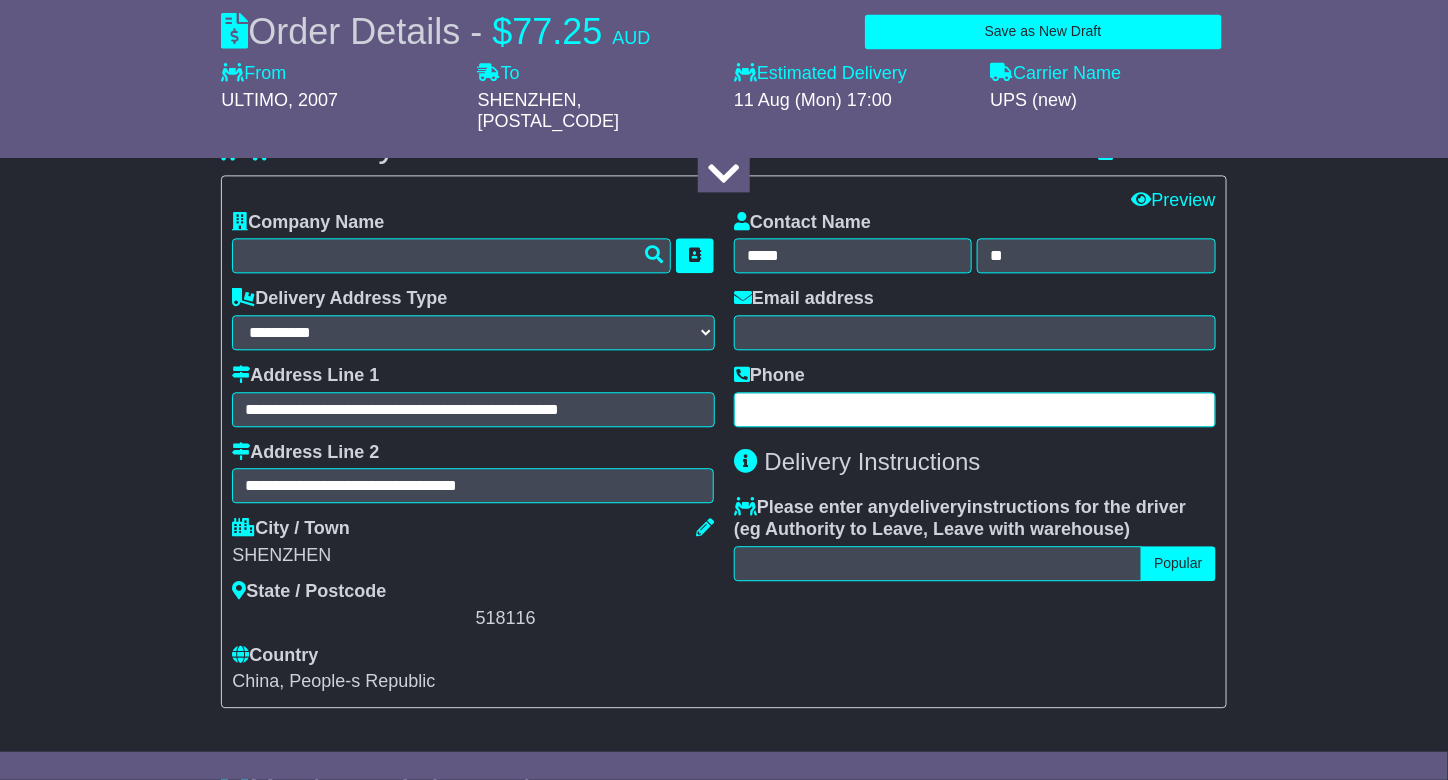 click at bounding box center (975, 409) 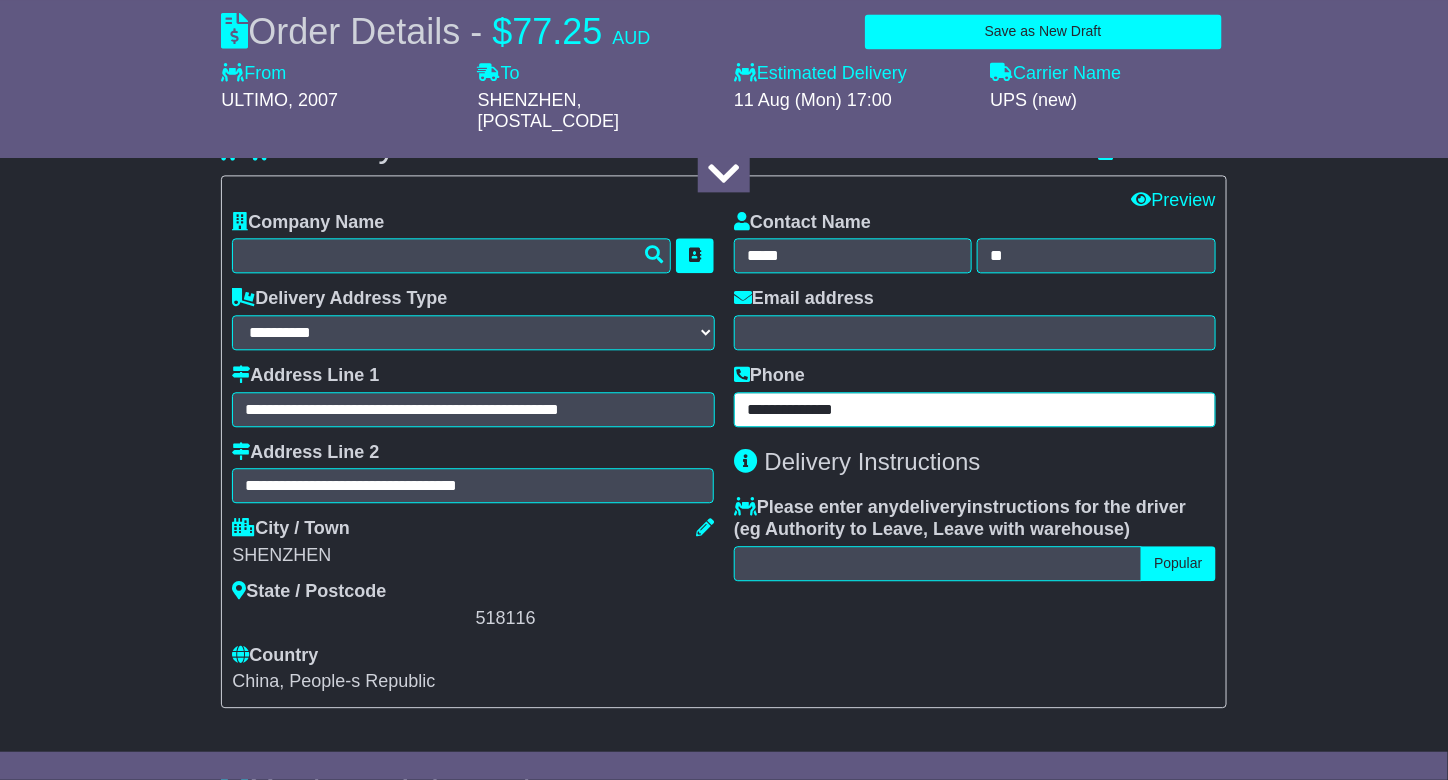 click on "**********" at bounding box center (975, 409) 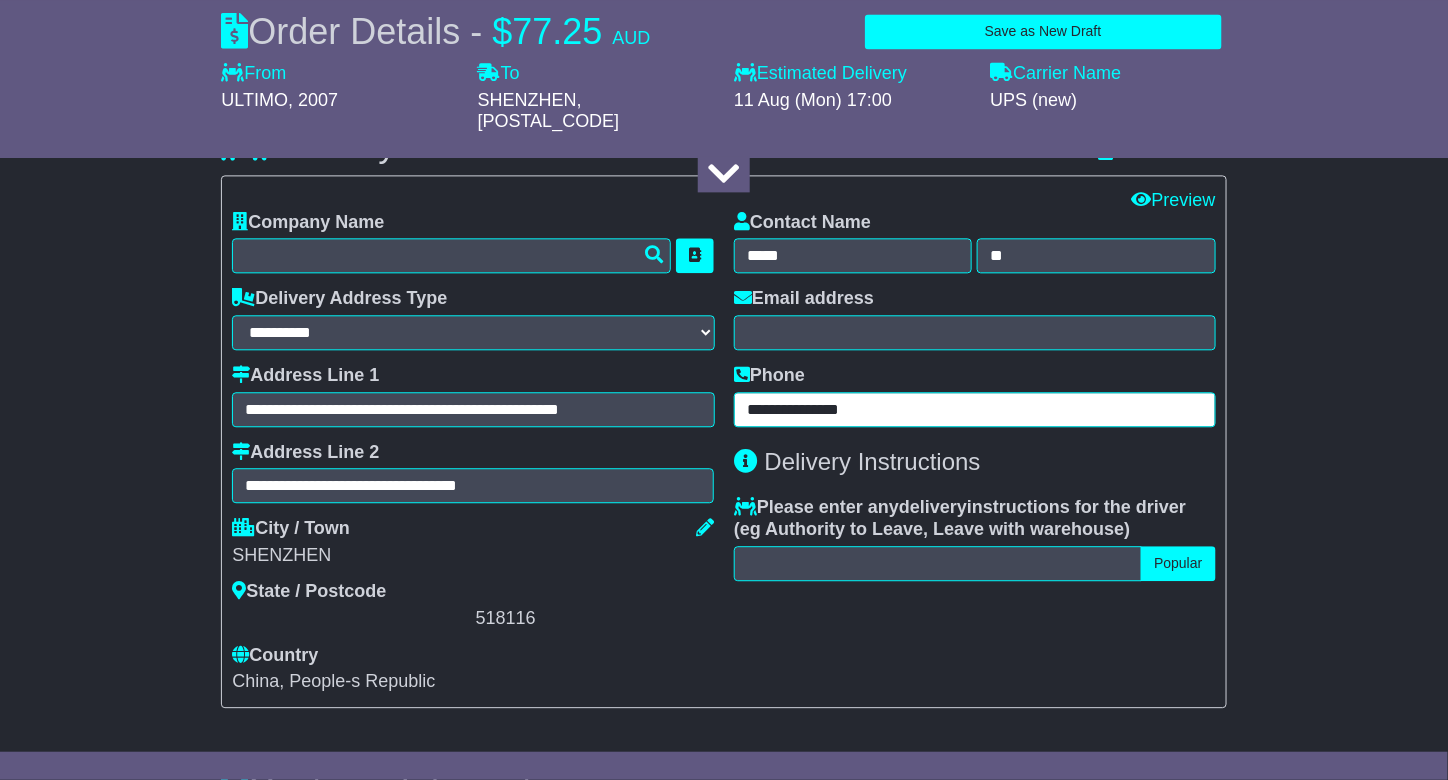 type on "**********" 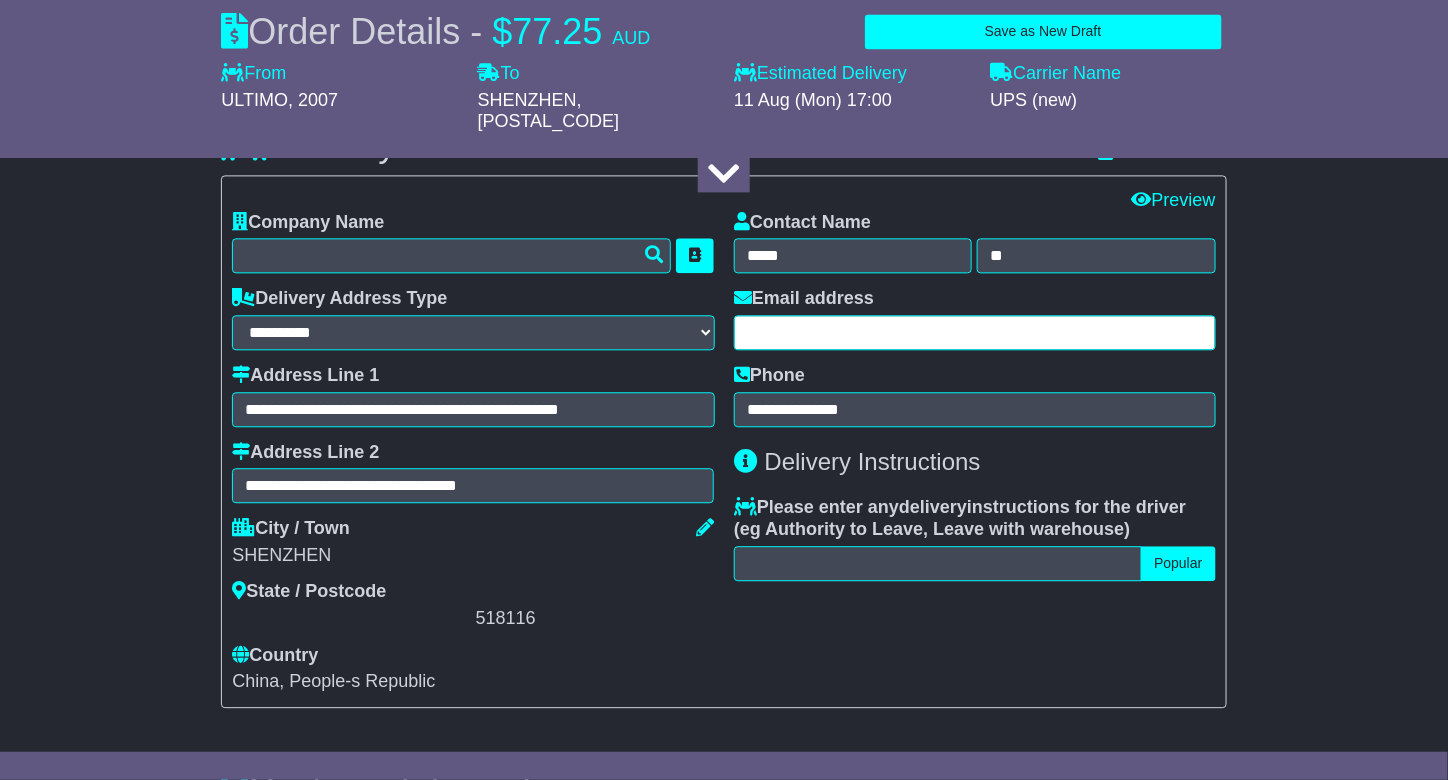 click at bounding box center (975, 332) 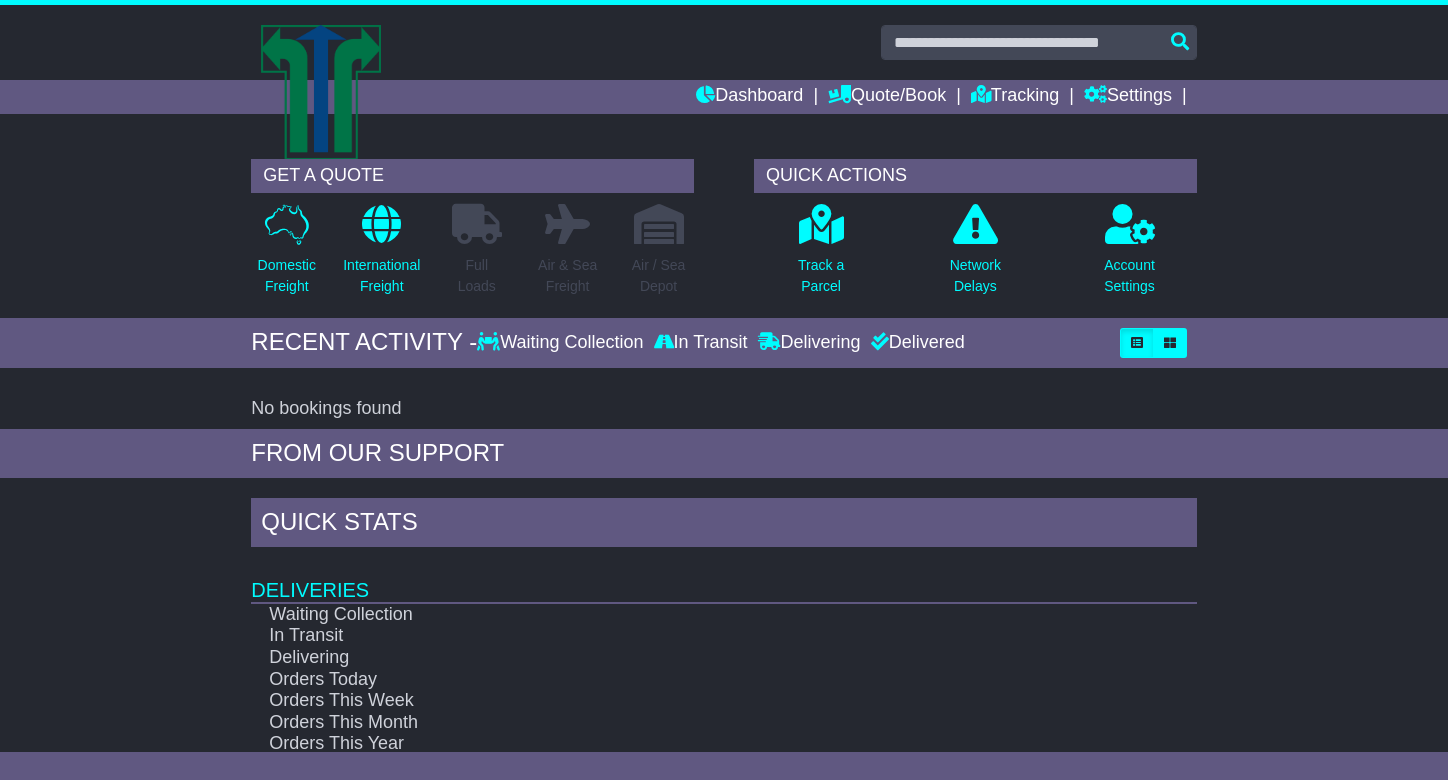 scroll, scrollTop: 0, scrollLeft: 0, axis: both 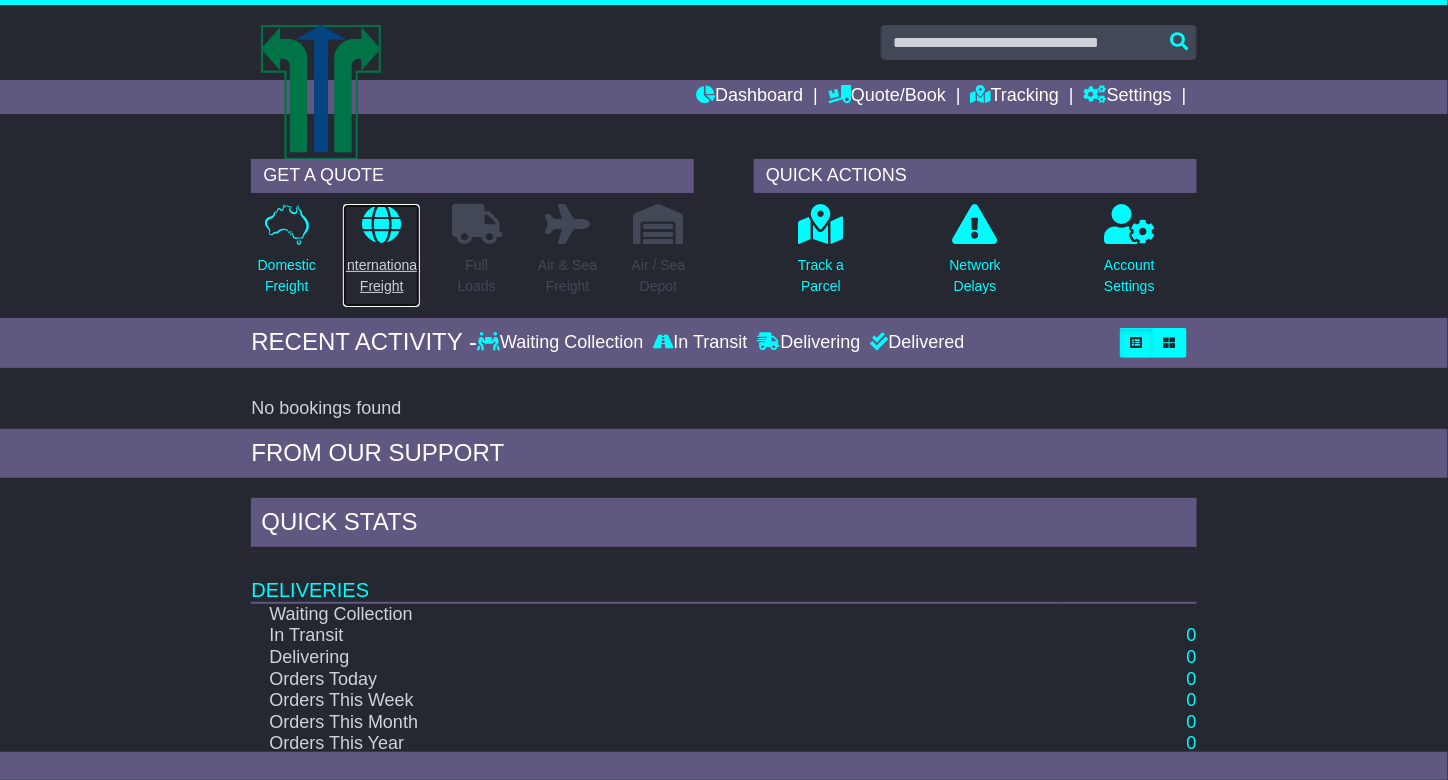 click on "International Freight" at bounding box center [381, 276] 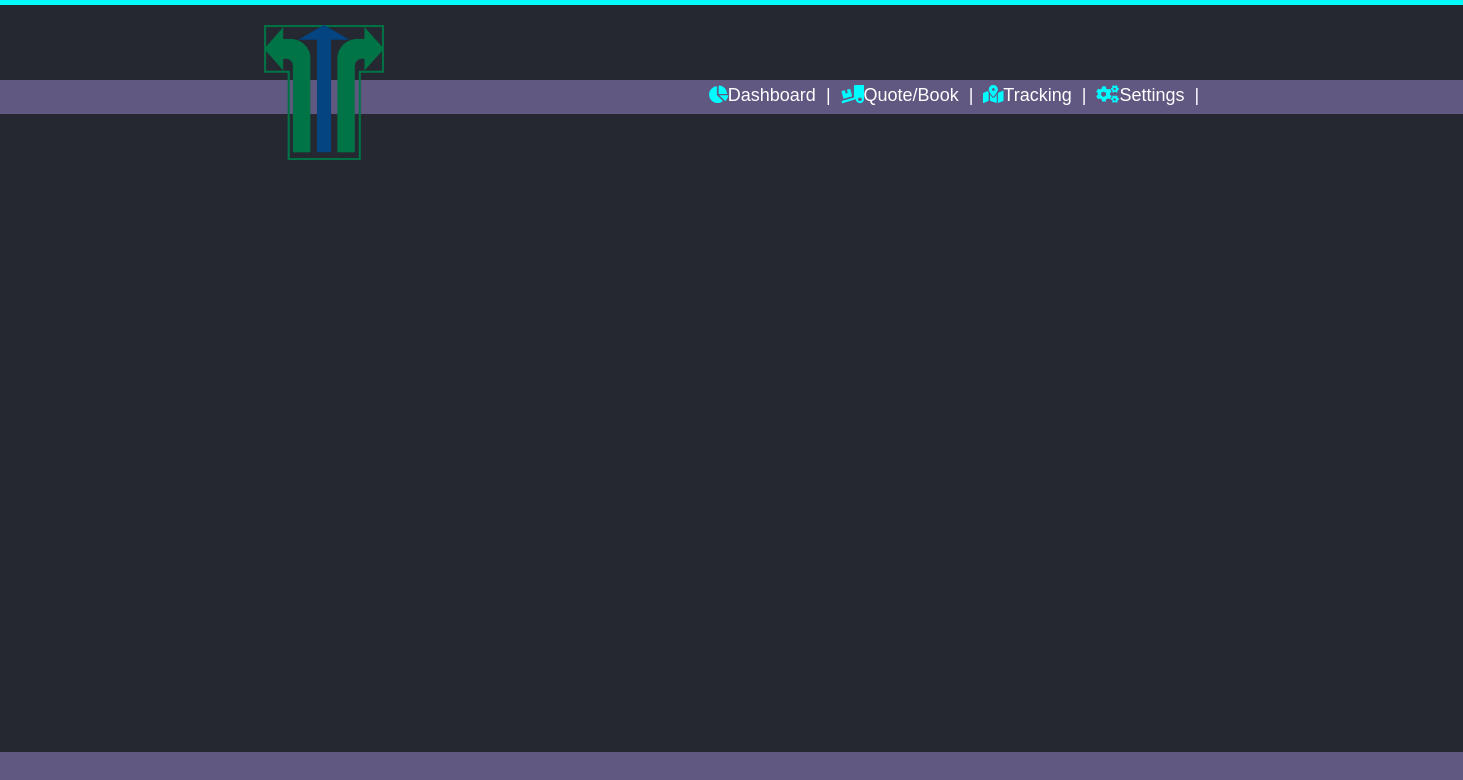 scroll, scrollTop: 0, scrollLeft: 0, axis: both 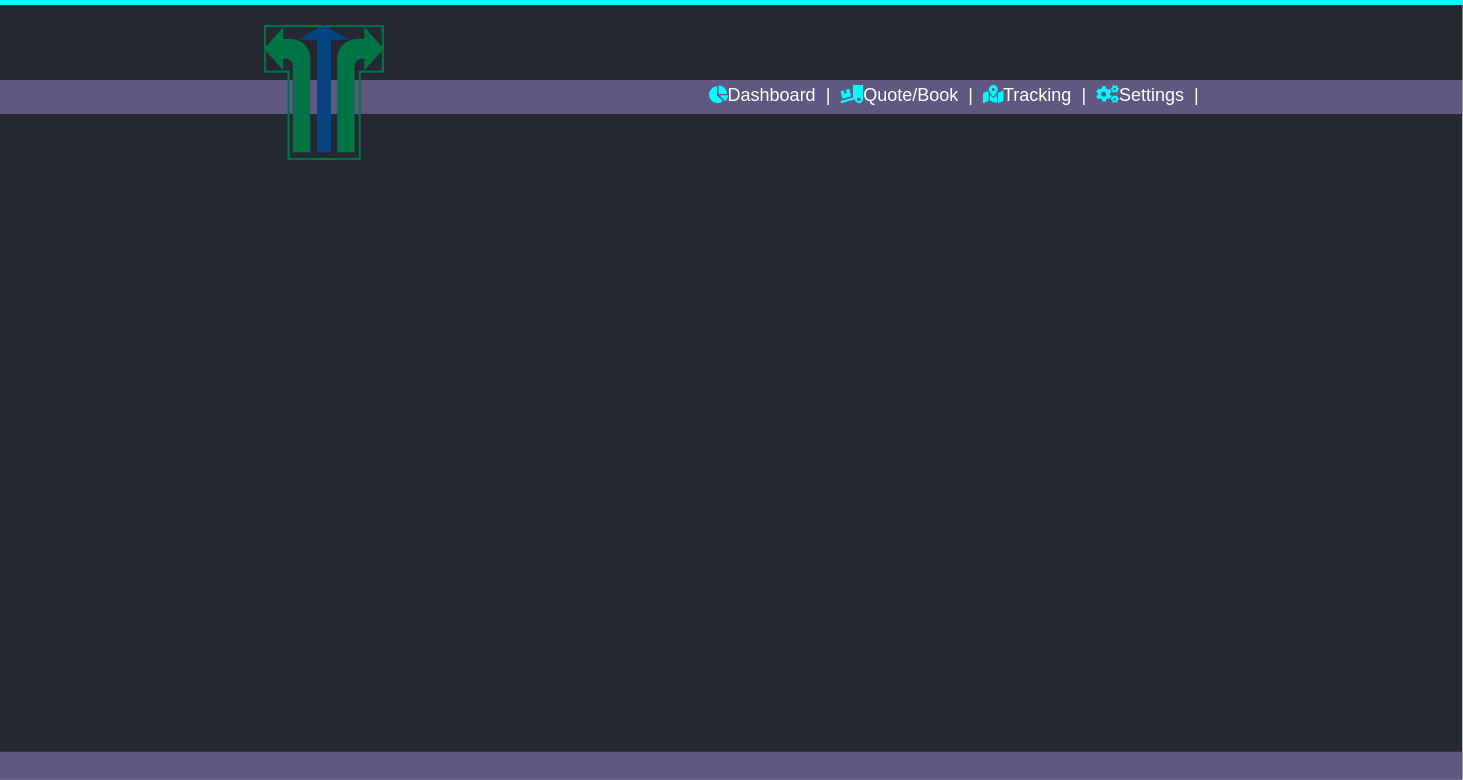 select on "**" 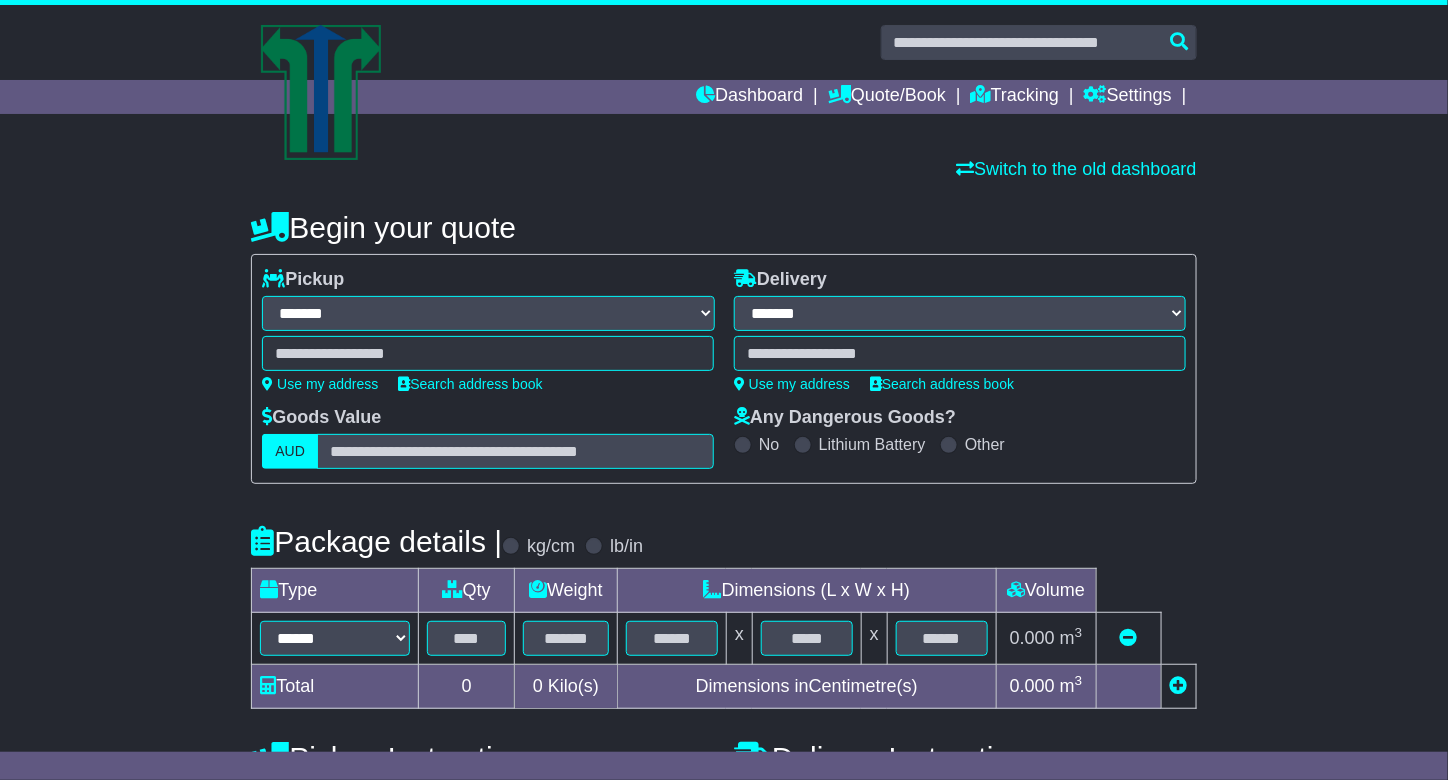 select 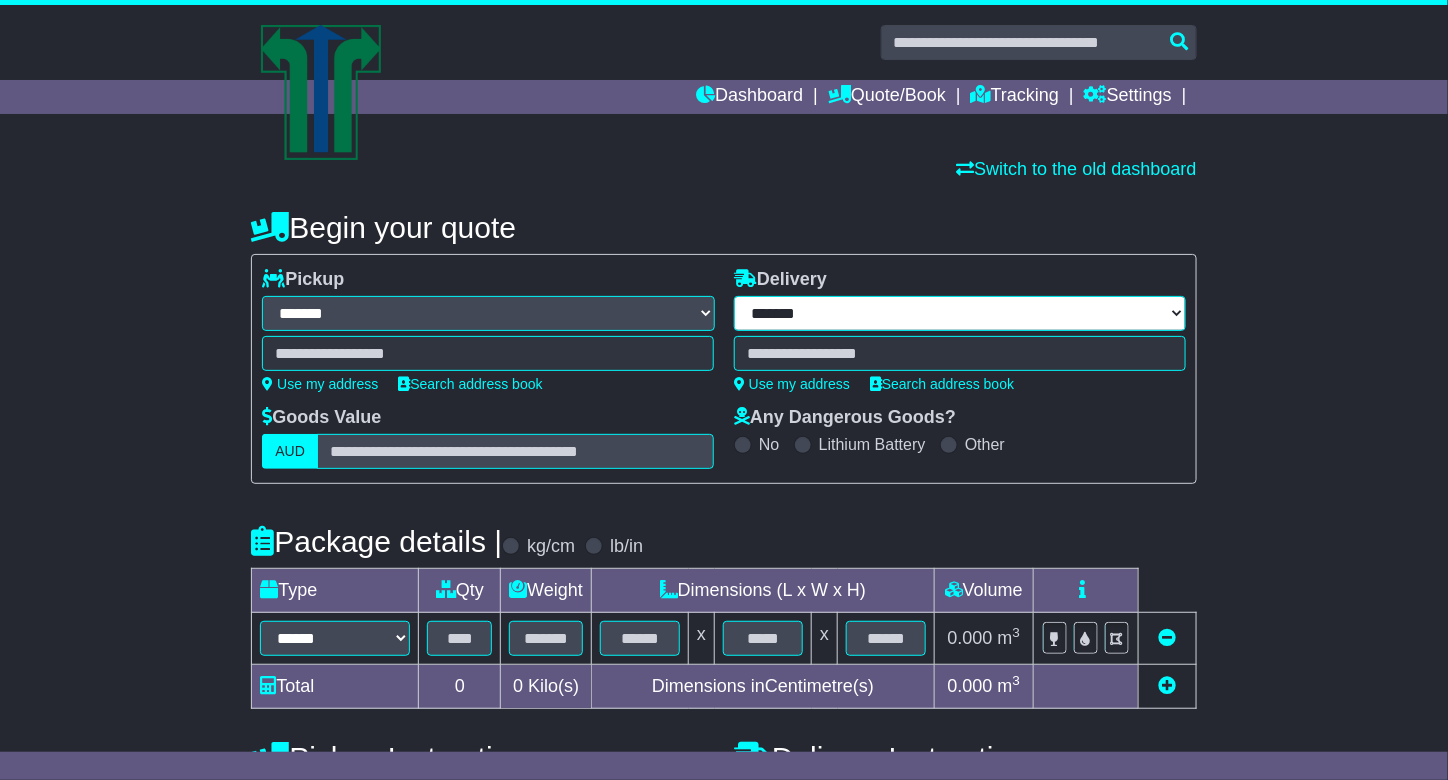click on "**********" at bounding box center (960, 313) 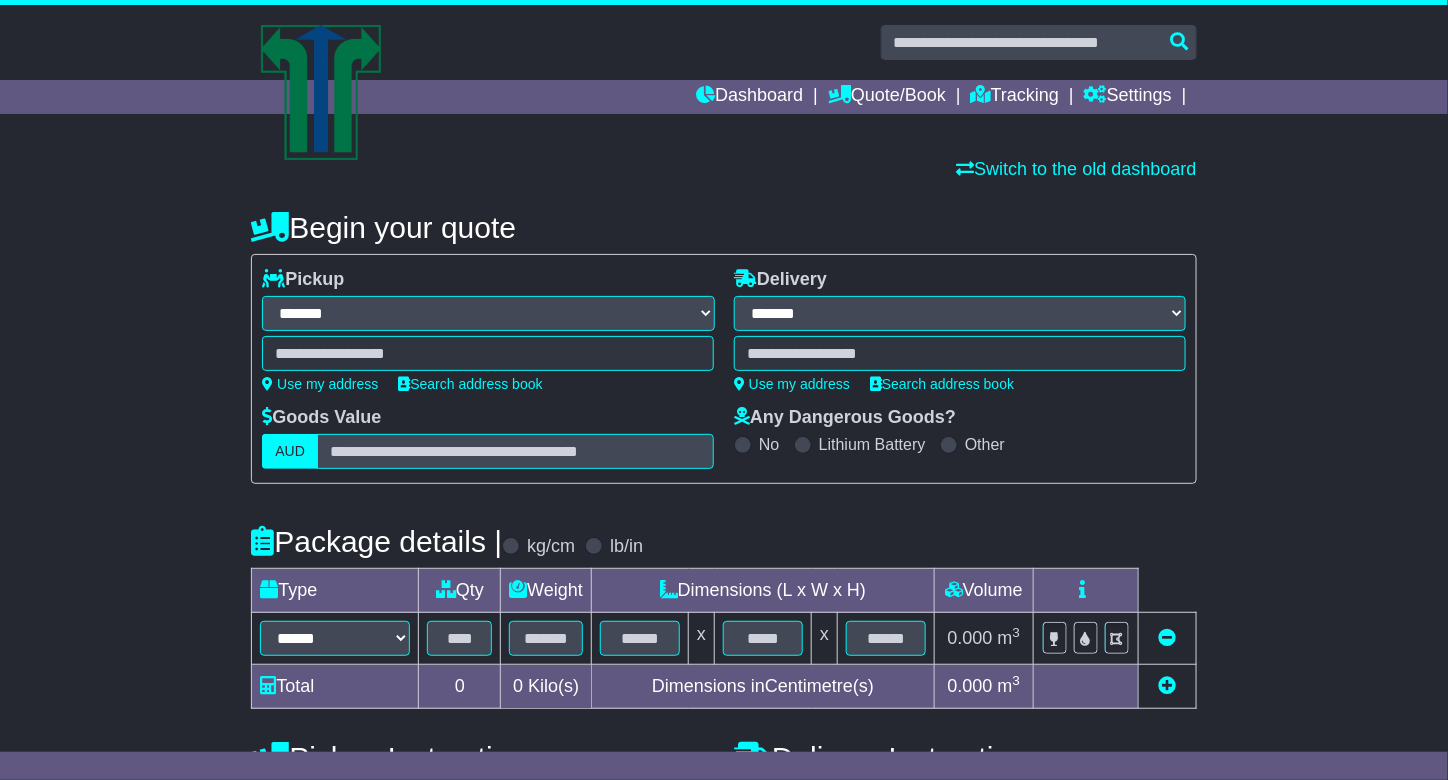 click on "**********" at bounding box center (960, 313) 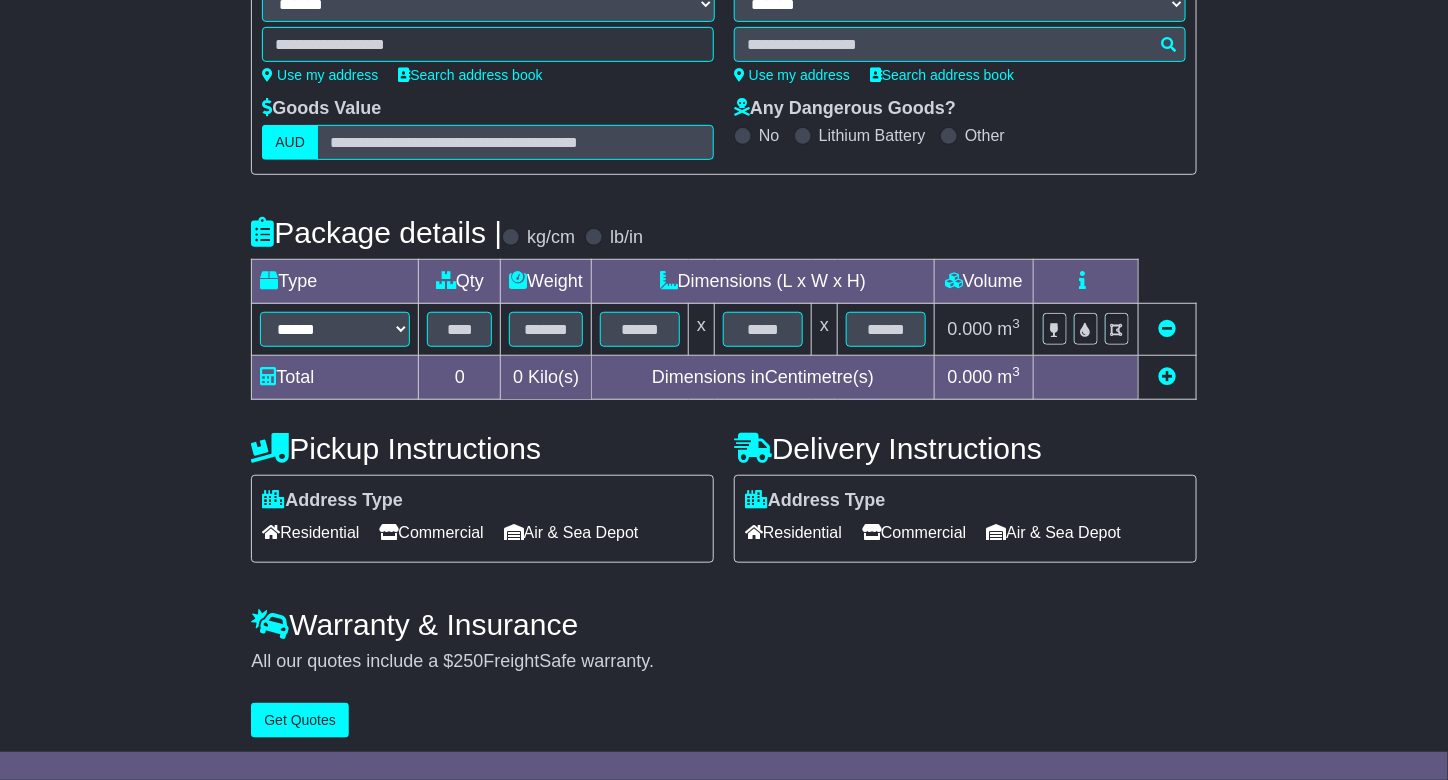 scroll, scrollTop: 312, scrollLeft: 0, axis: vertical 